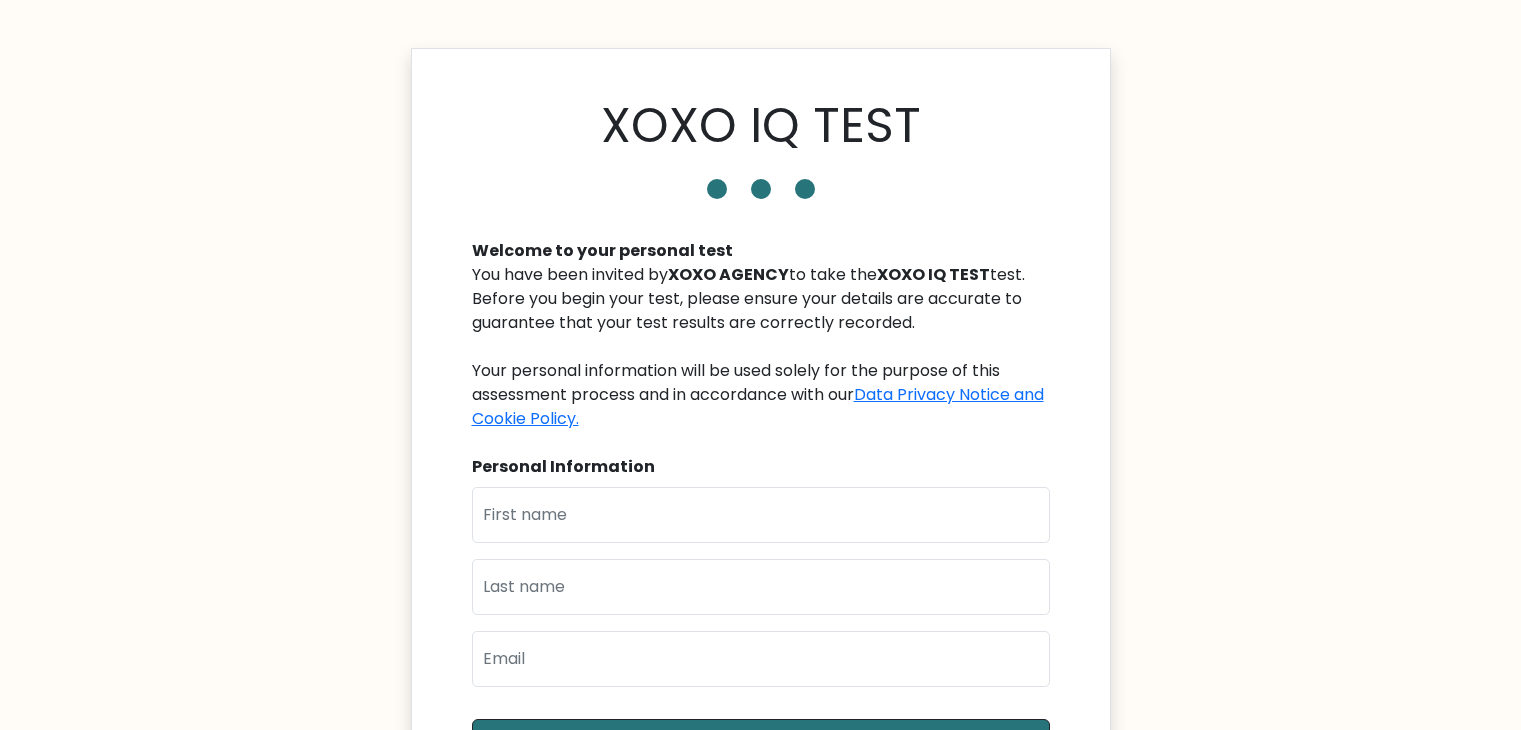 scroll, scrollTop: 0, scrollLeft: 0, axis: both 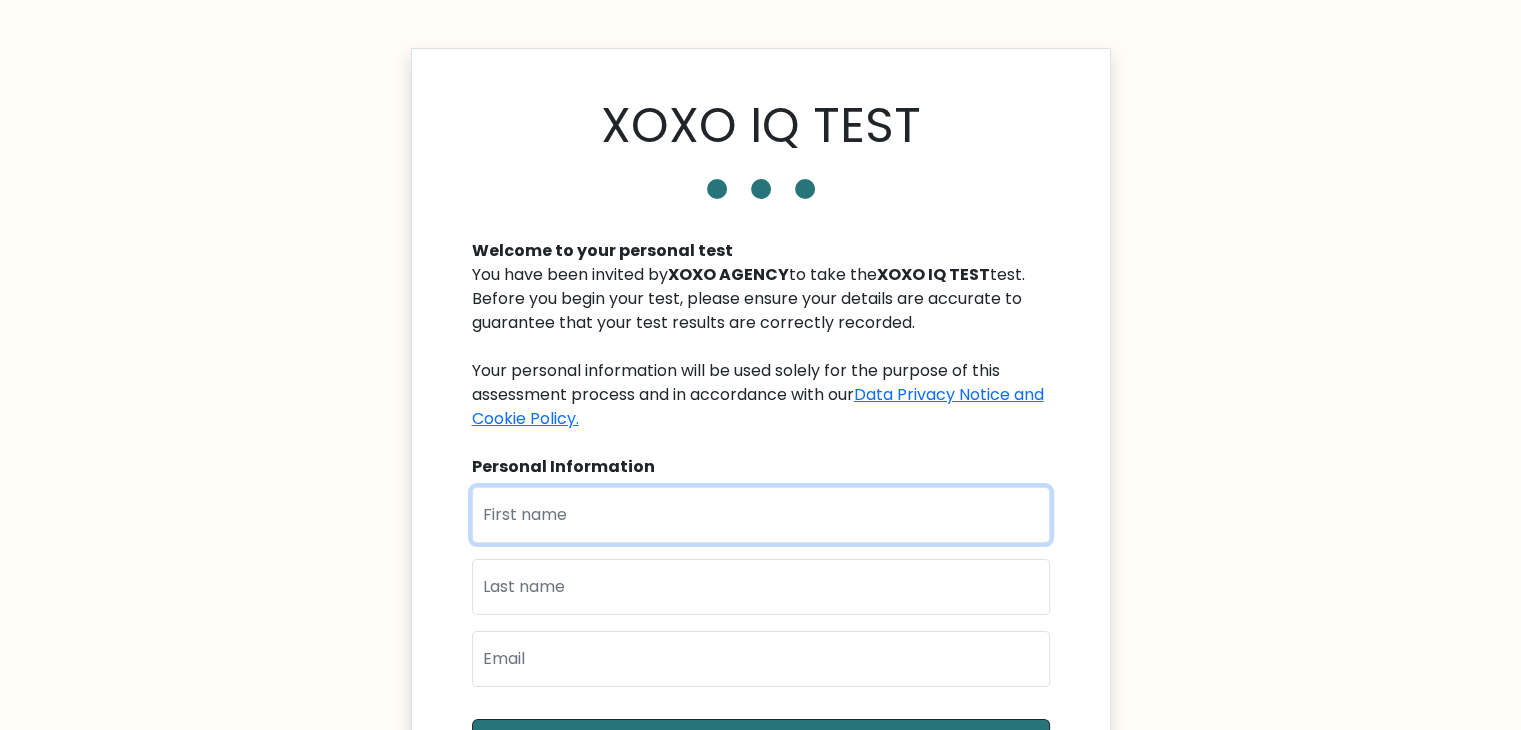 click at bounding box center [761, 515] 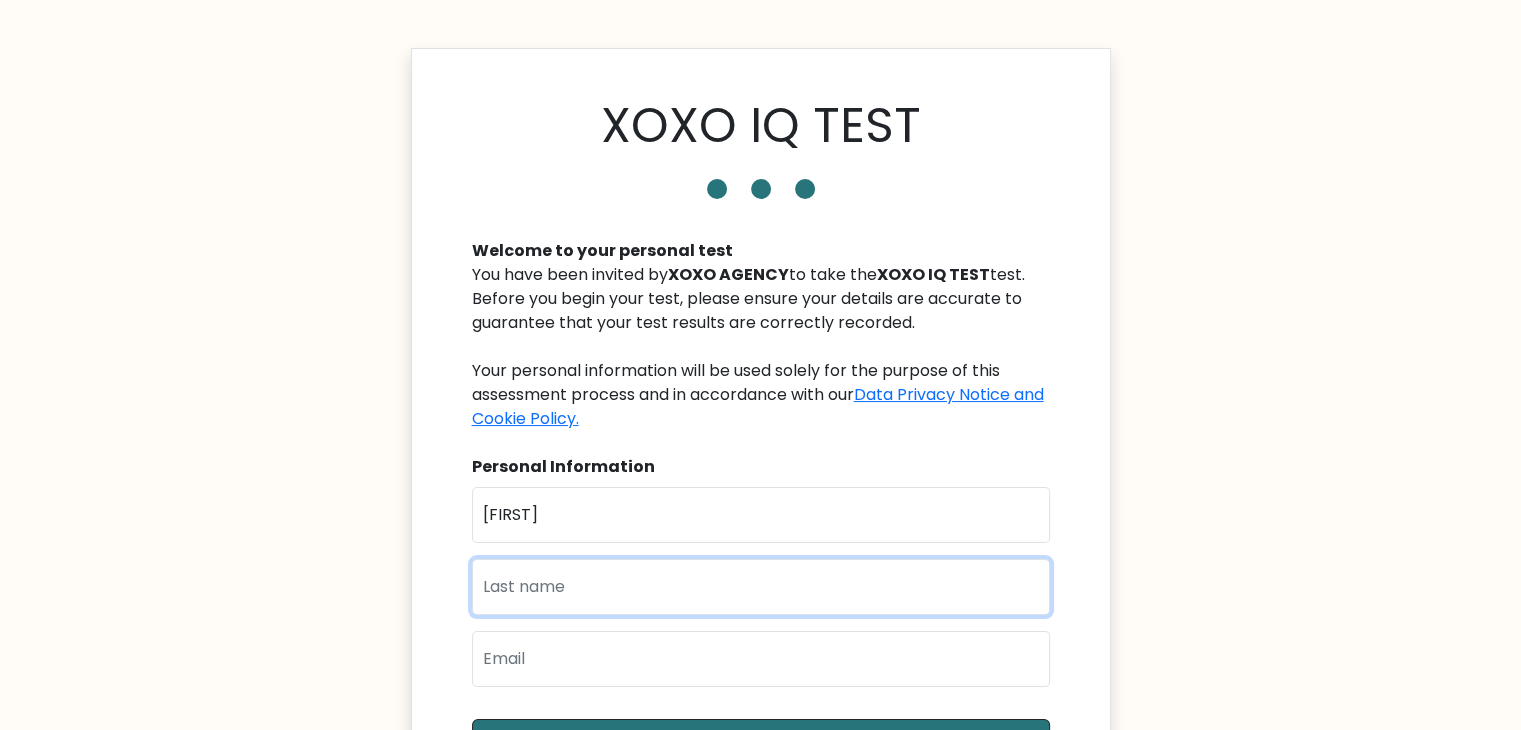 type on "Šandrk" 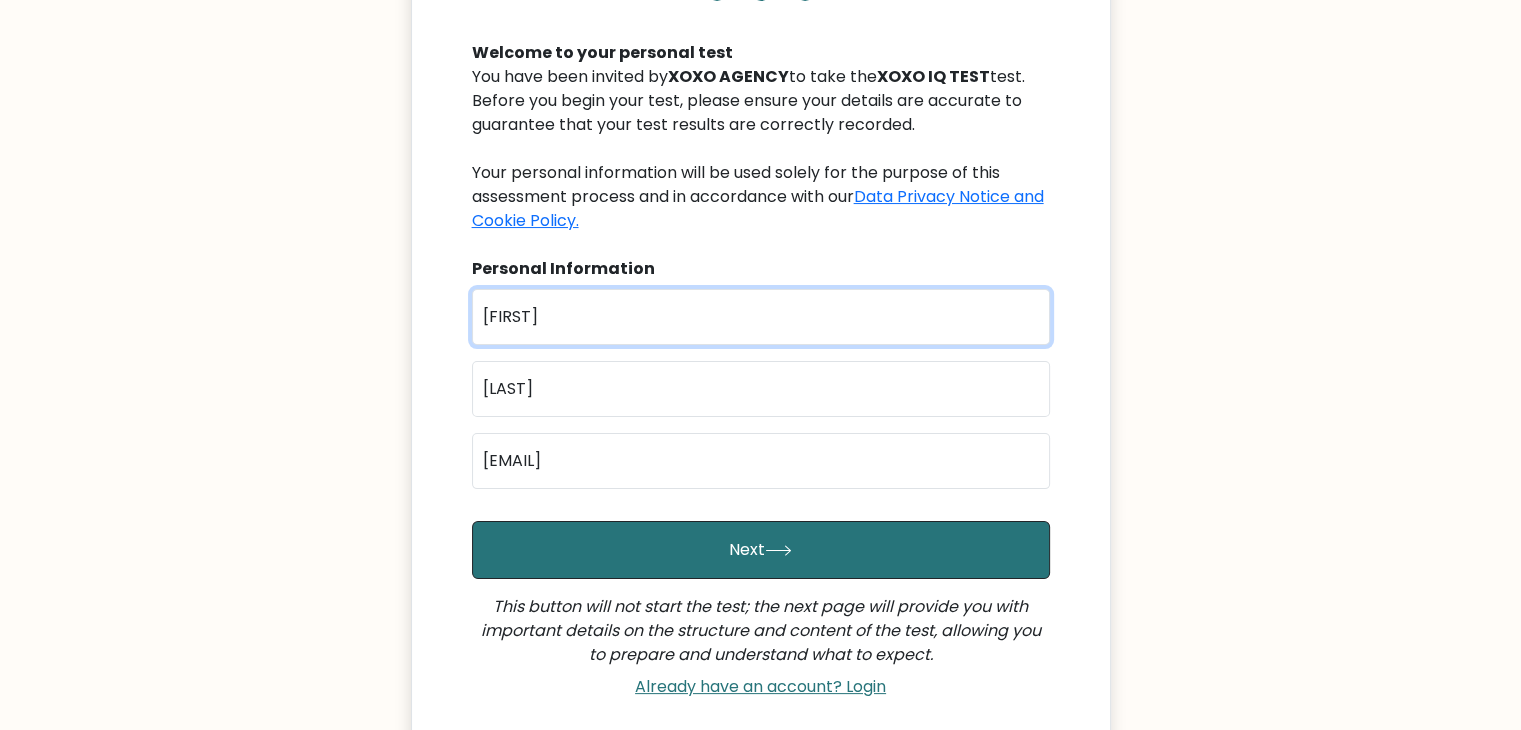 scroll, scrollTop: 200, scrollLeft: 0, axis: vertical 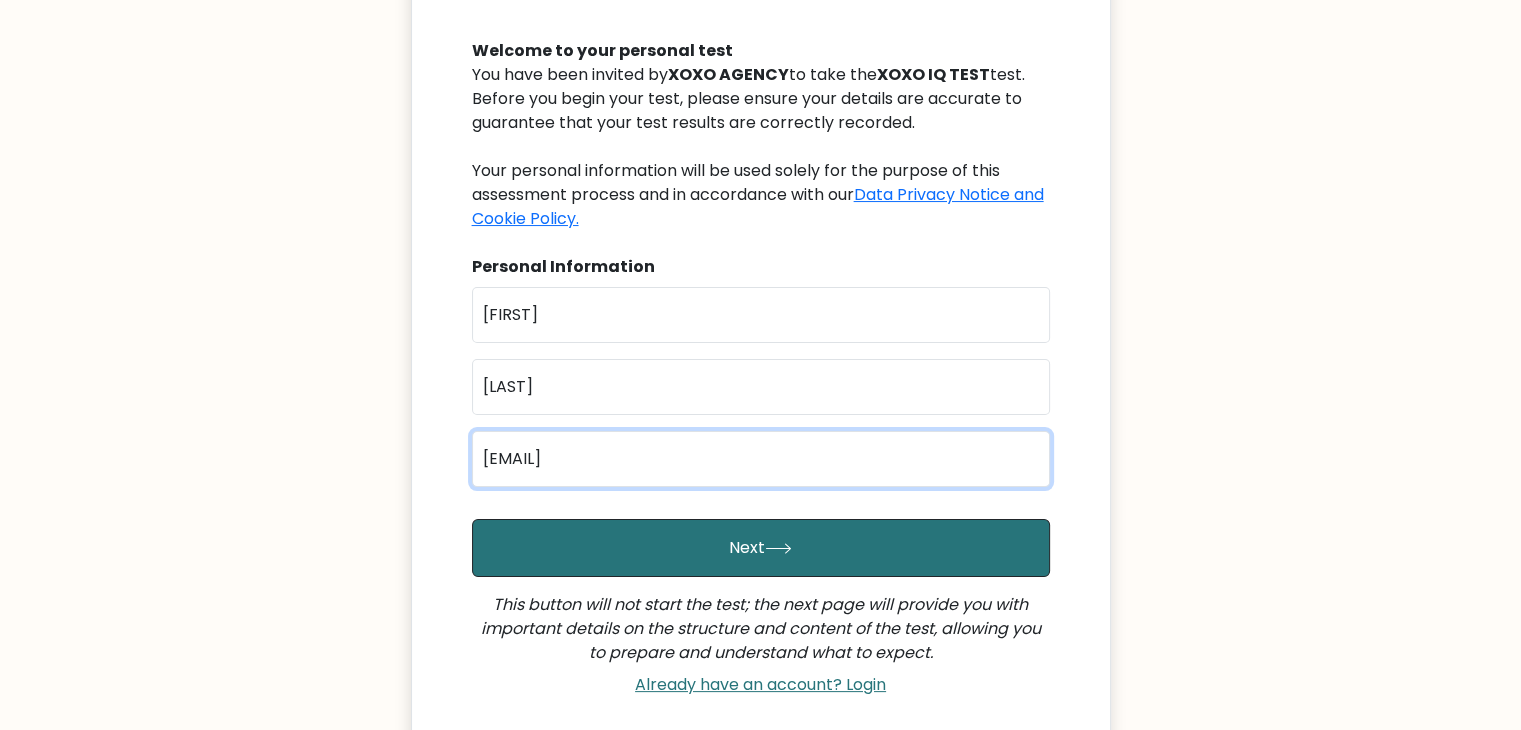drag, startPoint x: 591, startPoint y: 464, endPoint x: 348, endPoint y: 456, distance: 243.13165 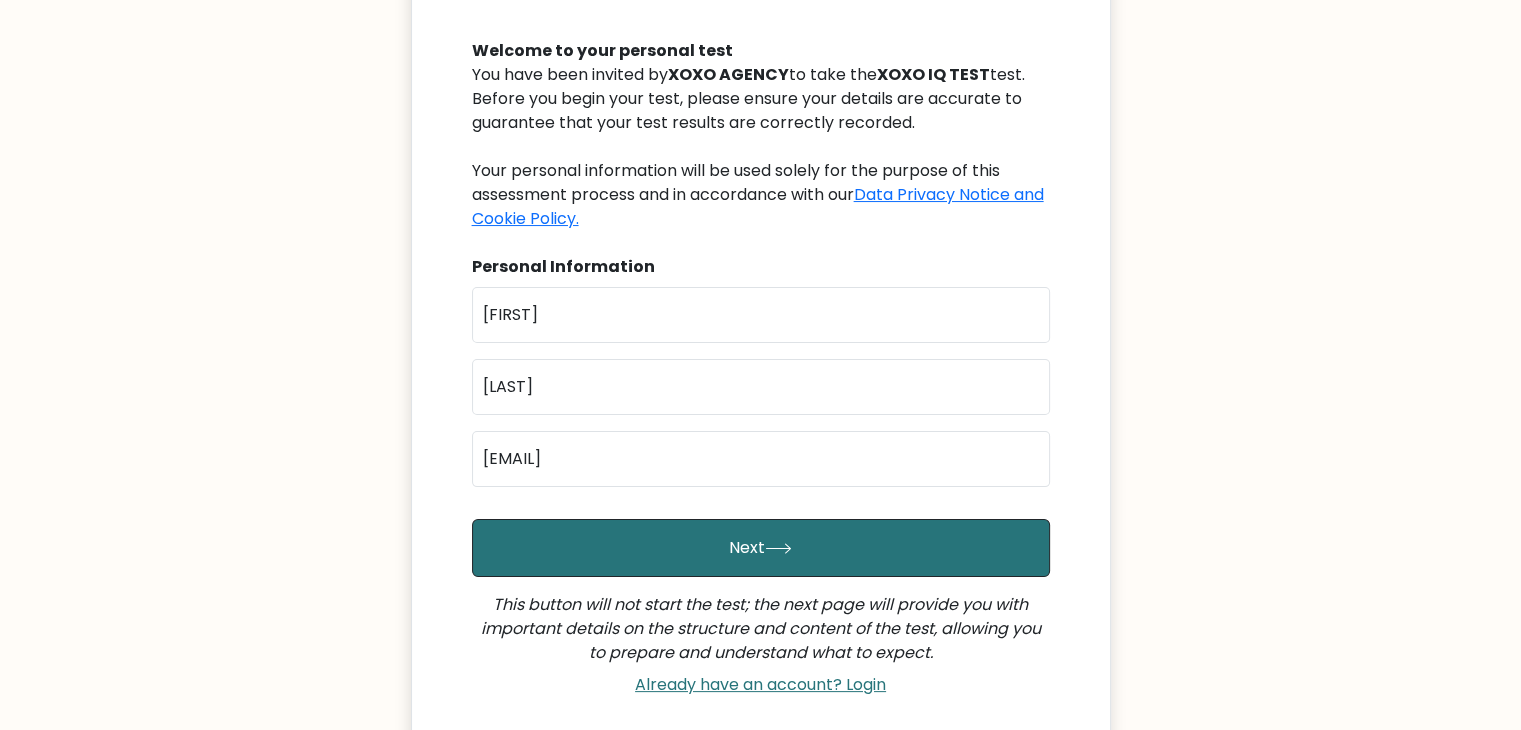 click on "First Name
Marija
Last Name
Šandrk
Email
timaria979@gmail.com
Next
This button will not start the test; the next page will provide you with important details on the structure
and content of the test, allowing you to prepare and understand what to expect.
Already have an account? Login" at bounding box center [761, 496] 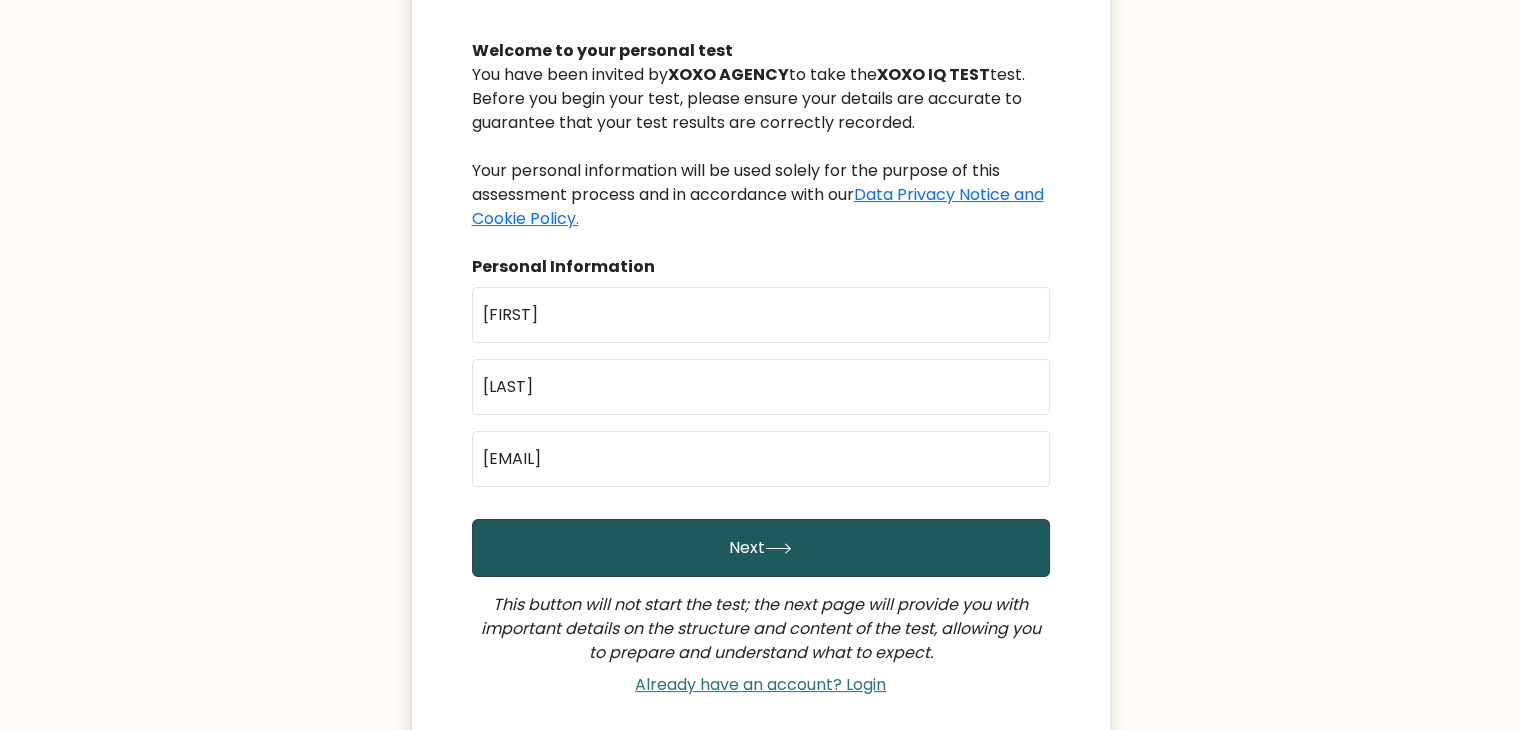 click on "Next" at bounding box center (761, 548) 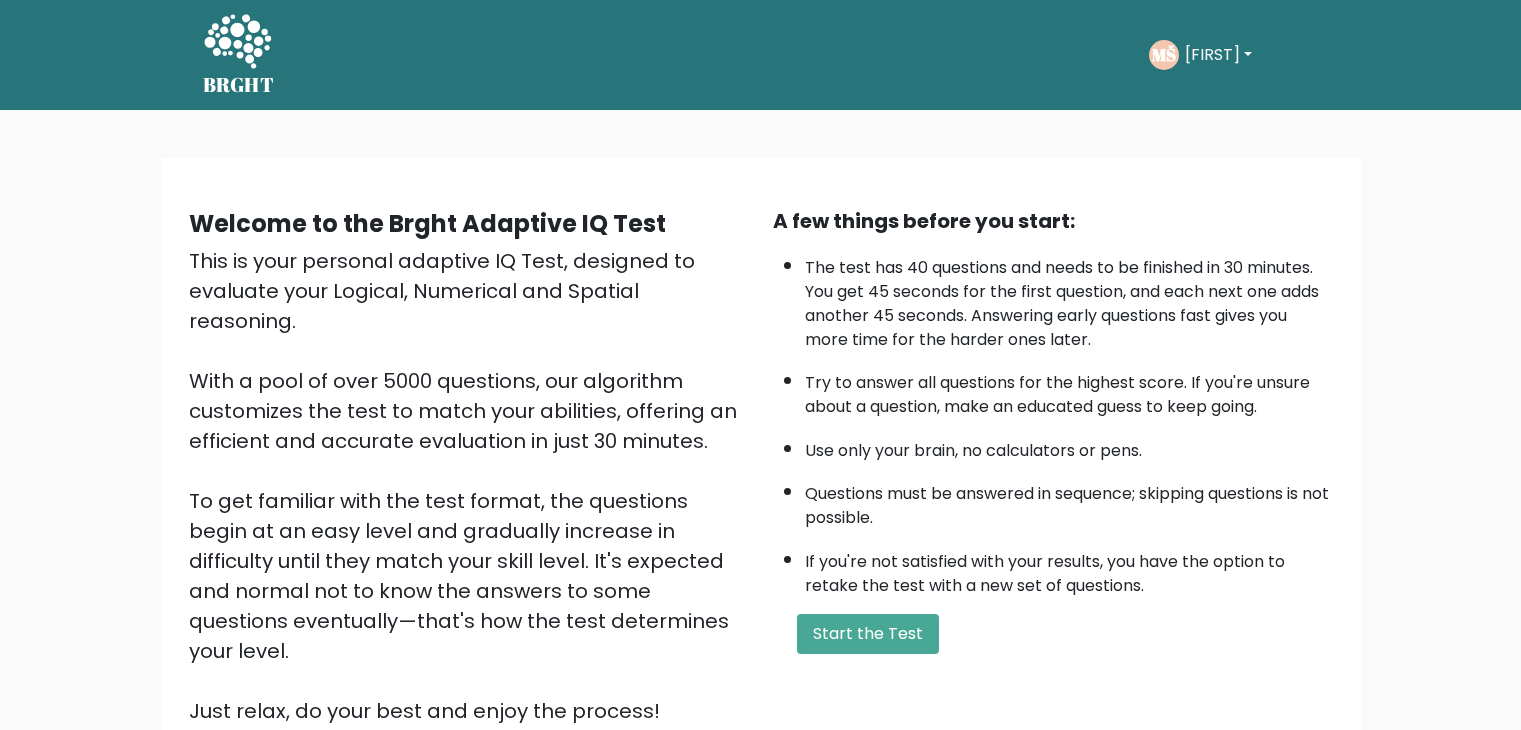scroll, scrollTop: 0, scrollLeft: 0, axis: both 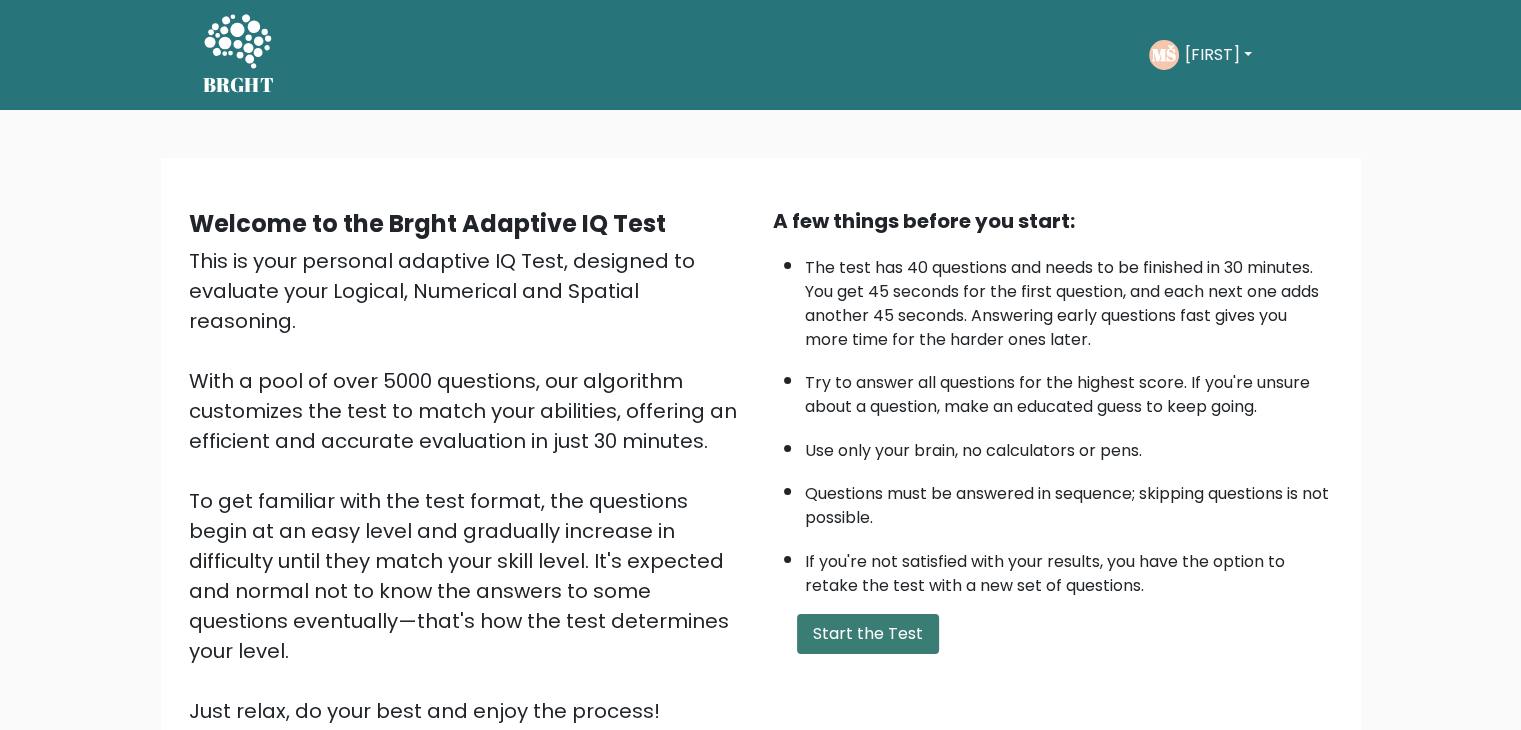click on "Start the Test" at bounding box center [868, 634] 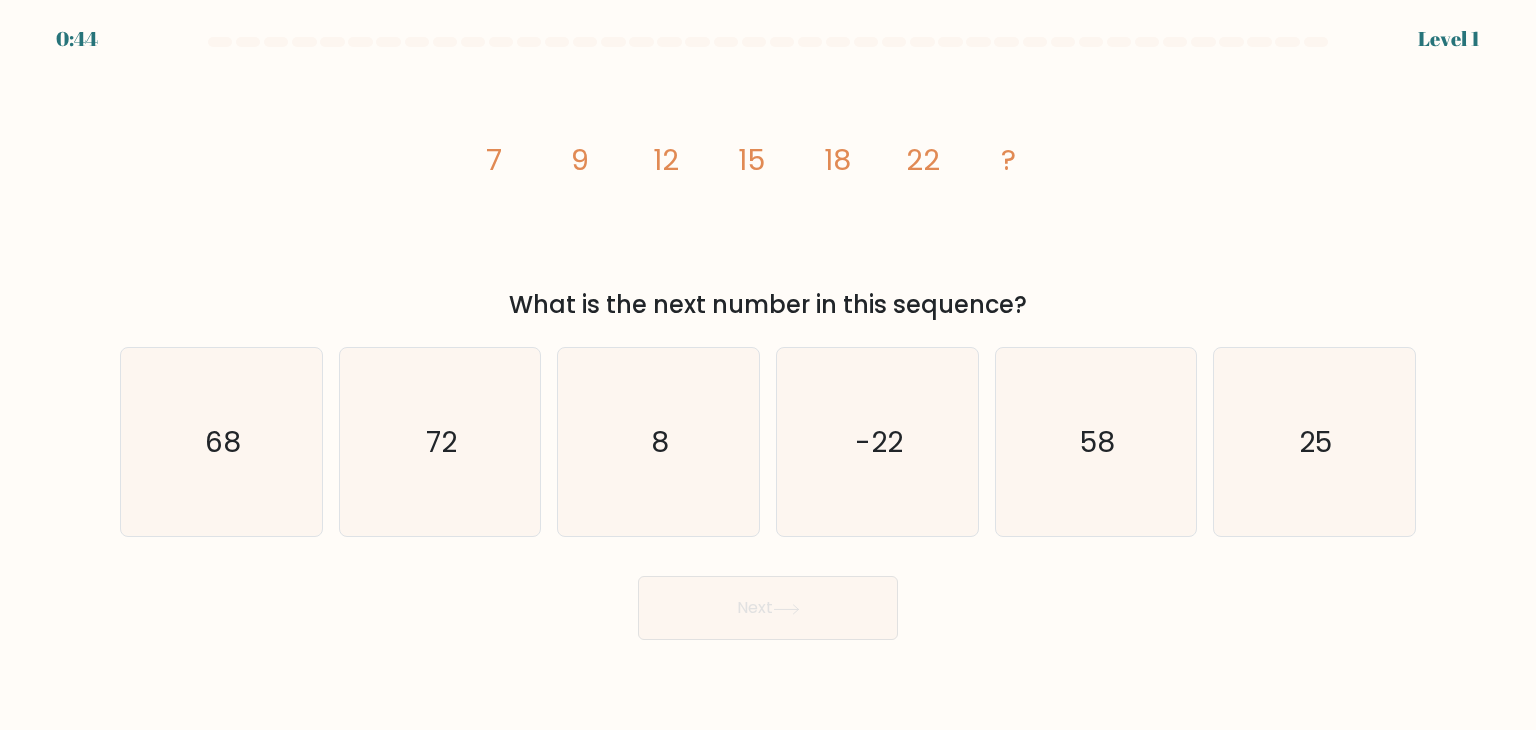 scroll, scrollTop: 0, scrollLeft: 0, axis: both 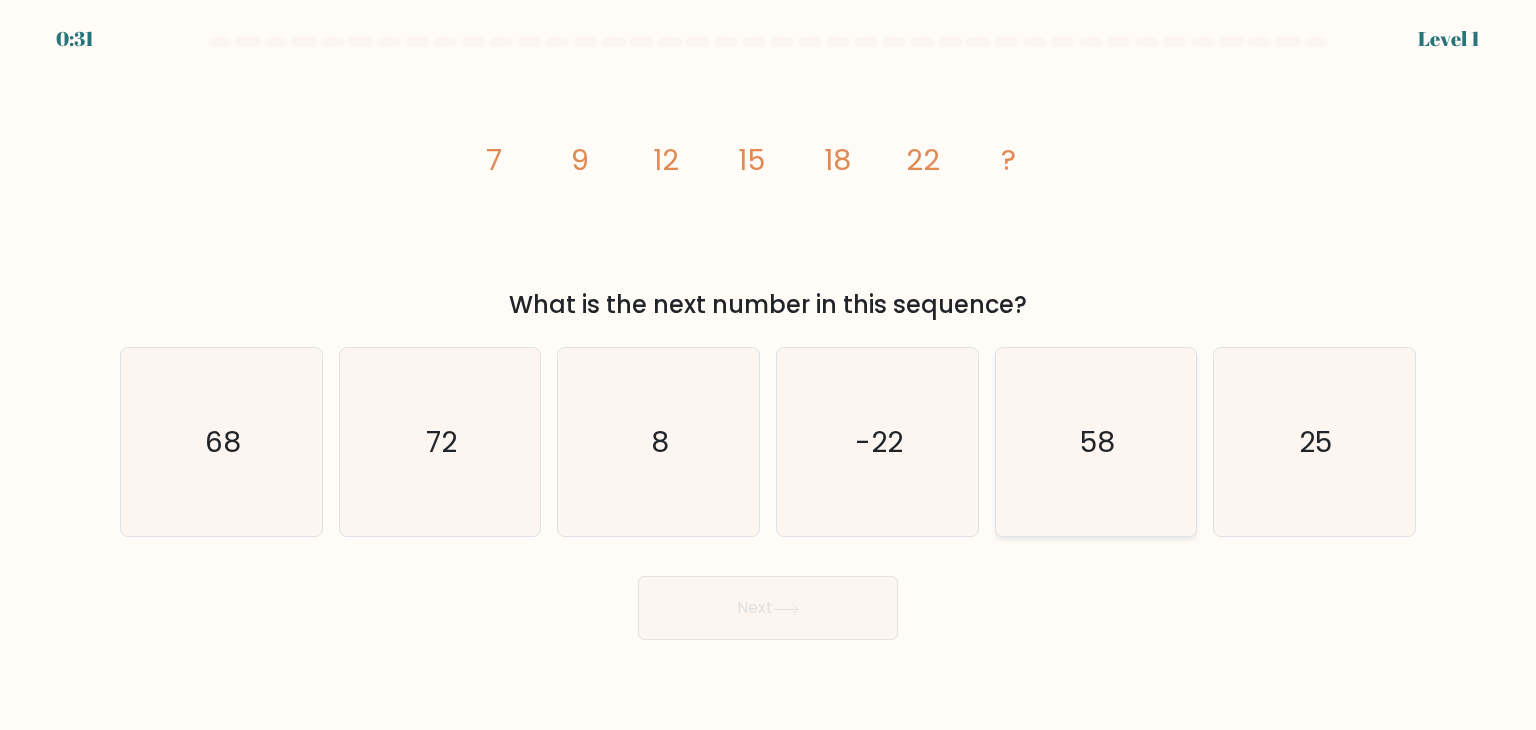 click on "58" 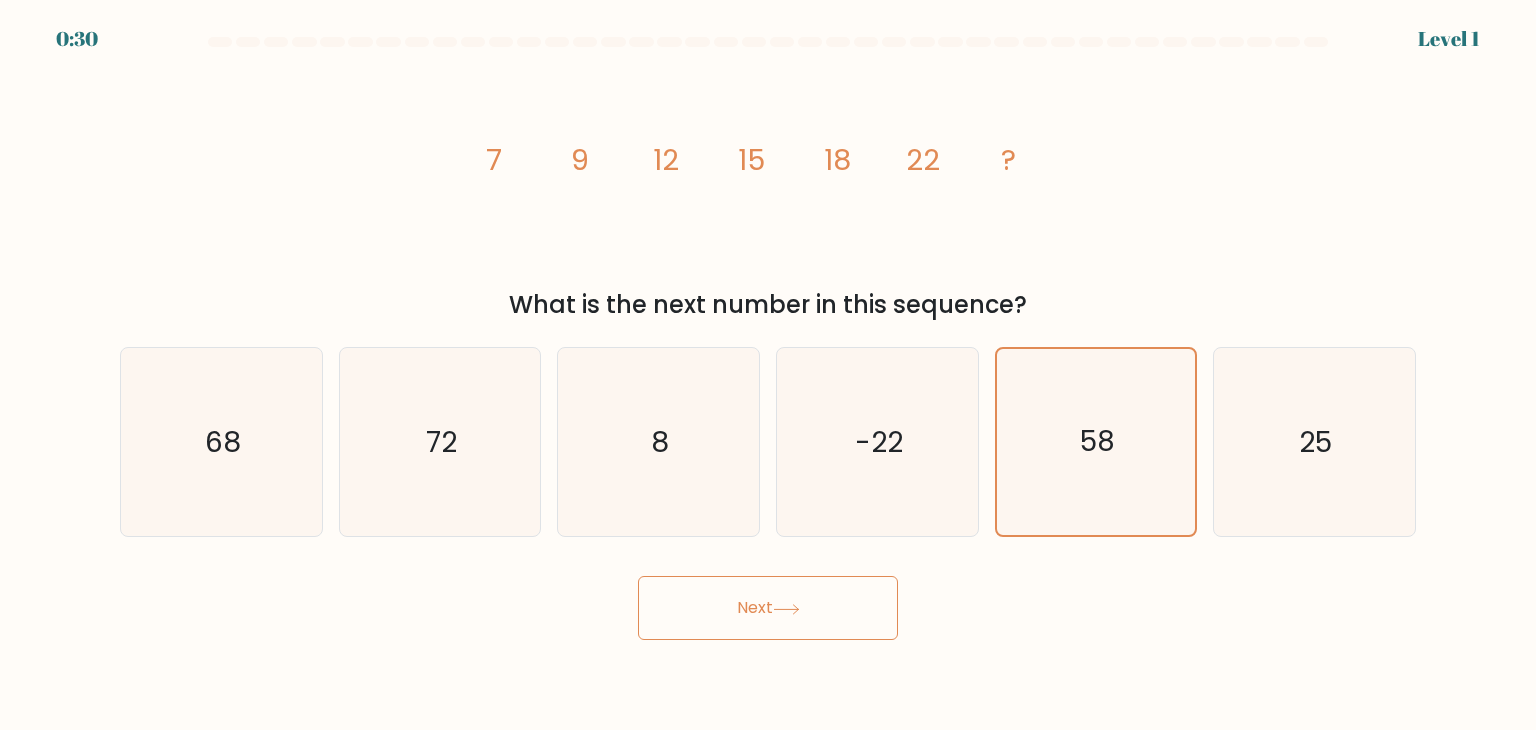click on "Next" at bounding box center [768, 608] 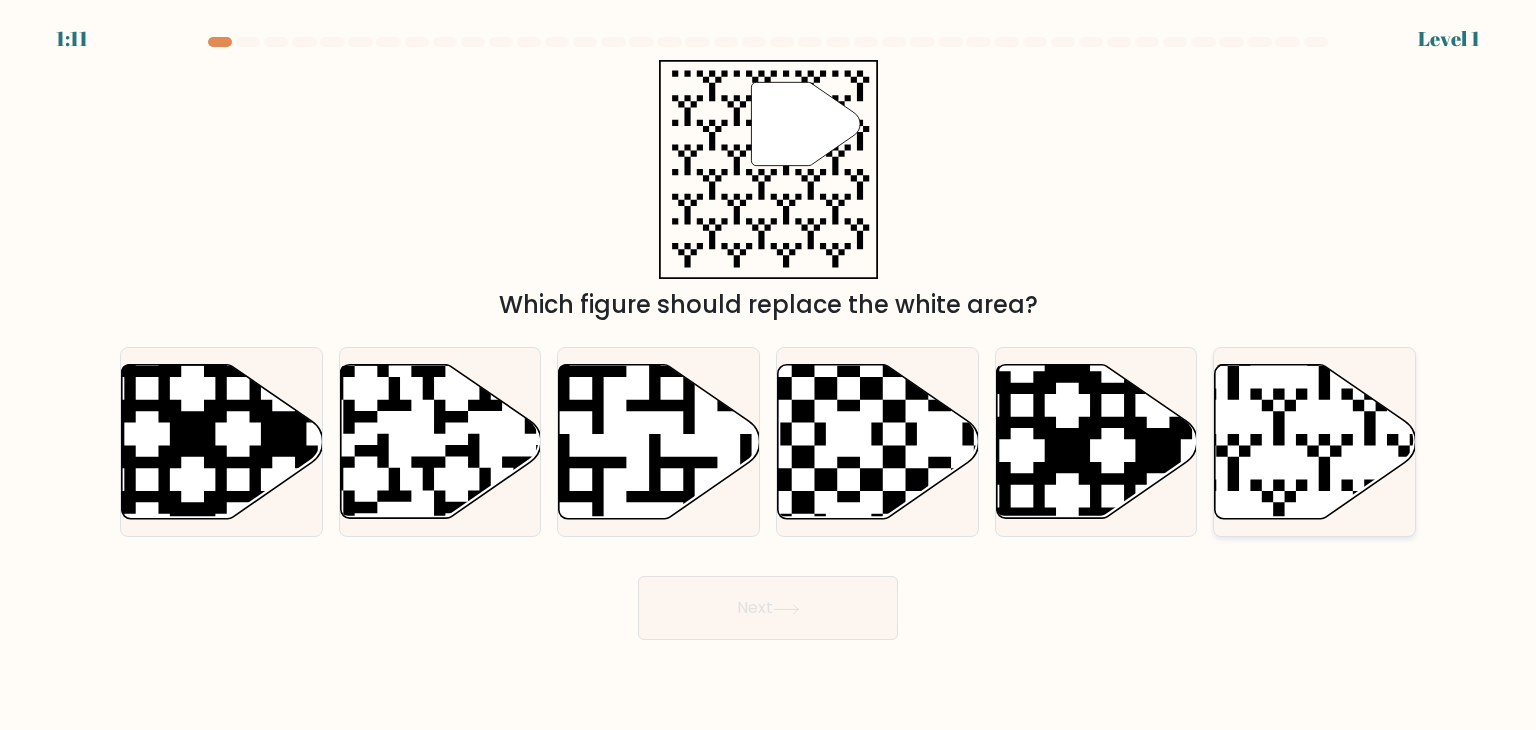 click 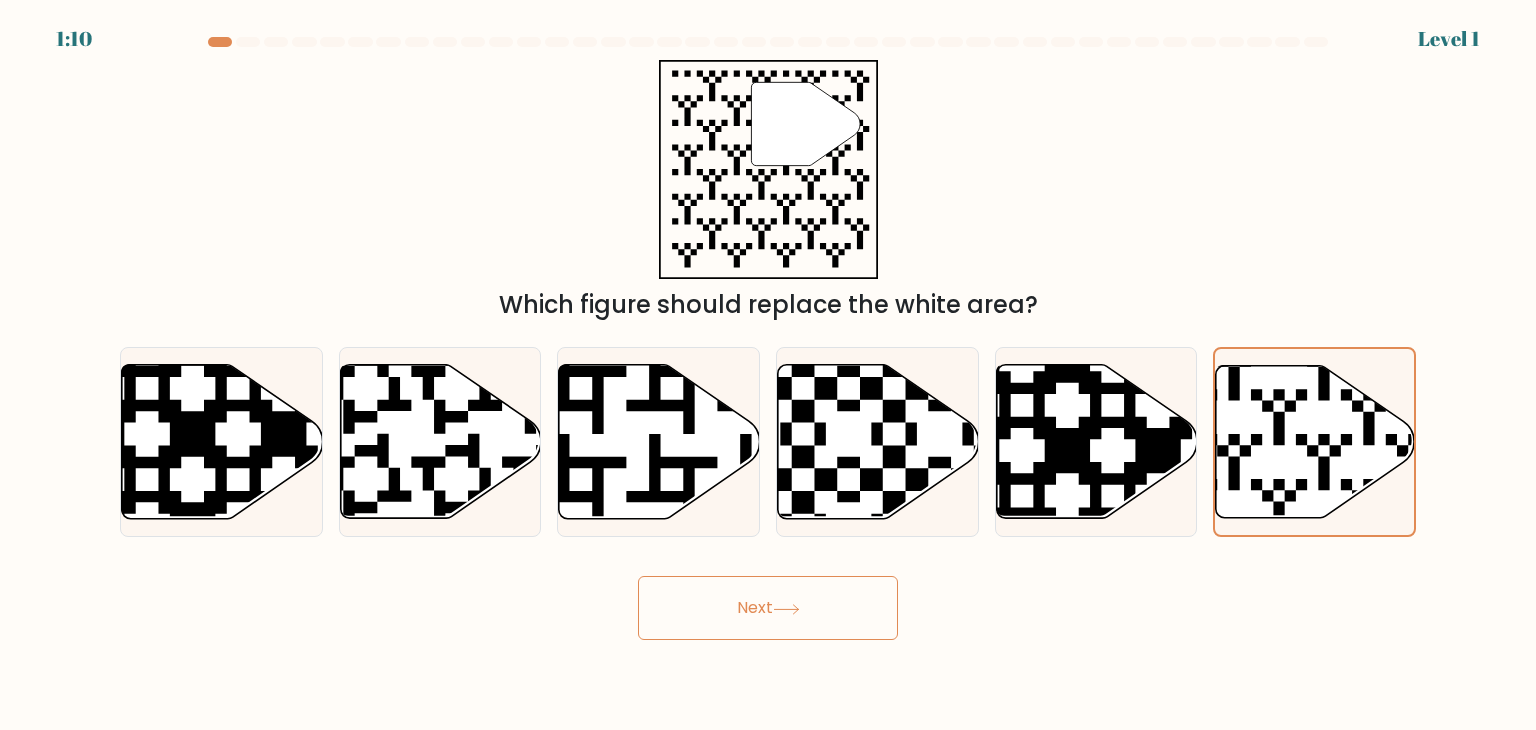 click on "Next" at bounding box center [768, 608] 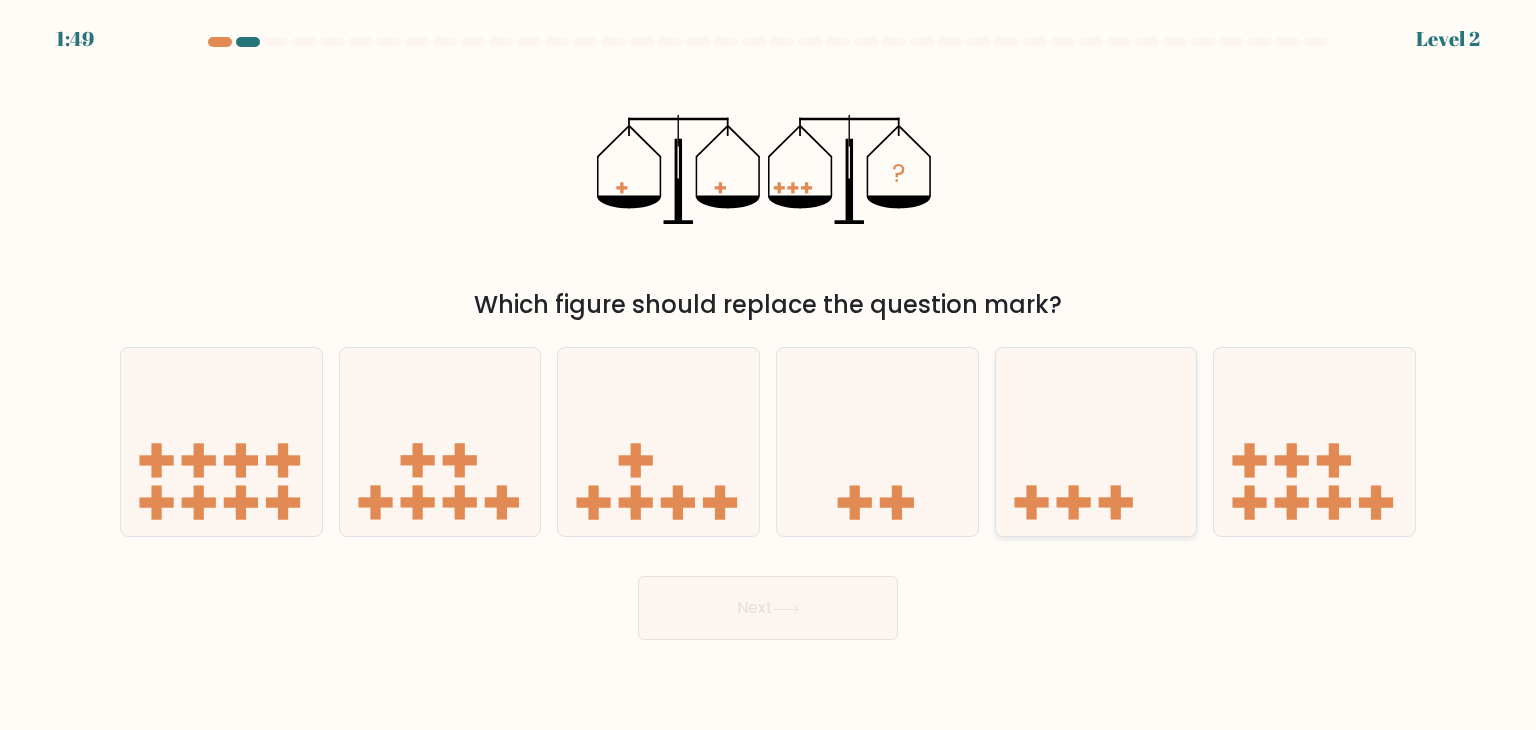 click 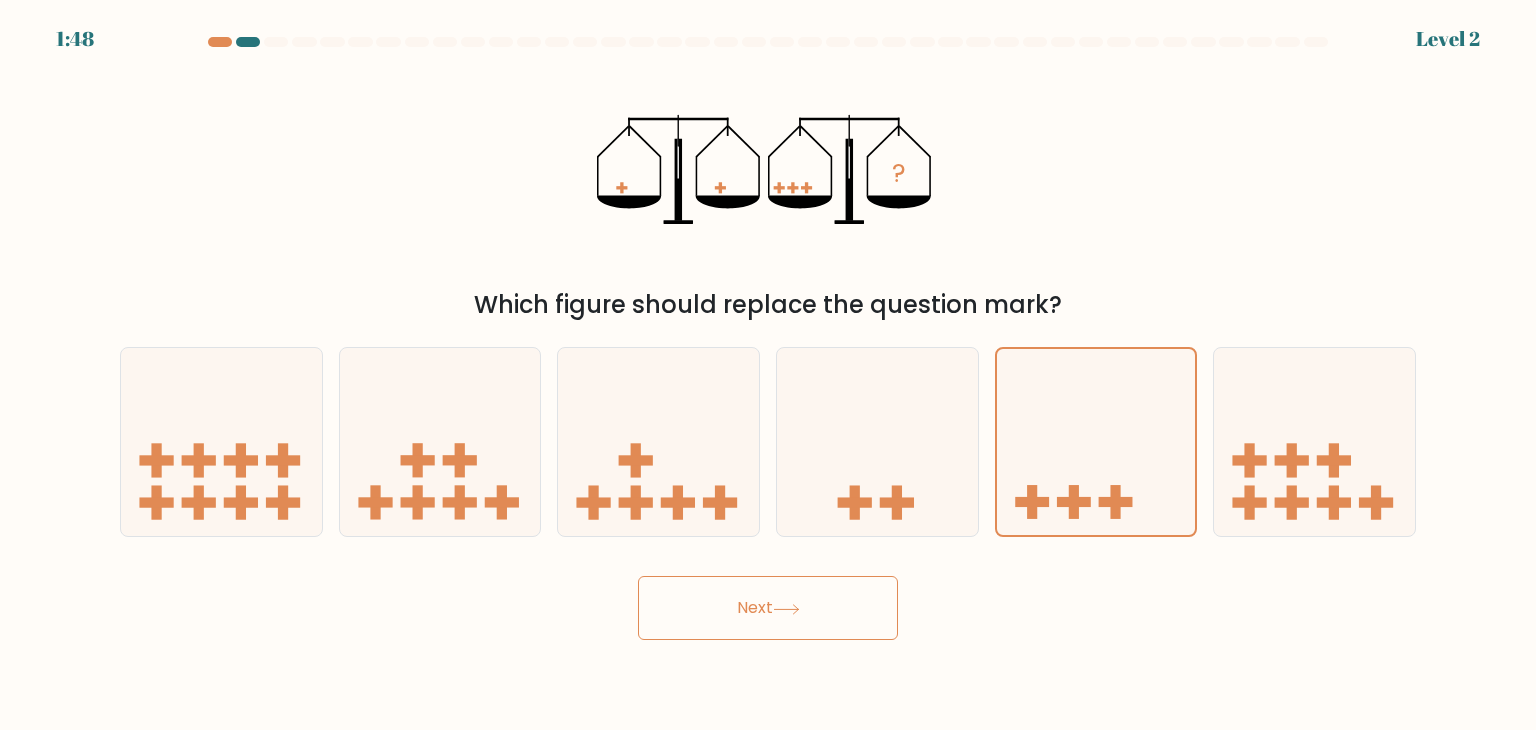 click on "Next" at bounding box center [768, 608] 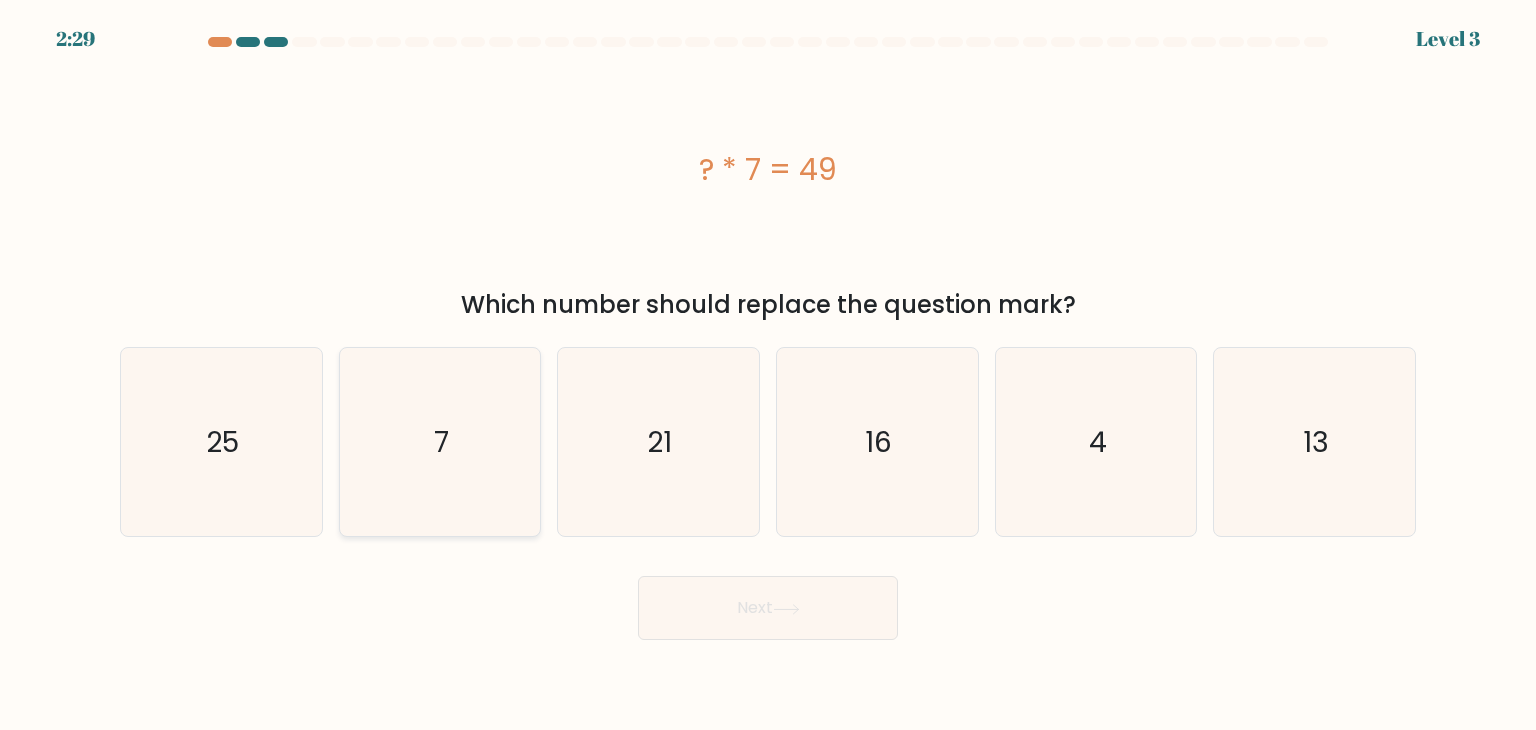 drag, startPoint x: 476, startPoint y: 458, endPoint x: 490, endPoint y: 464, distance: 15.231546 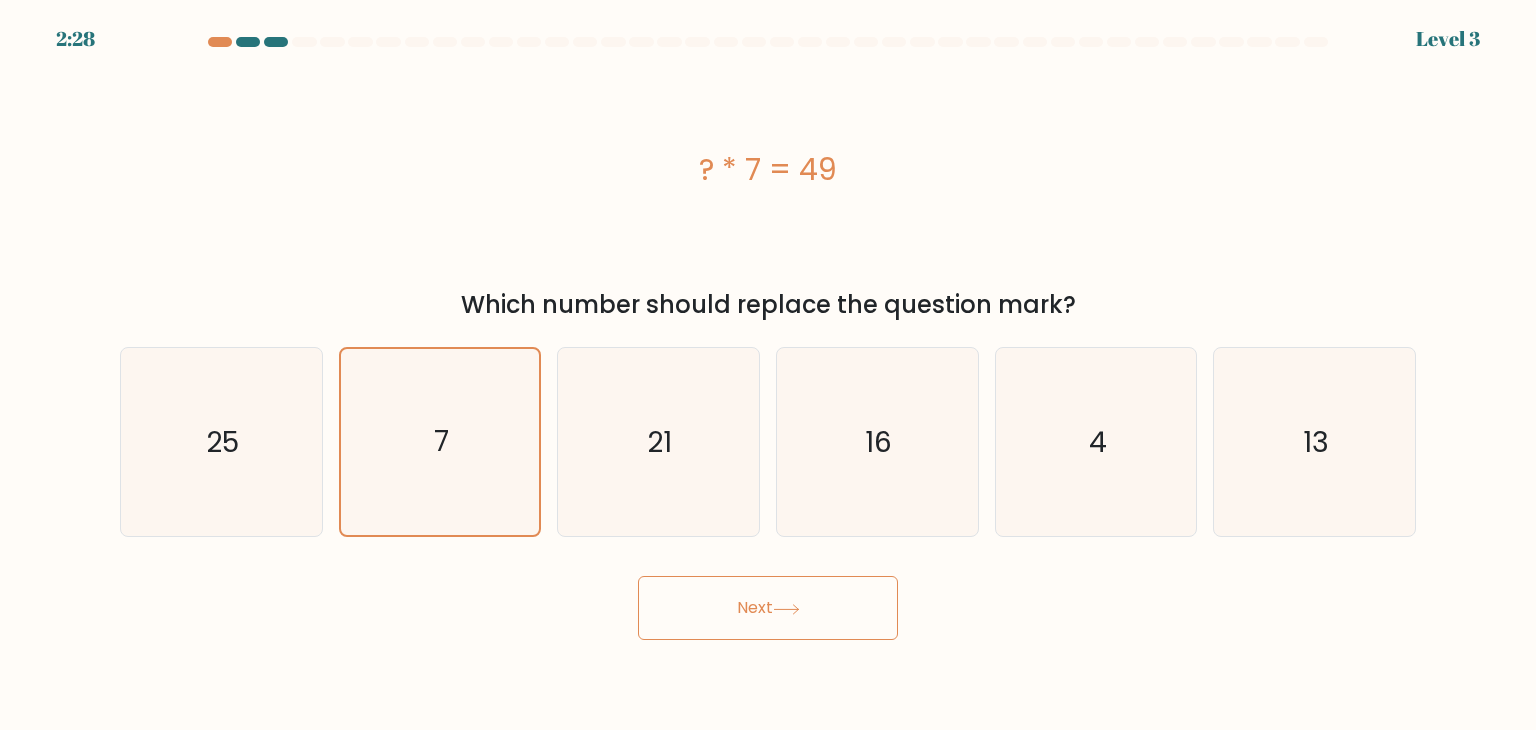 click on "Next" at bounding box center (768, 608) 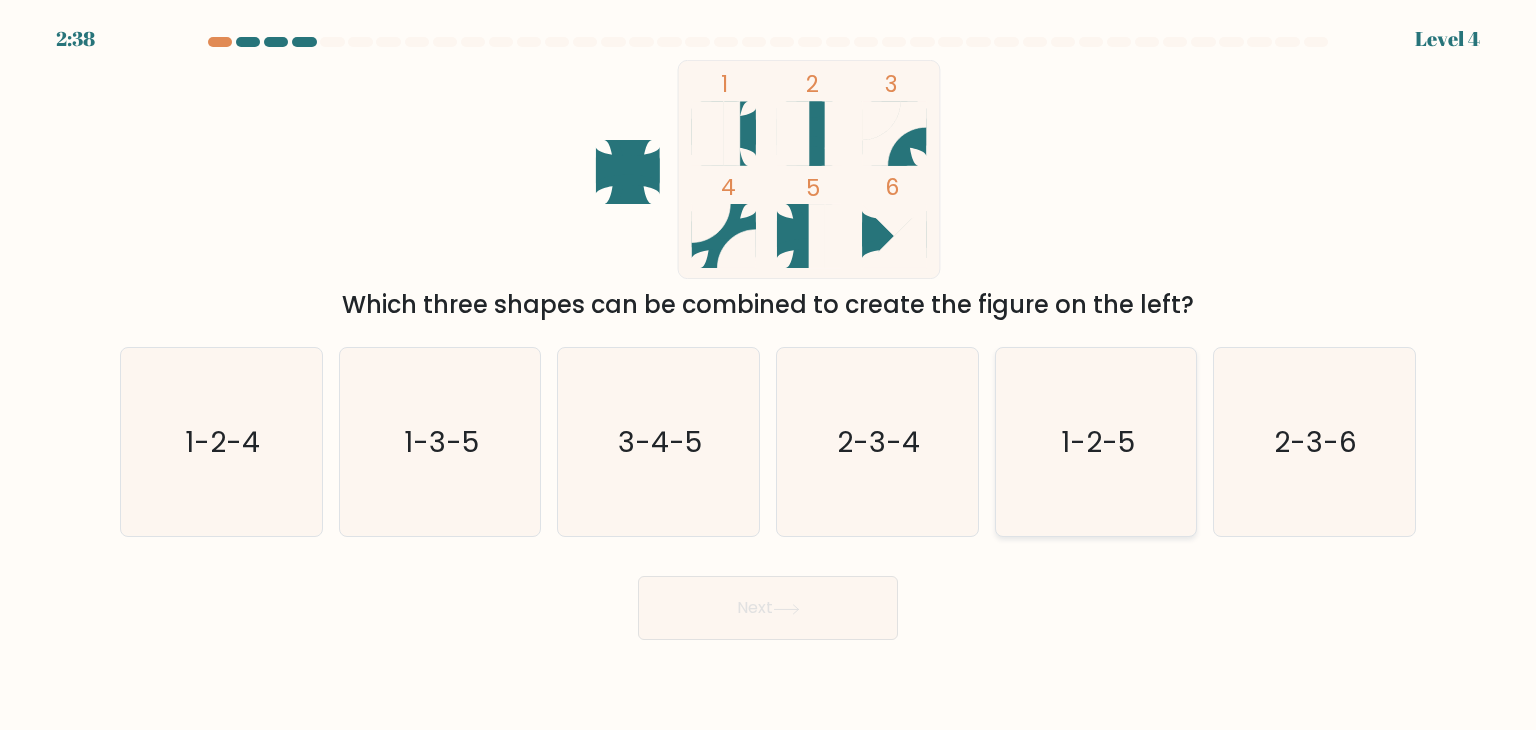 click on "1-2-5" 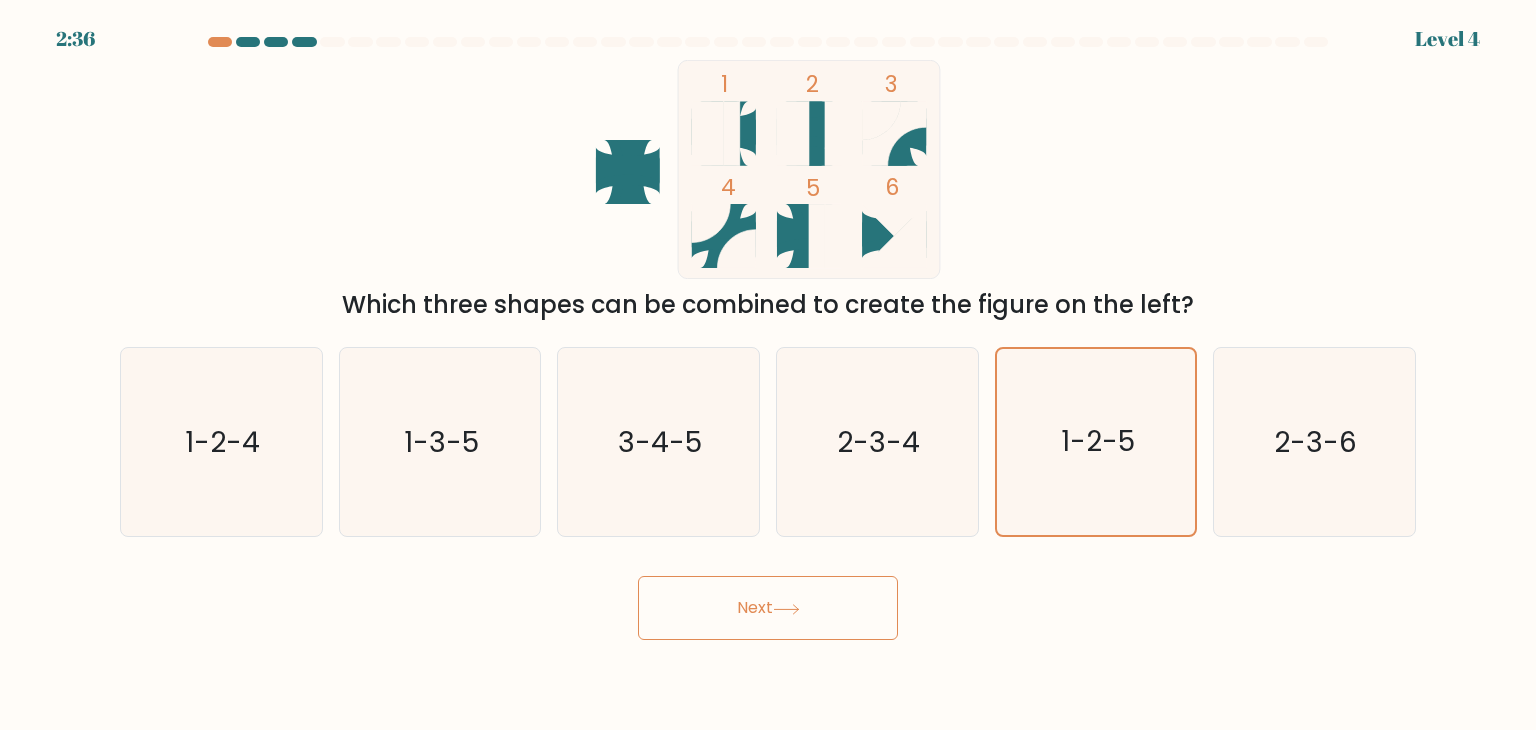 click on "Next" at bounding box center (768, 608) 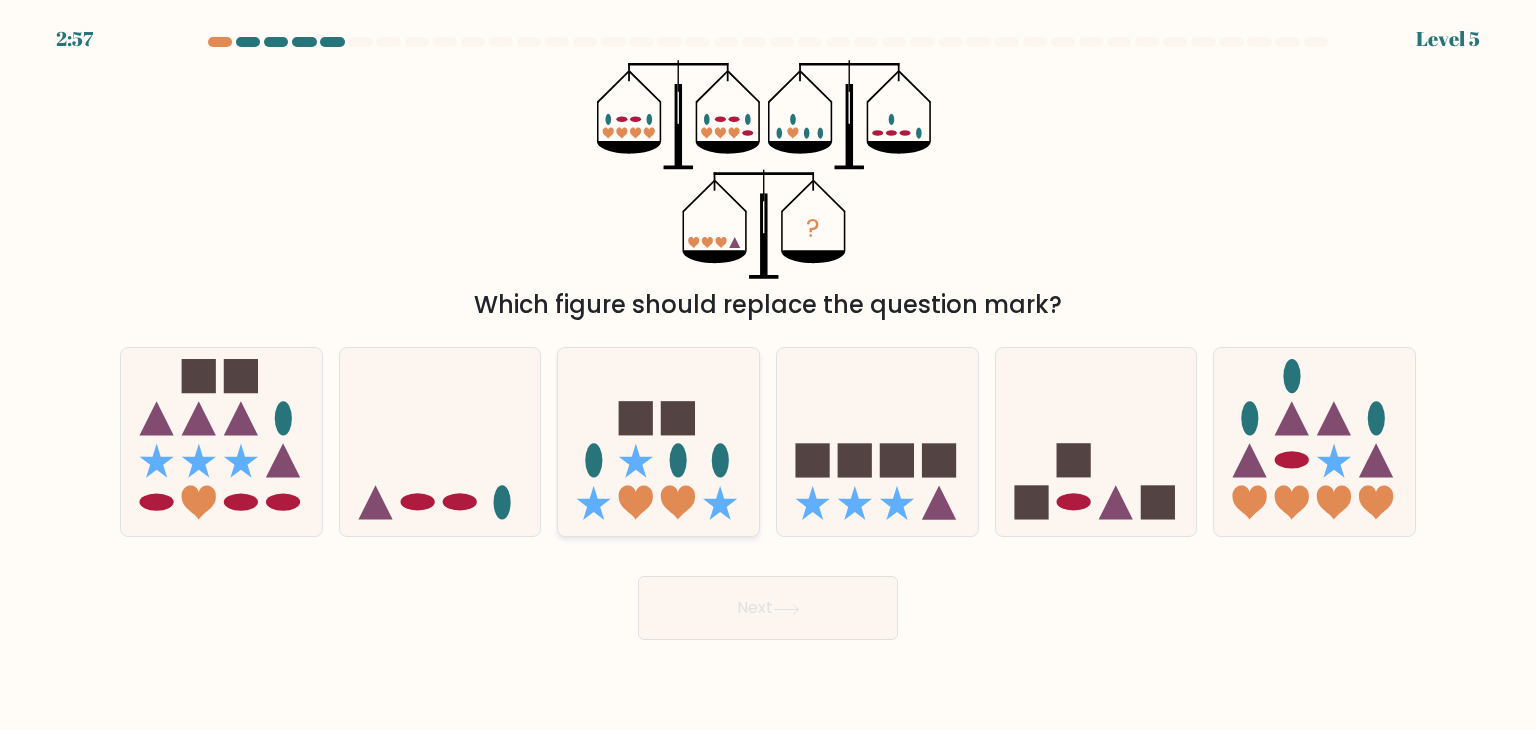 click 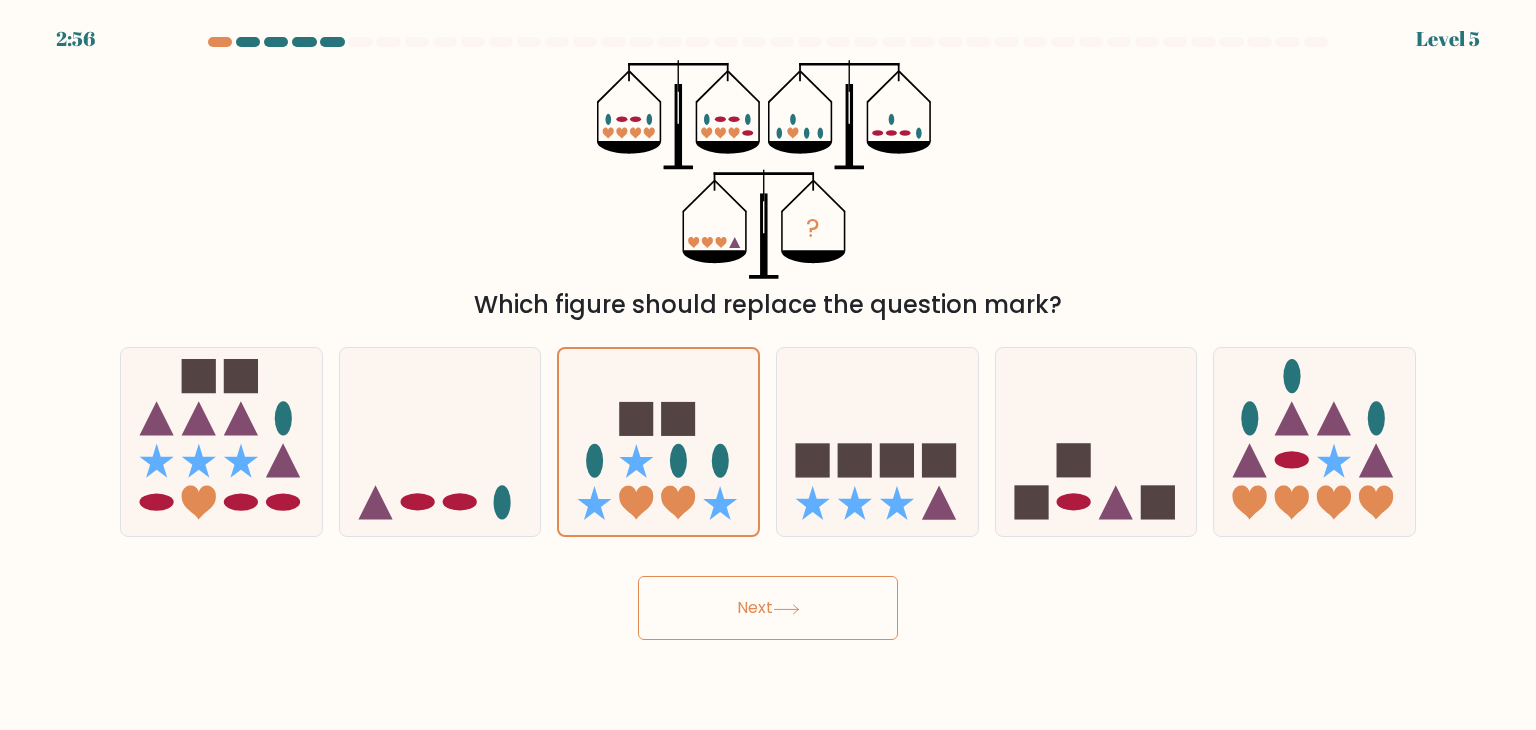 click on "Next" at bounding box center (768, 608) 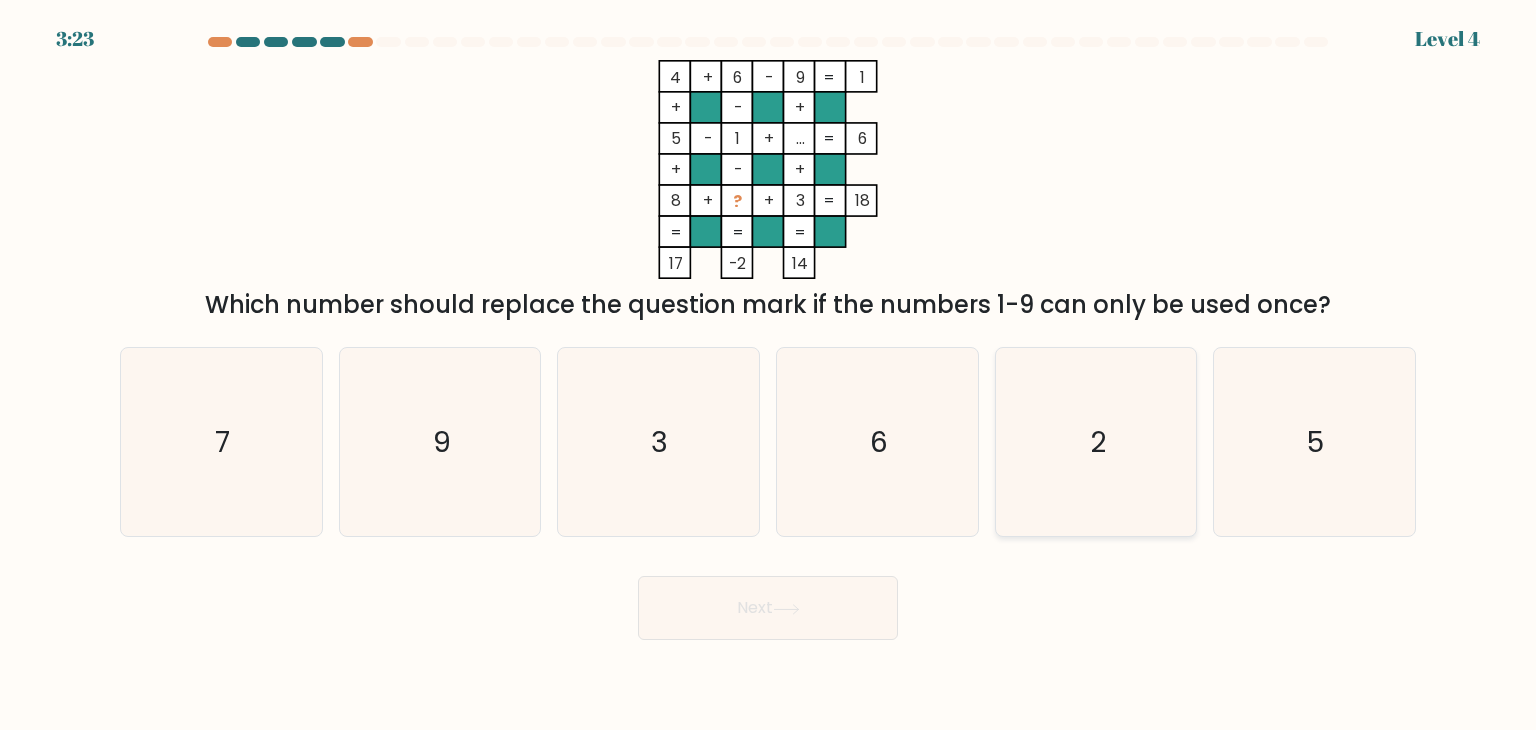 click on "2" 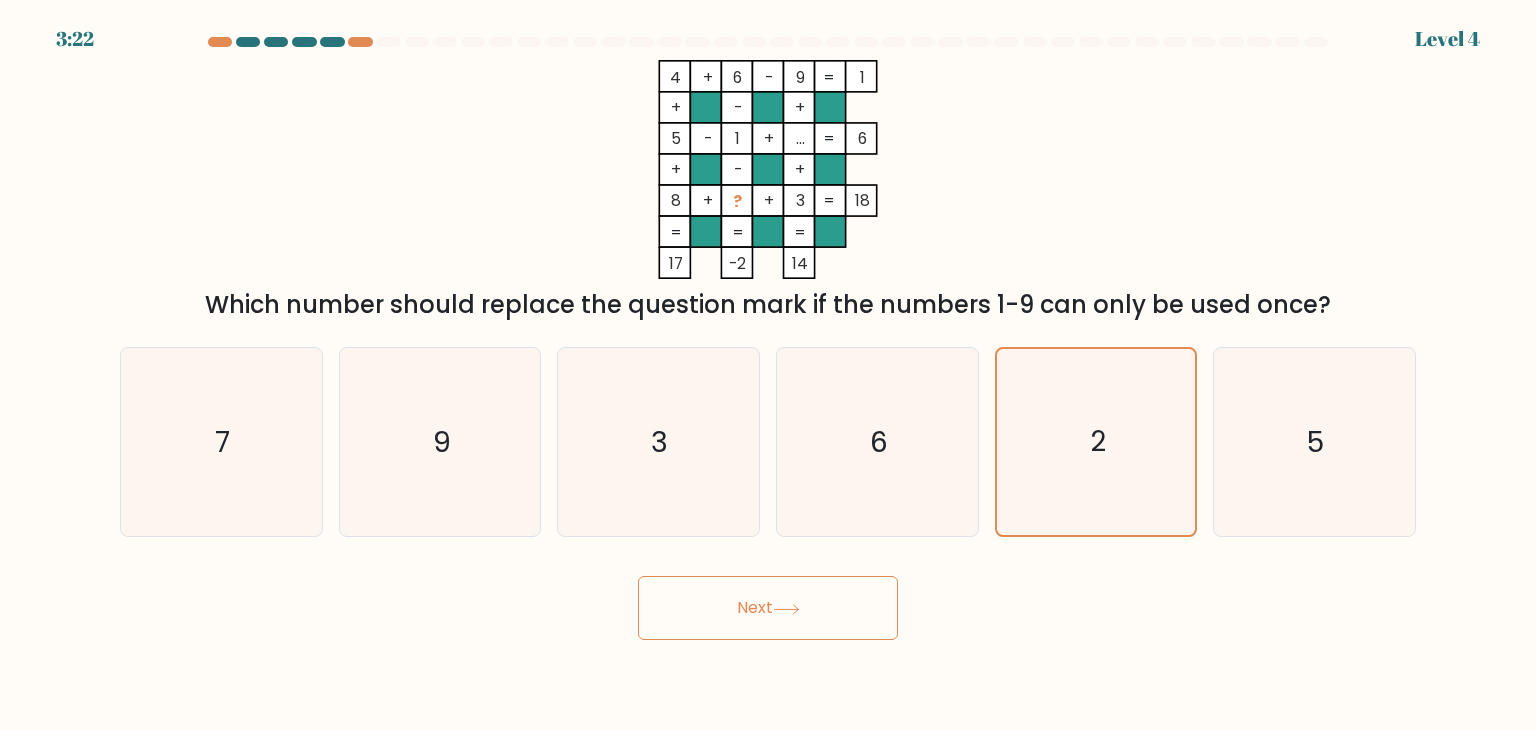 click on "Next" at bounding box center [768, 608] 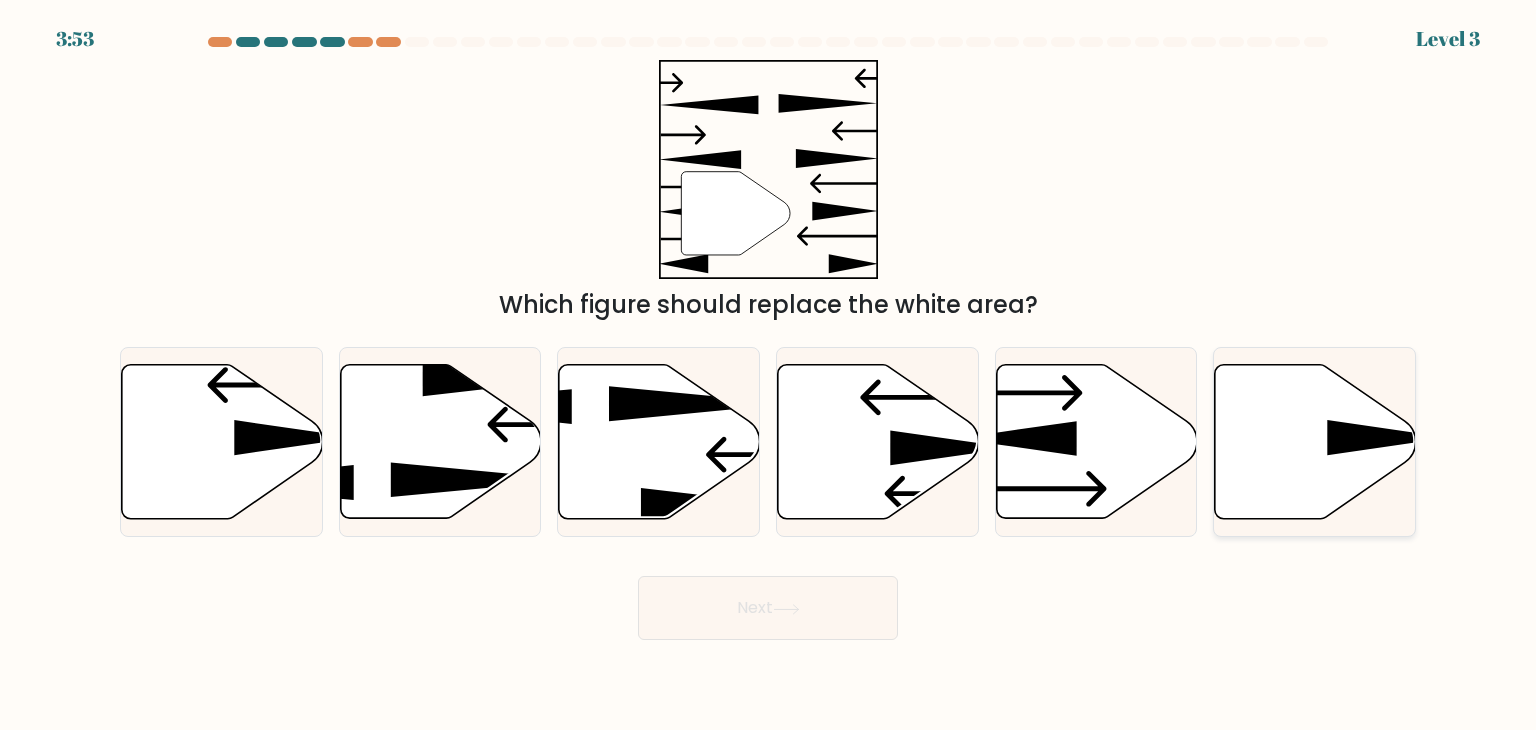 click 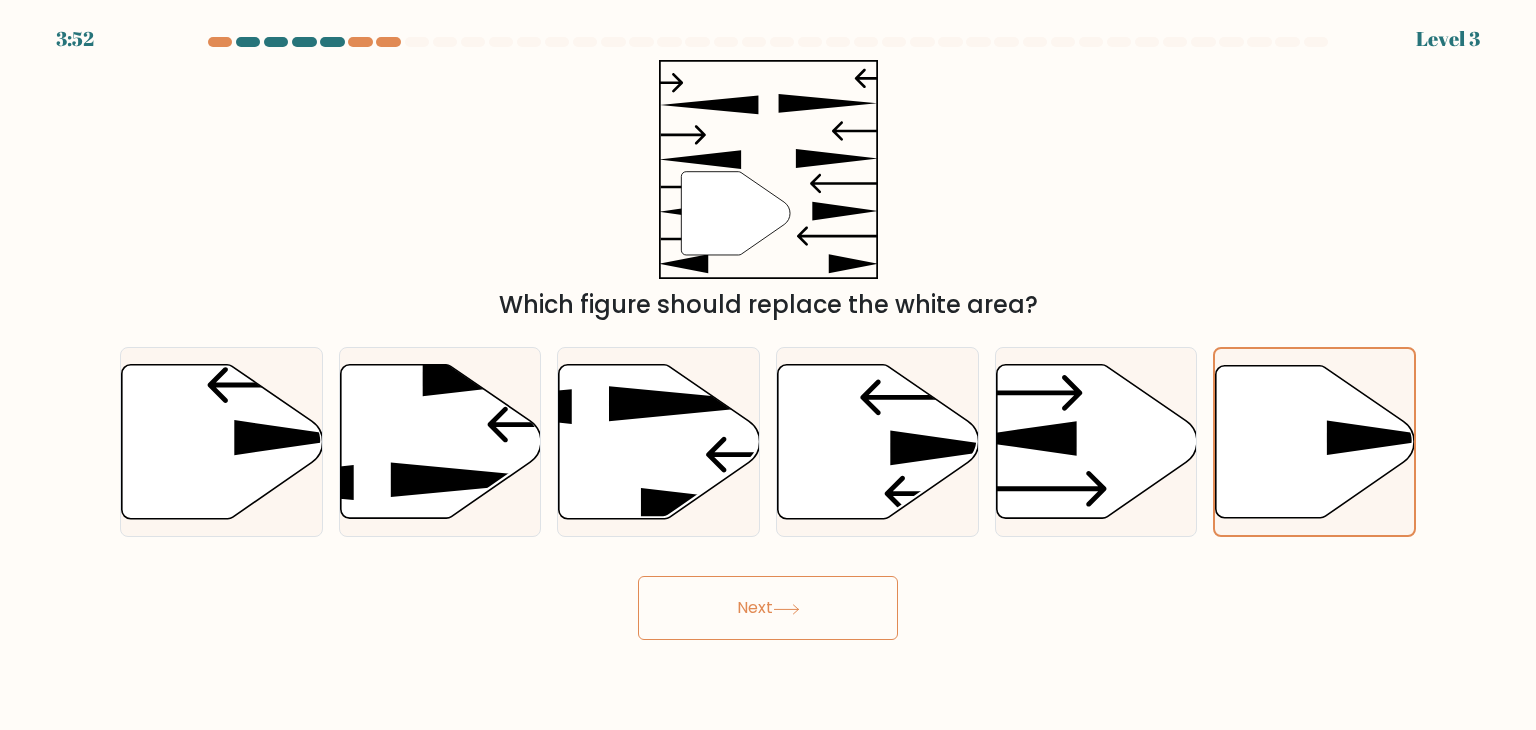 click on "Next" at bounding box center [768, 608] 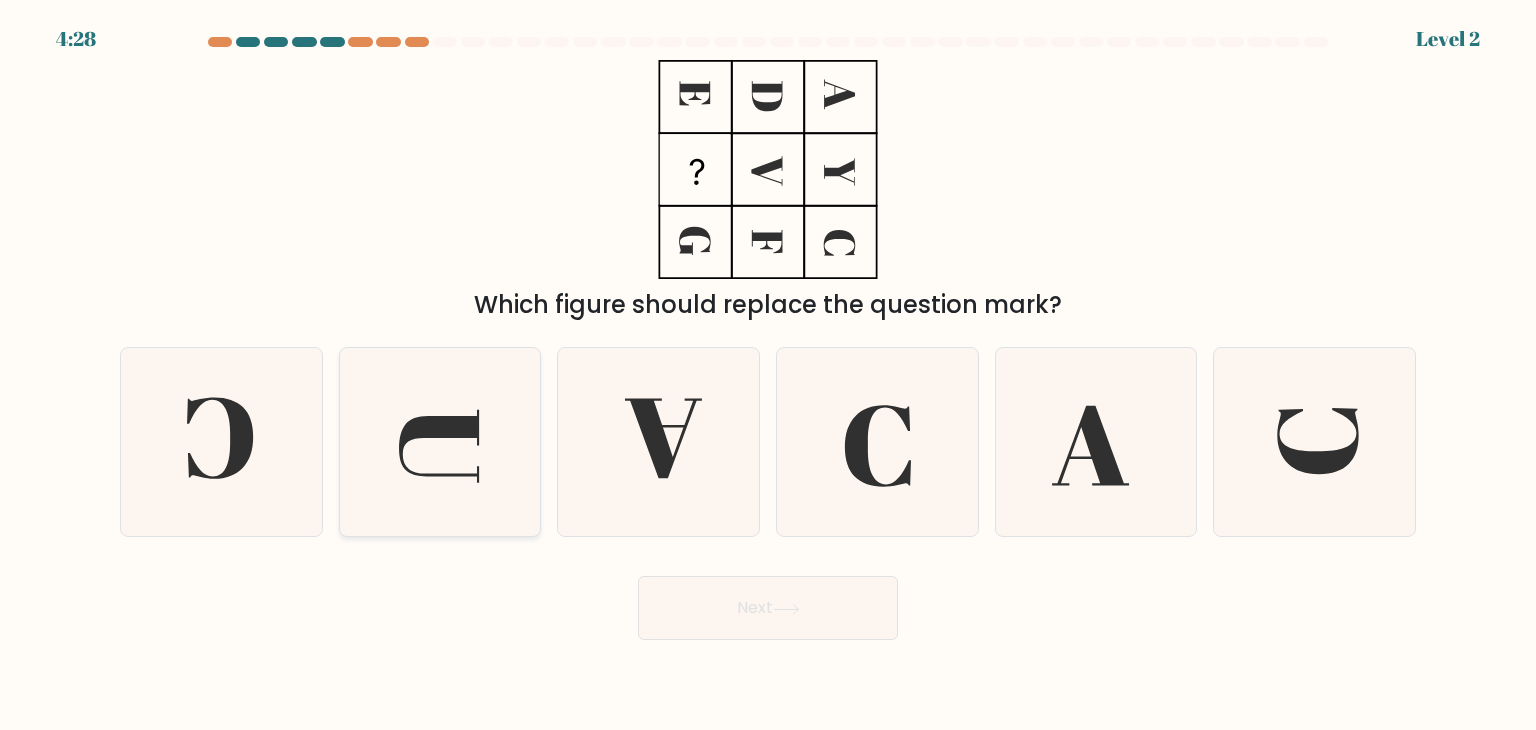 click 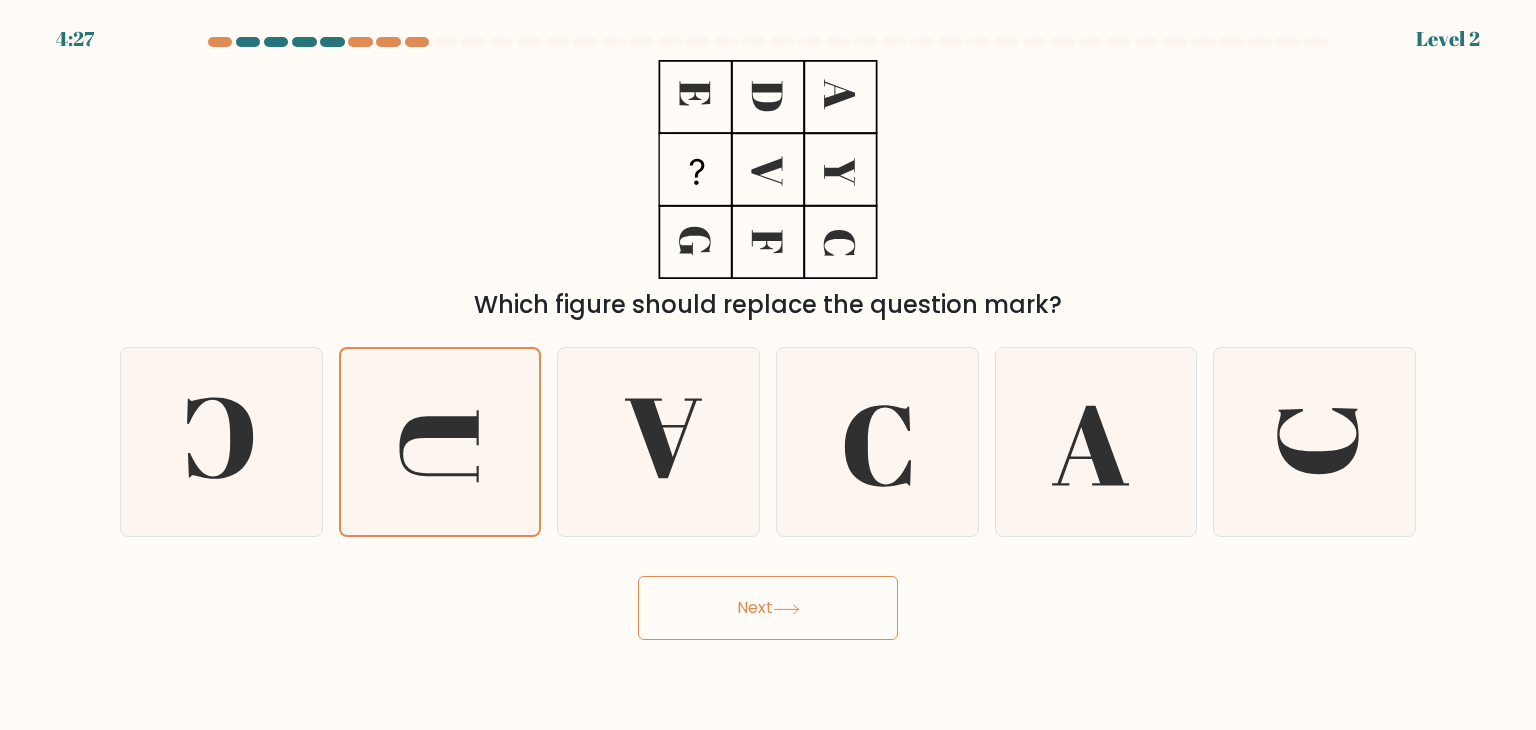 click on "Next" at bounding box center (768, 608) 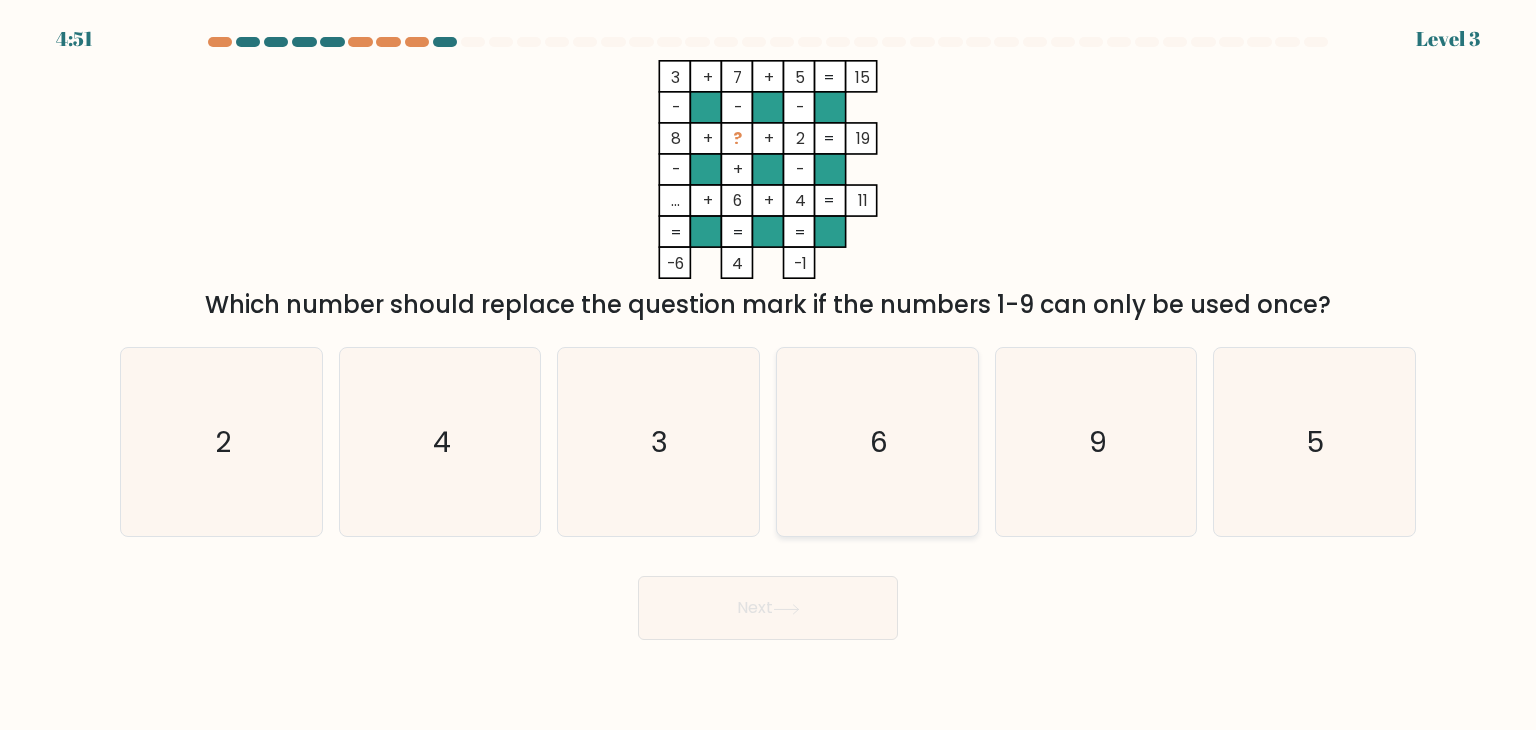click on "6" 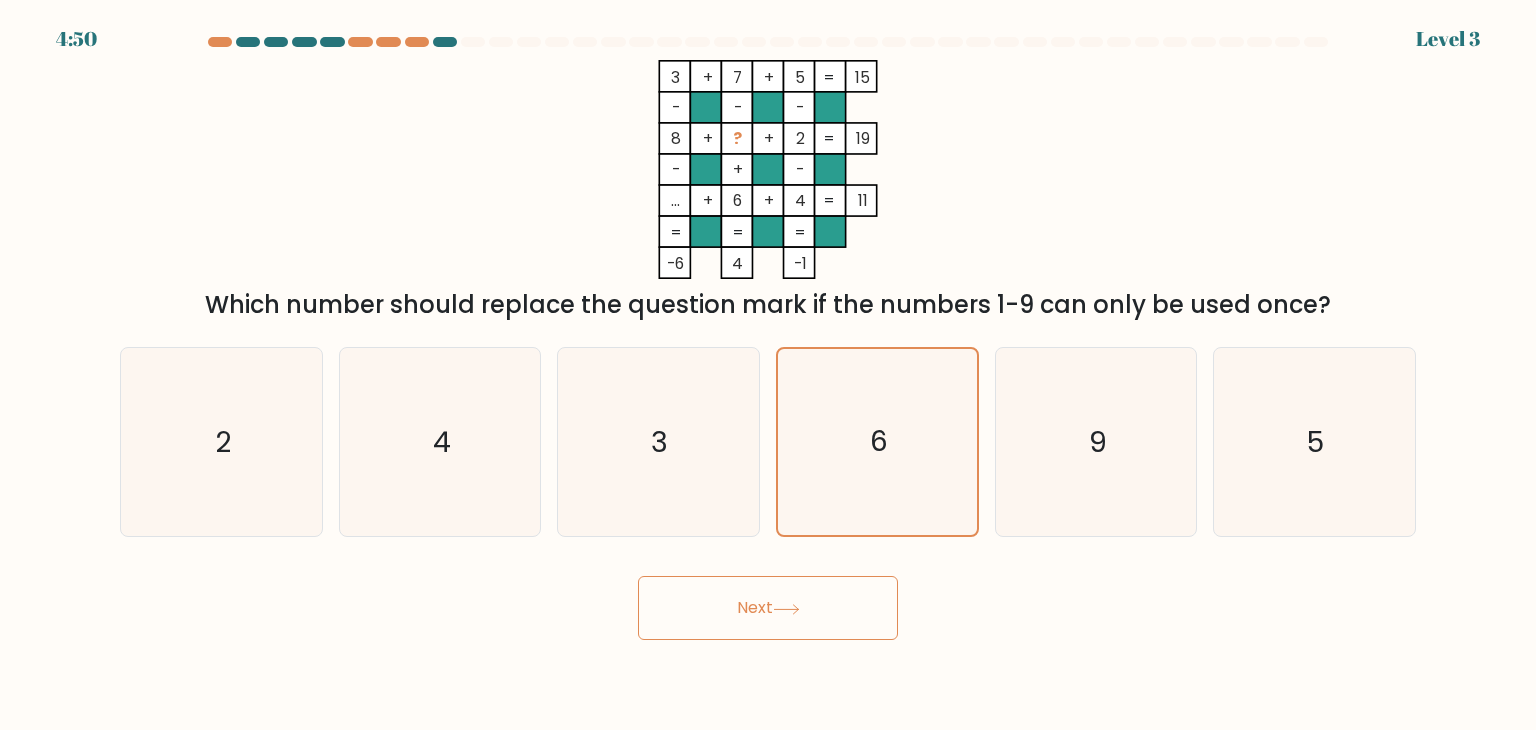 click on "Next" at bounding box center (768, 608) 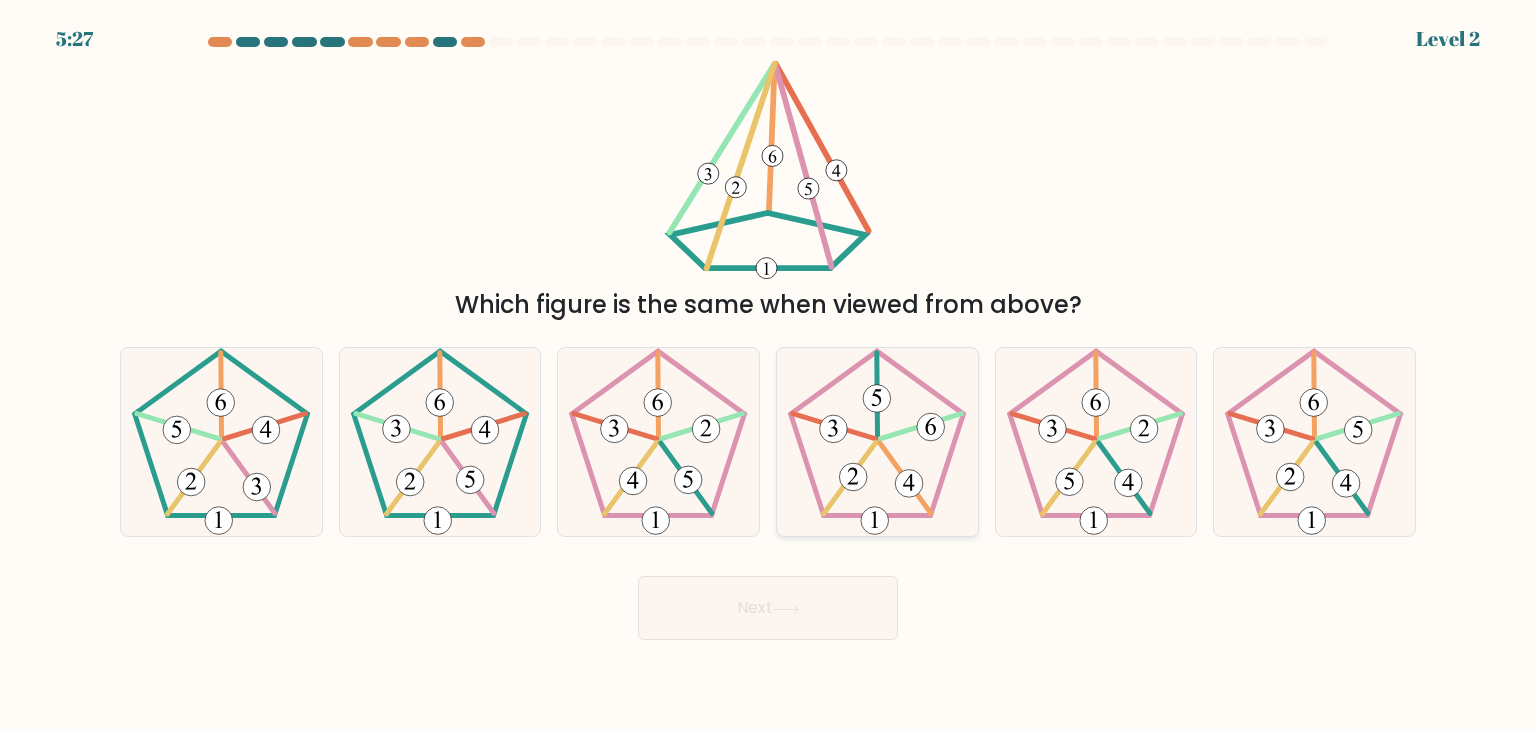 click 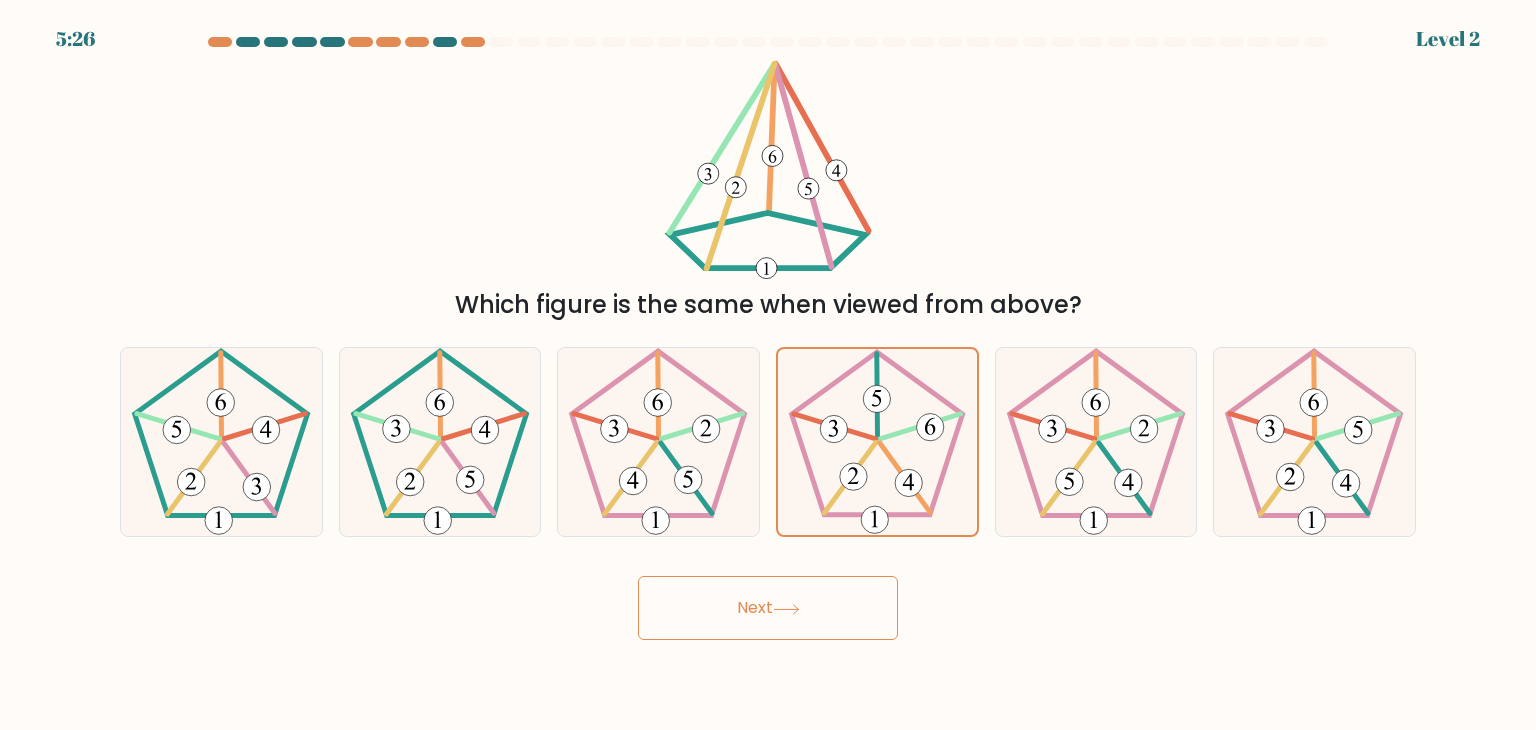 click on "Next" at bounding box center [768, 608] 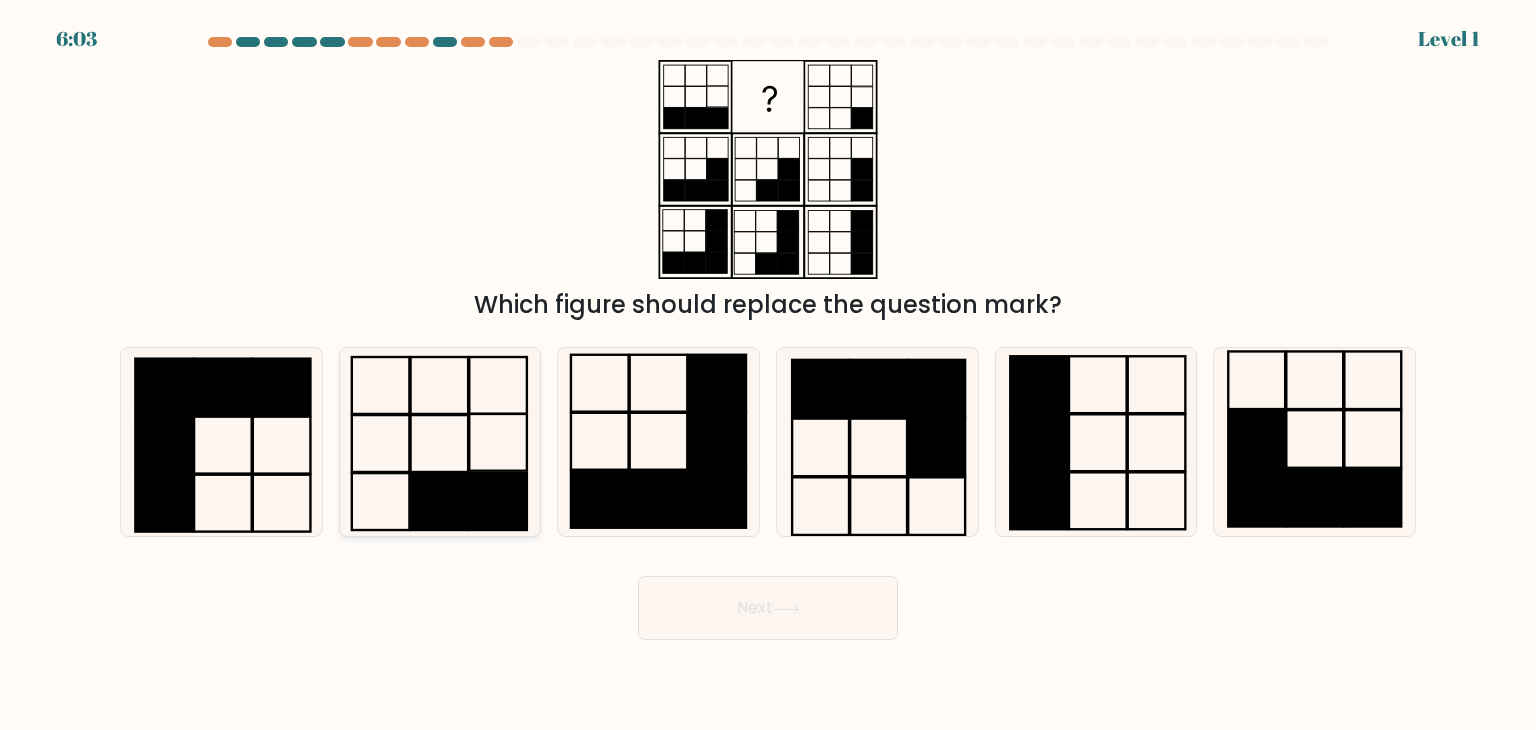 click 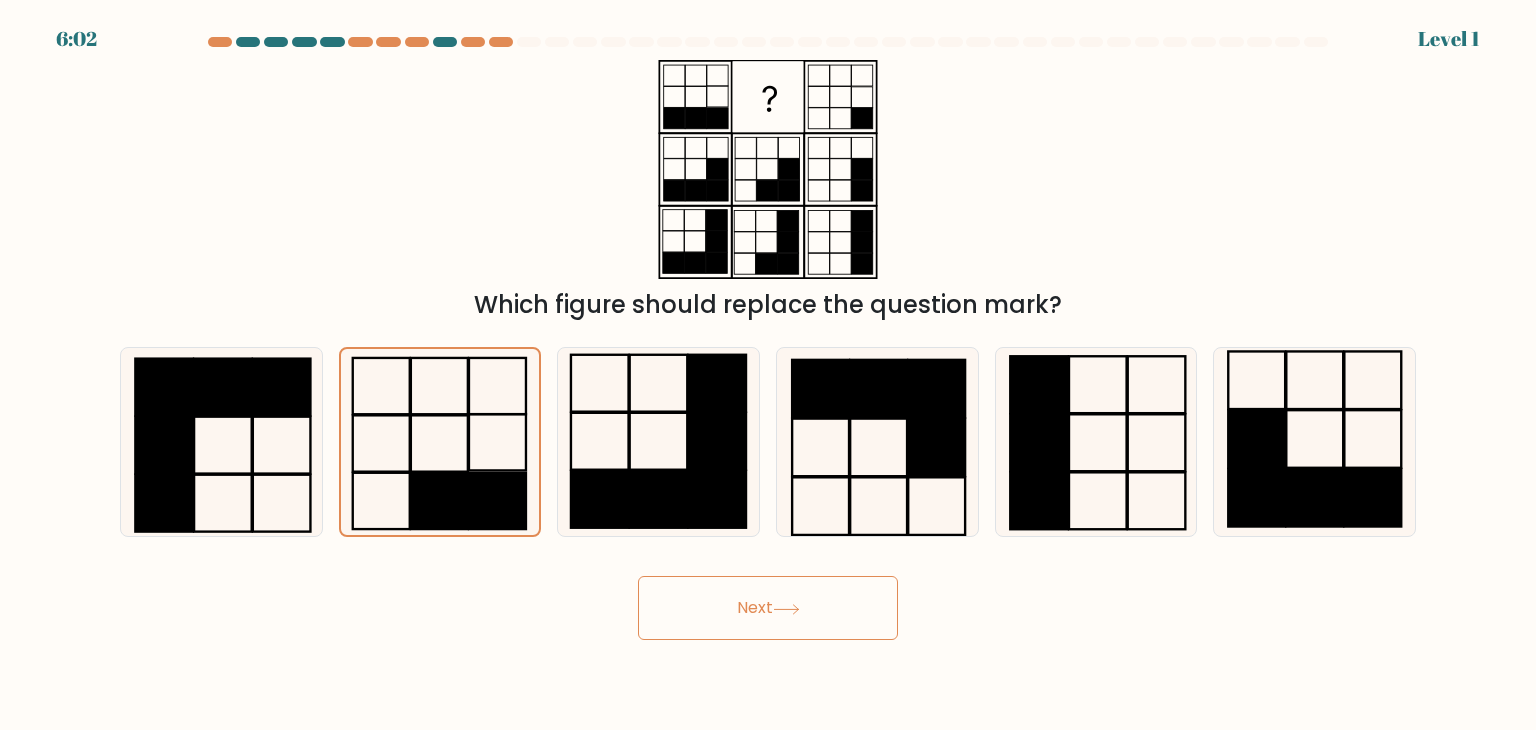 click on "Next" at bounding box center (768, 608) 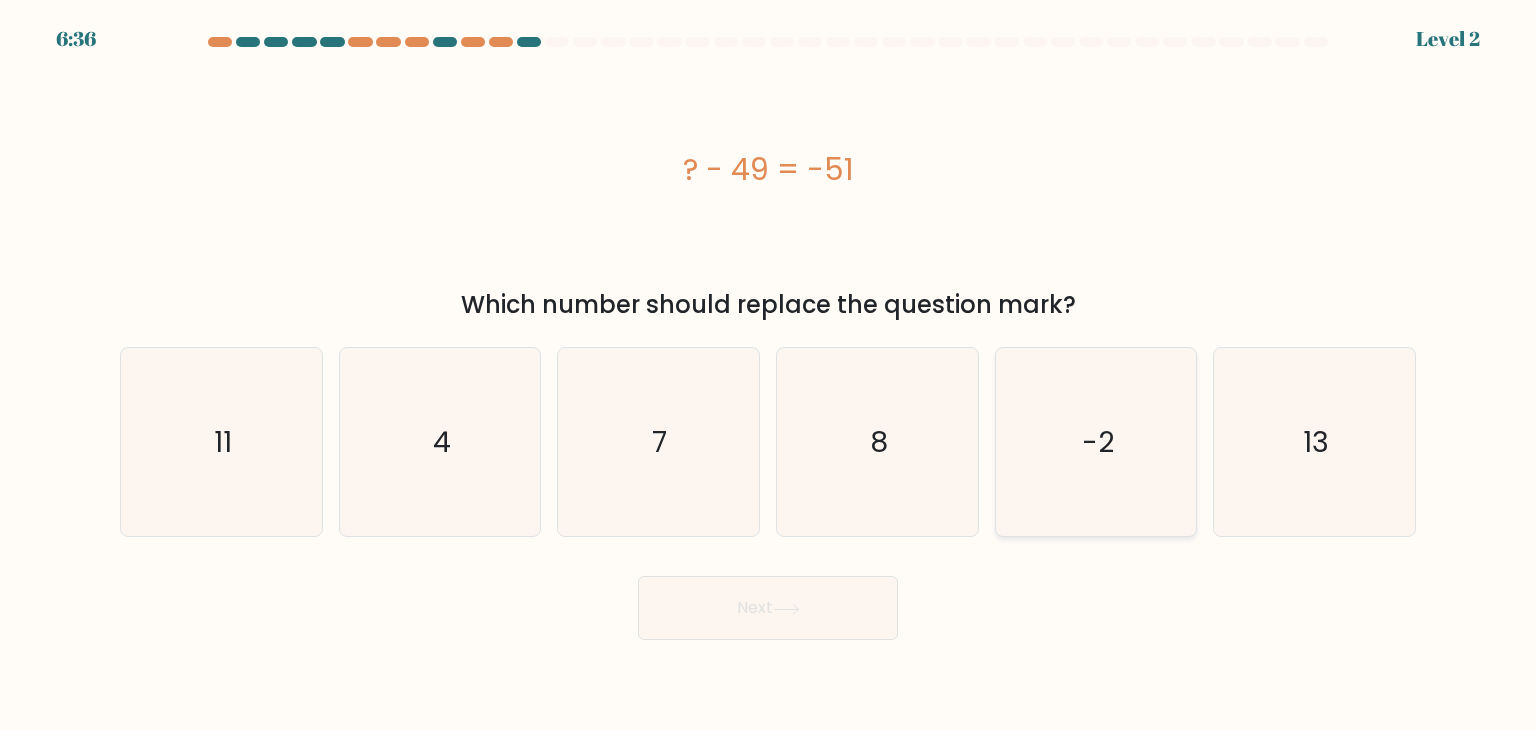 click on "-2" 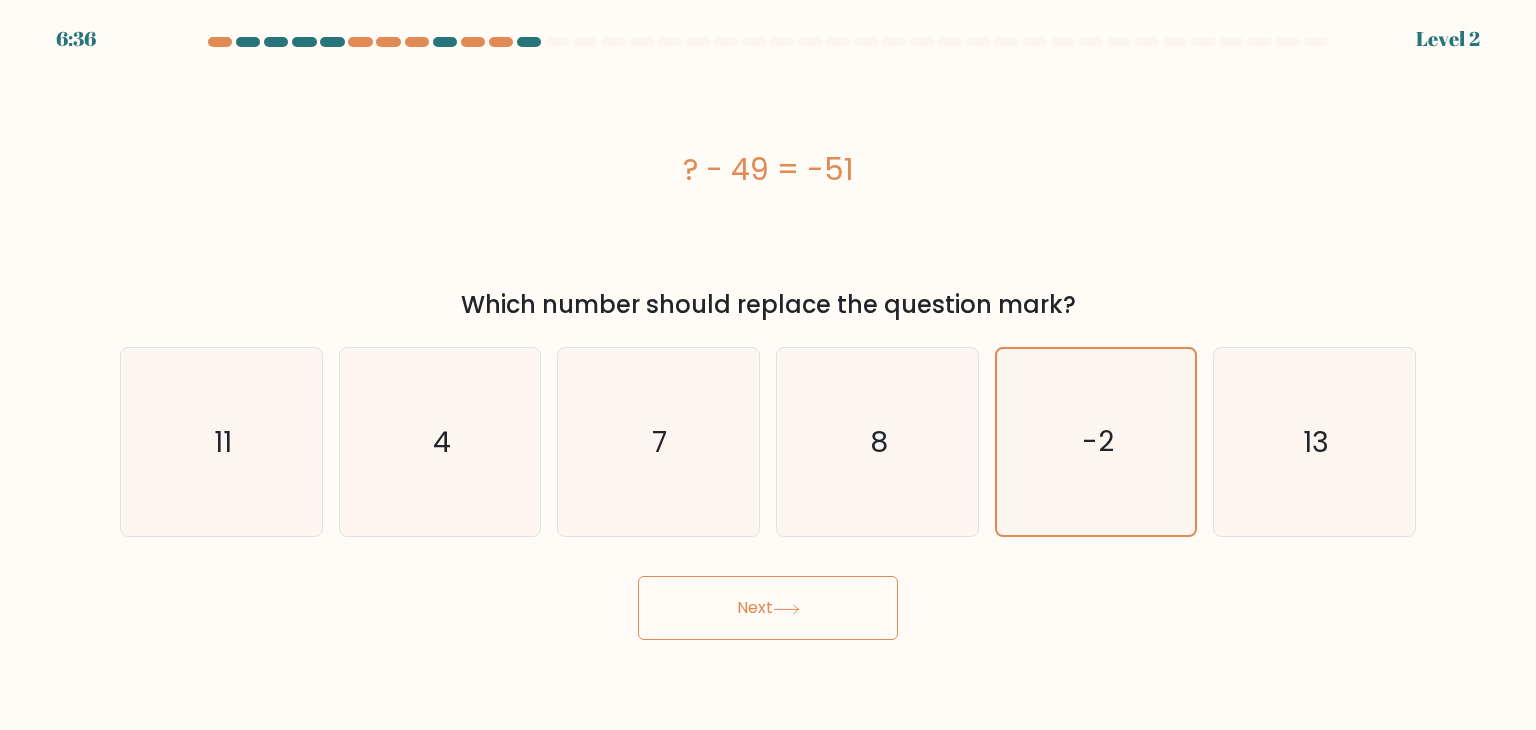click on "Next" at bounding box center (768, 608) 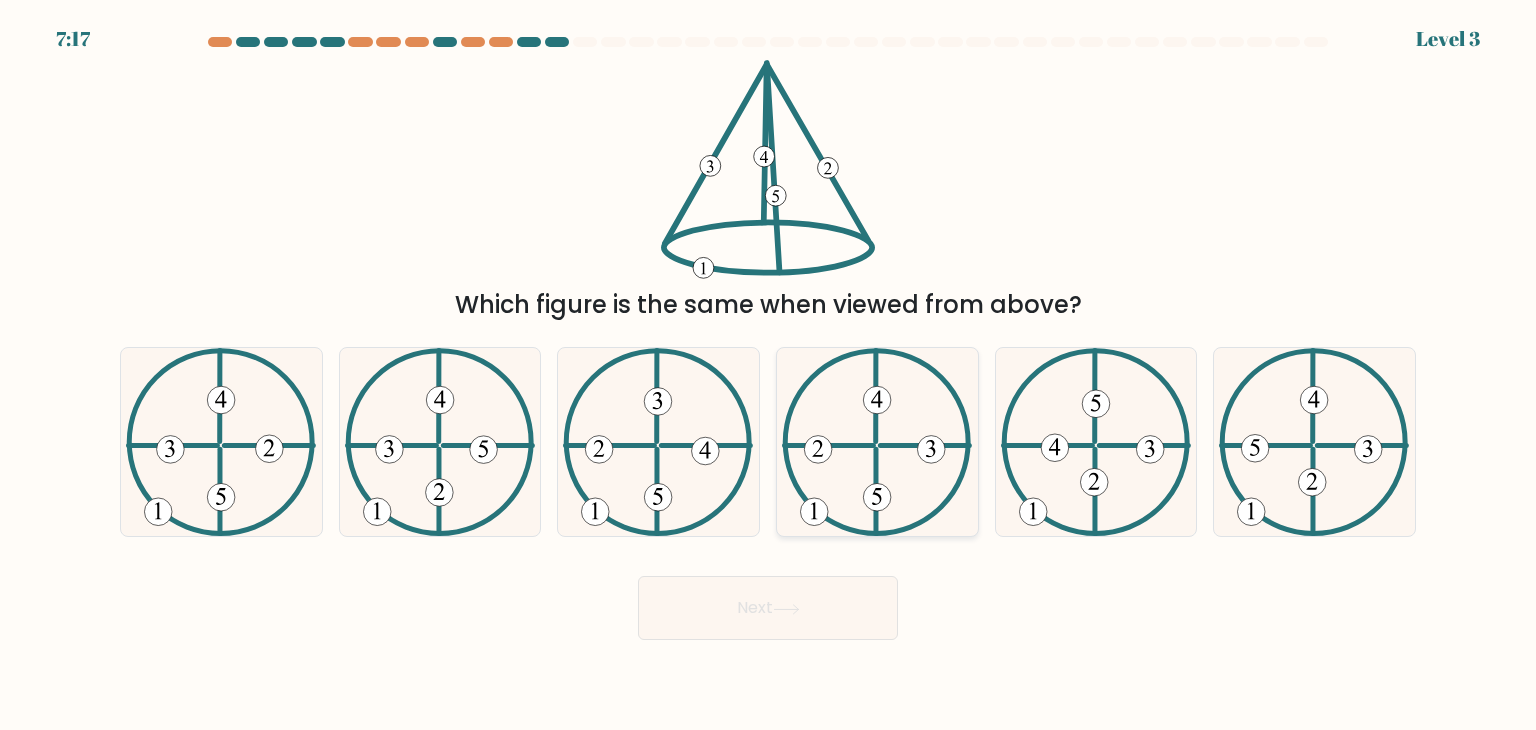 click 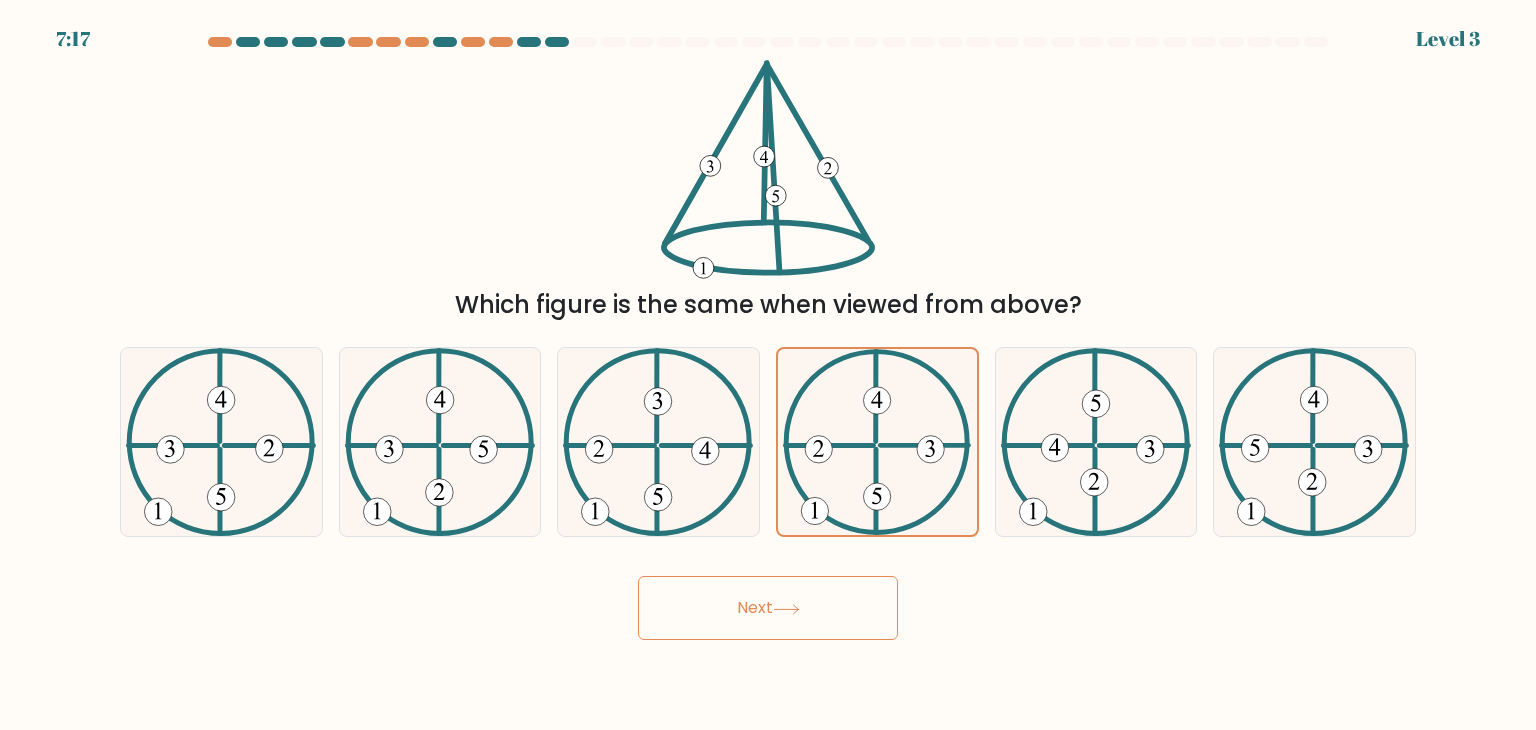click on "Next" at bounding box center [768, 608] 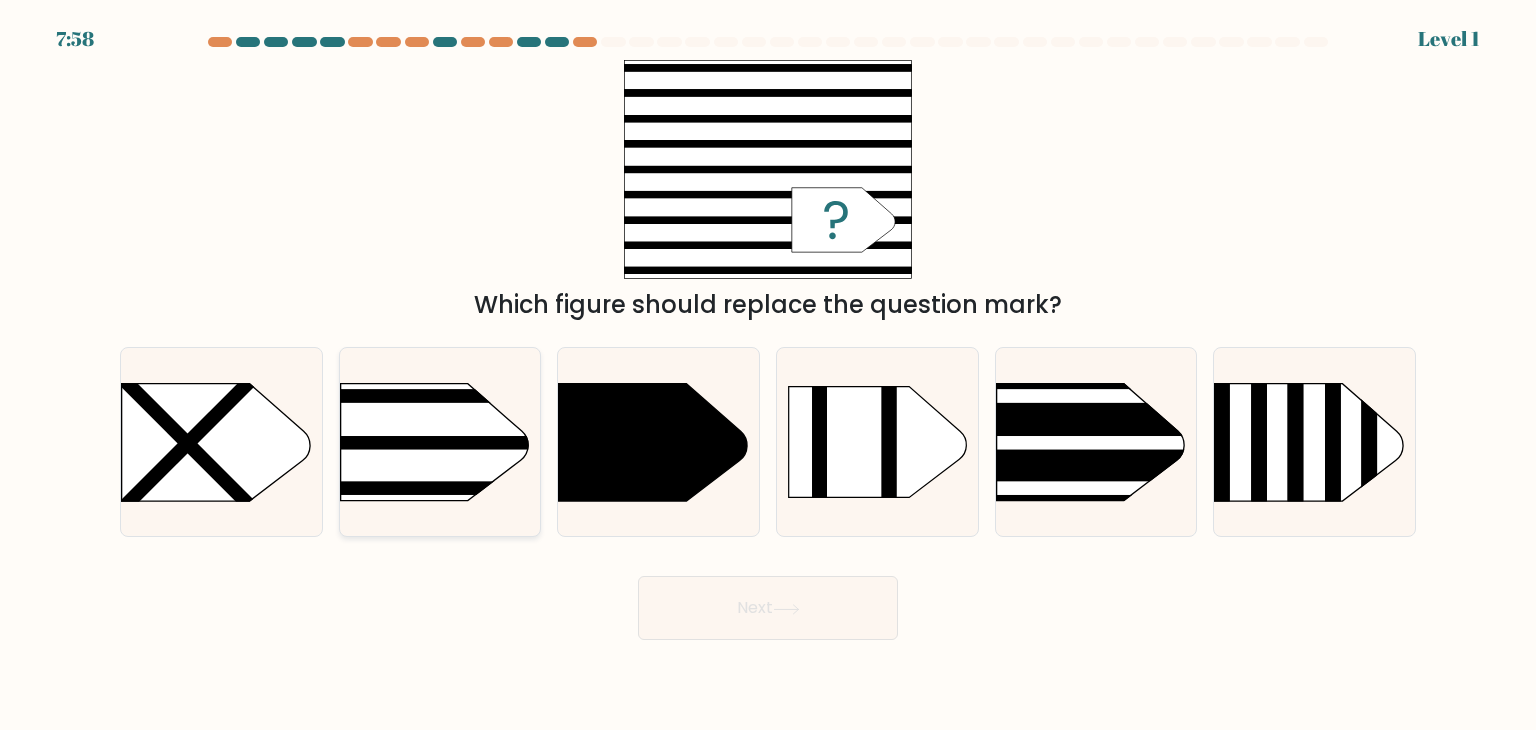 click 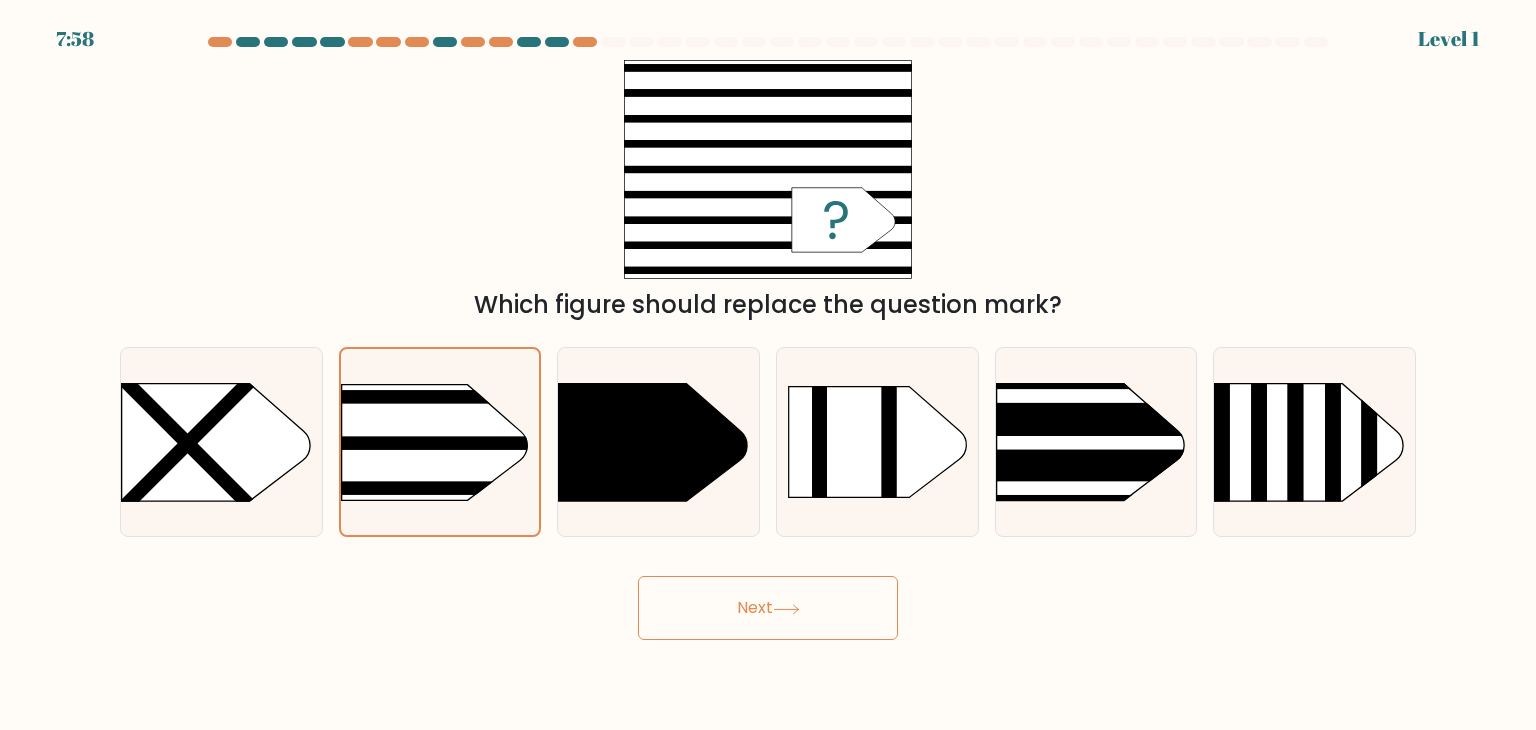 click on "Next" at bounding box center (768, 608) 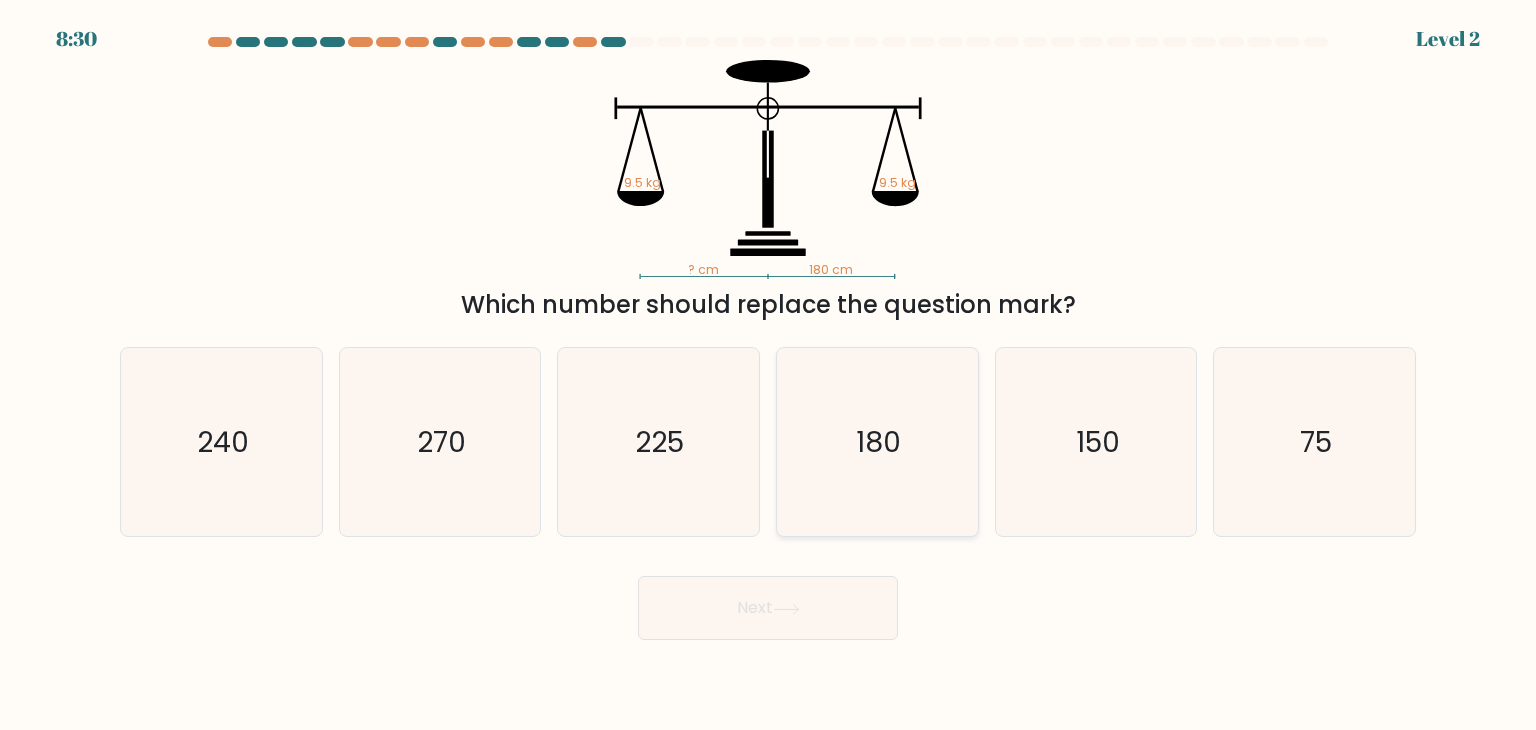 click on "180" 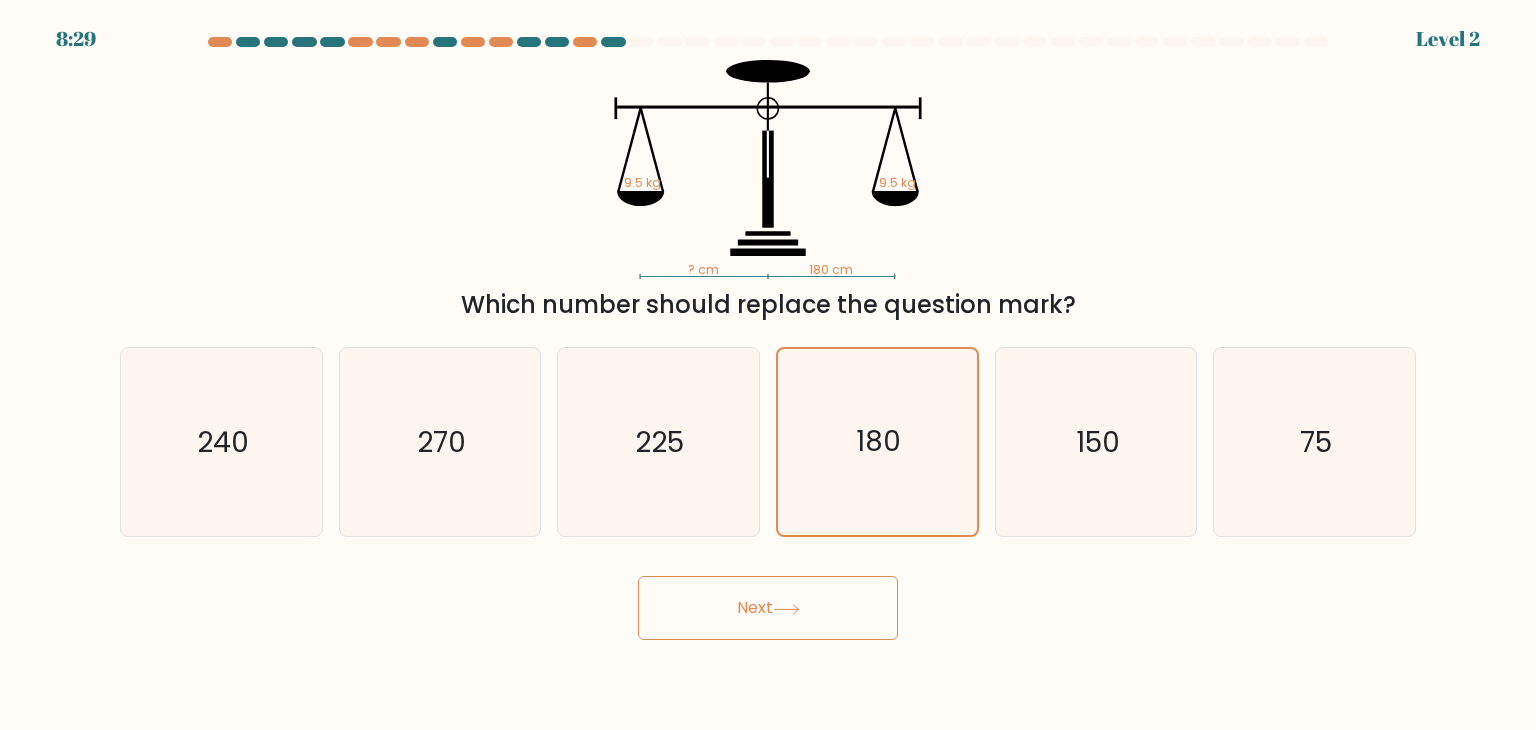 click on "Next" at bounding box center [768, 608] 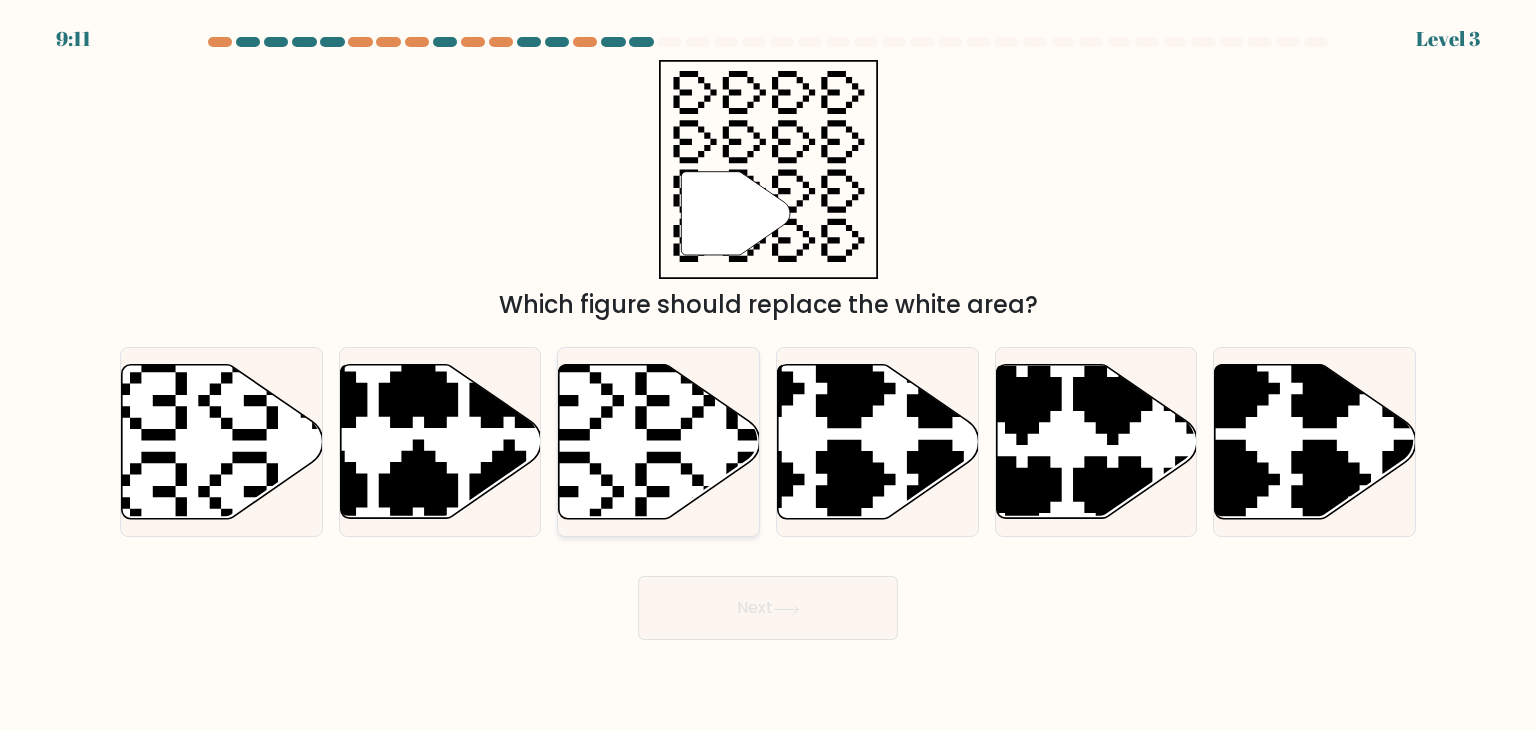 click 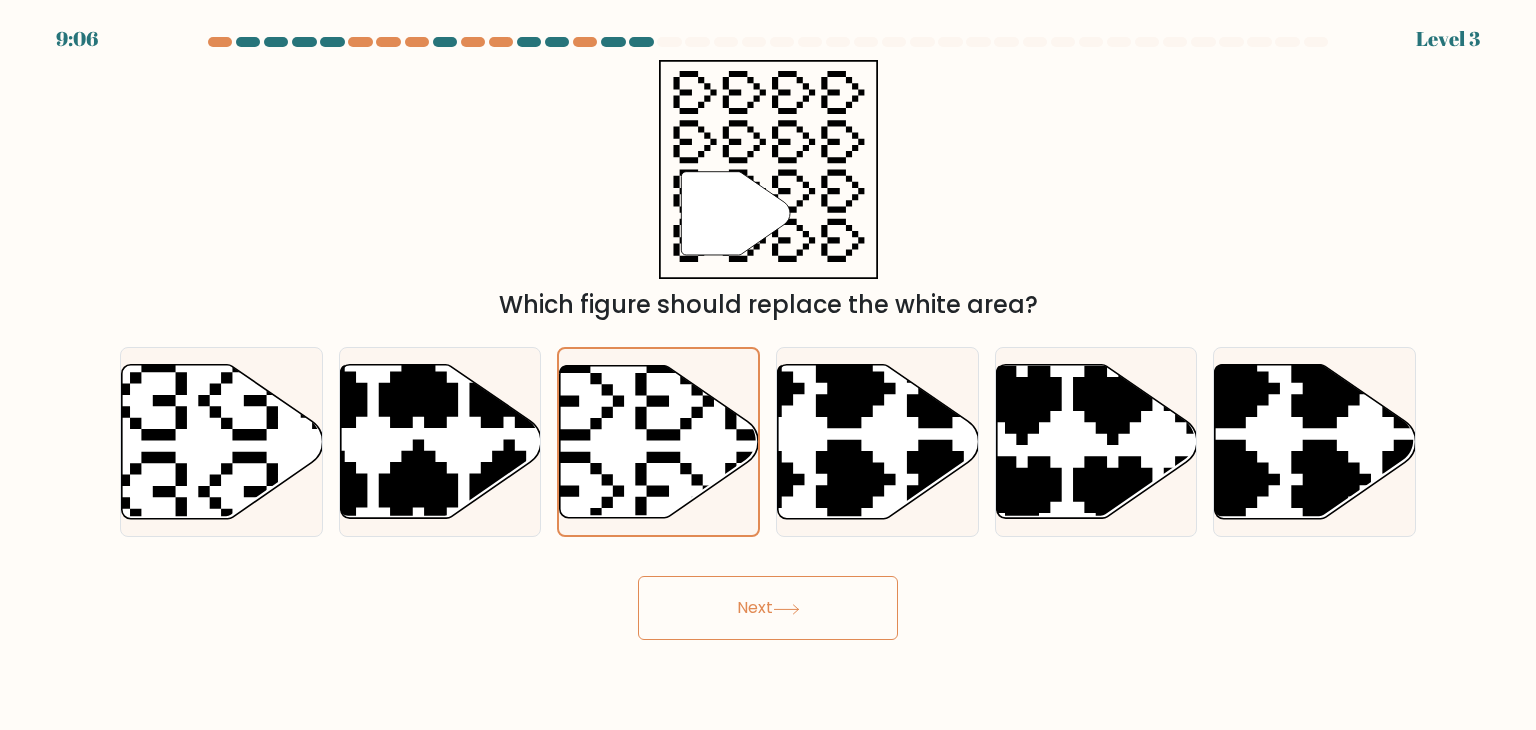 click on "Next" at bounding box center [768, 608] 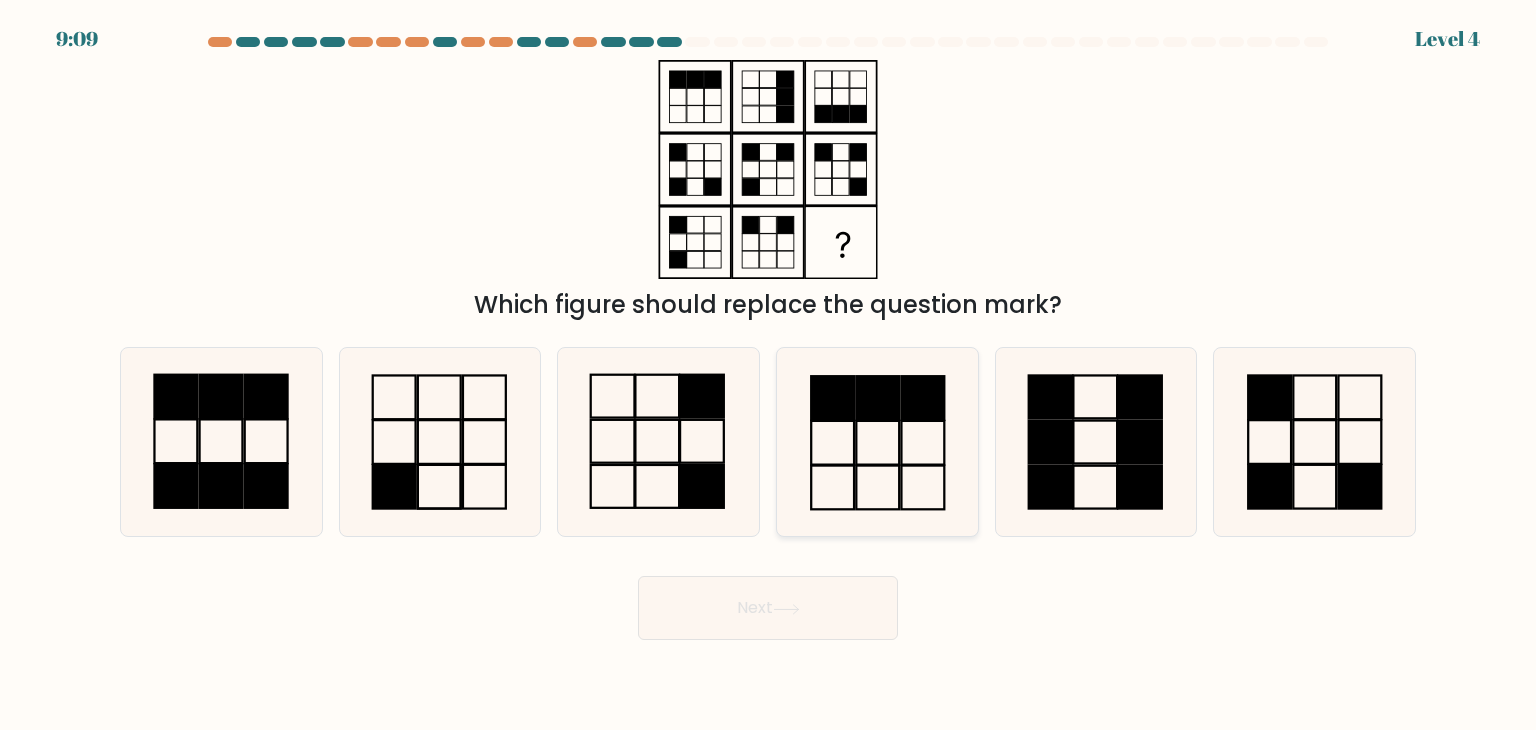 click 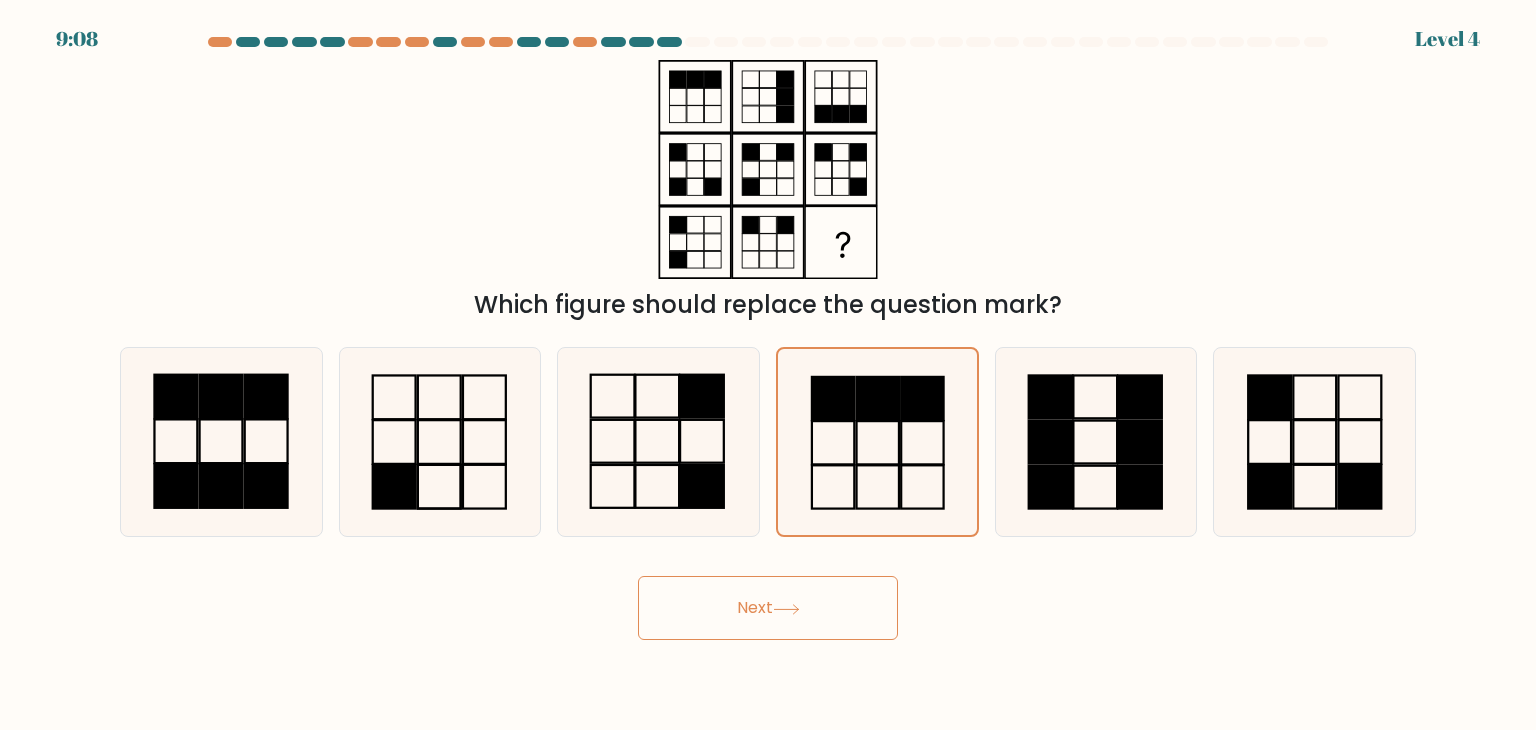 click on "Next" at bounding box center [768, 608] 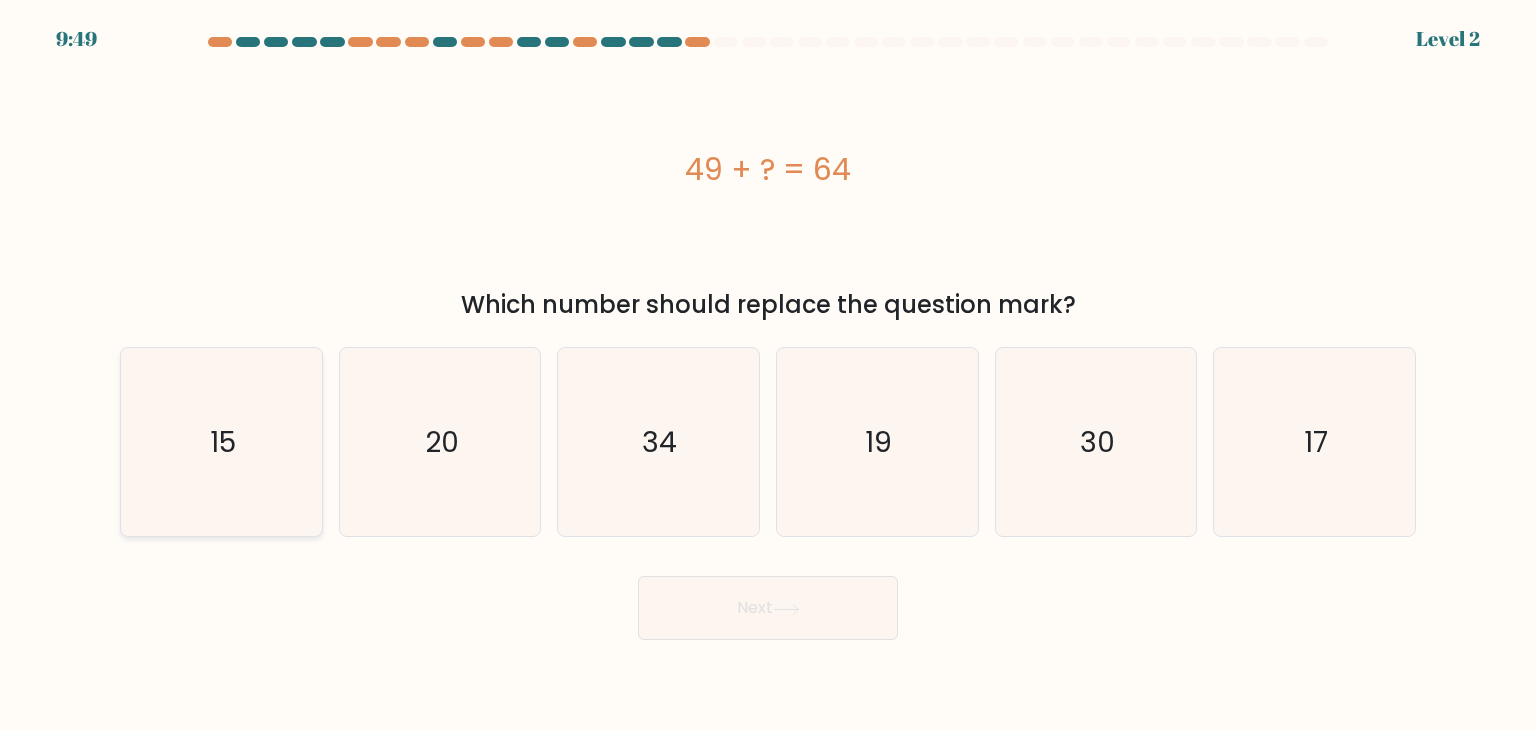 click on "15" 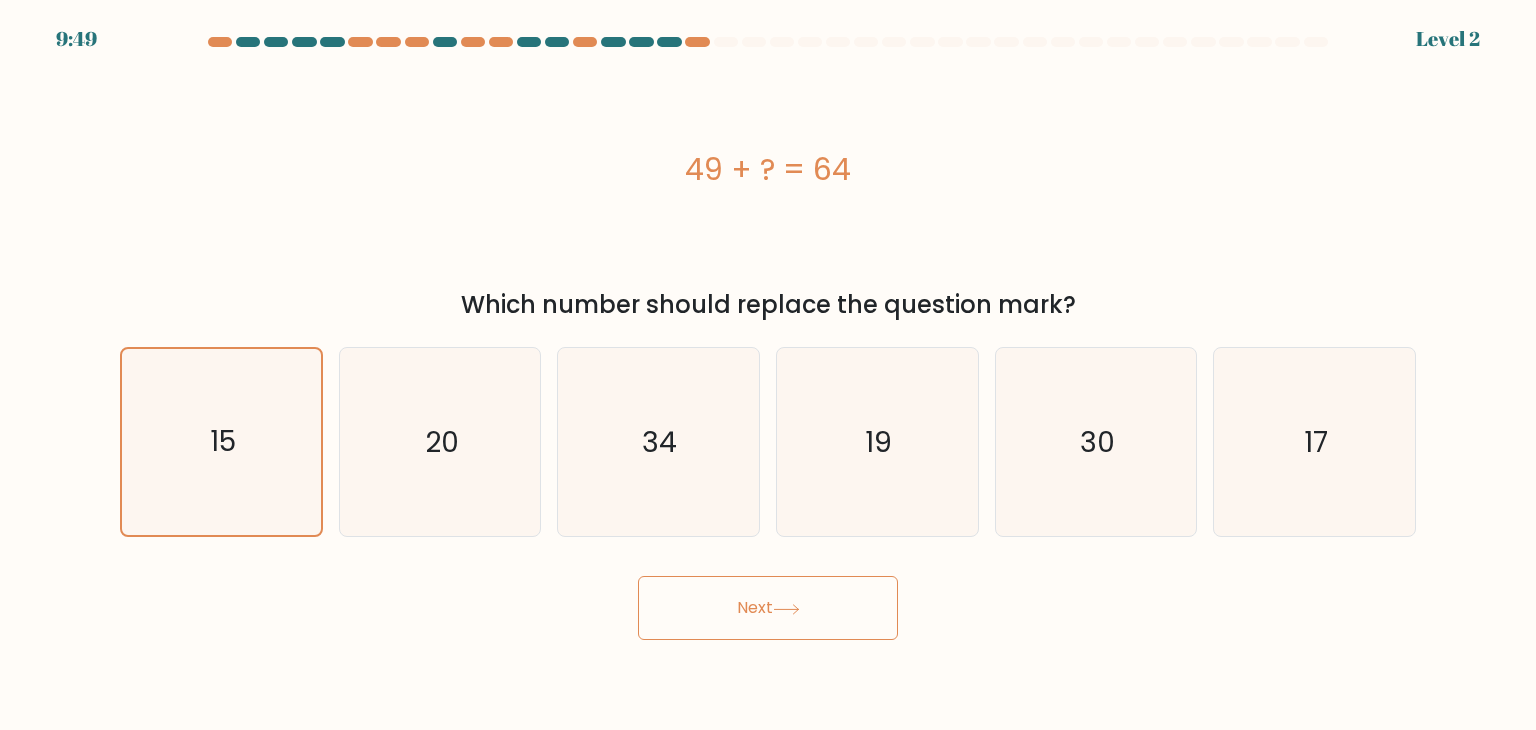 click on "Next" at bounding box center [768, 608] 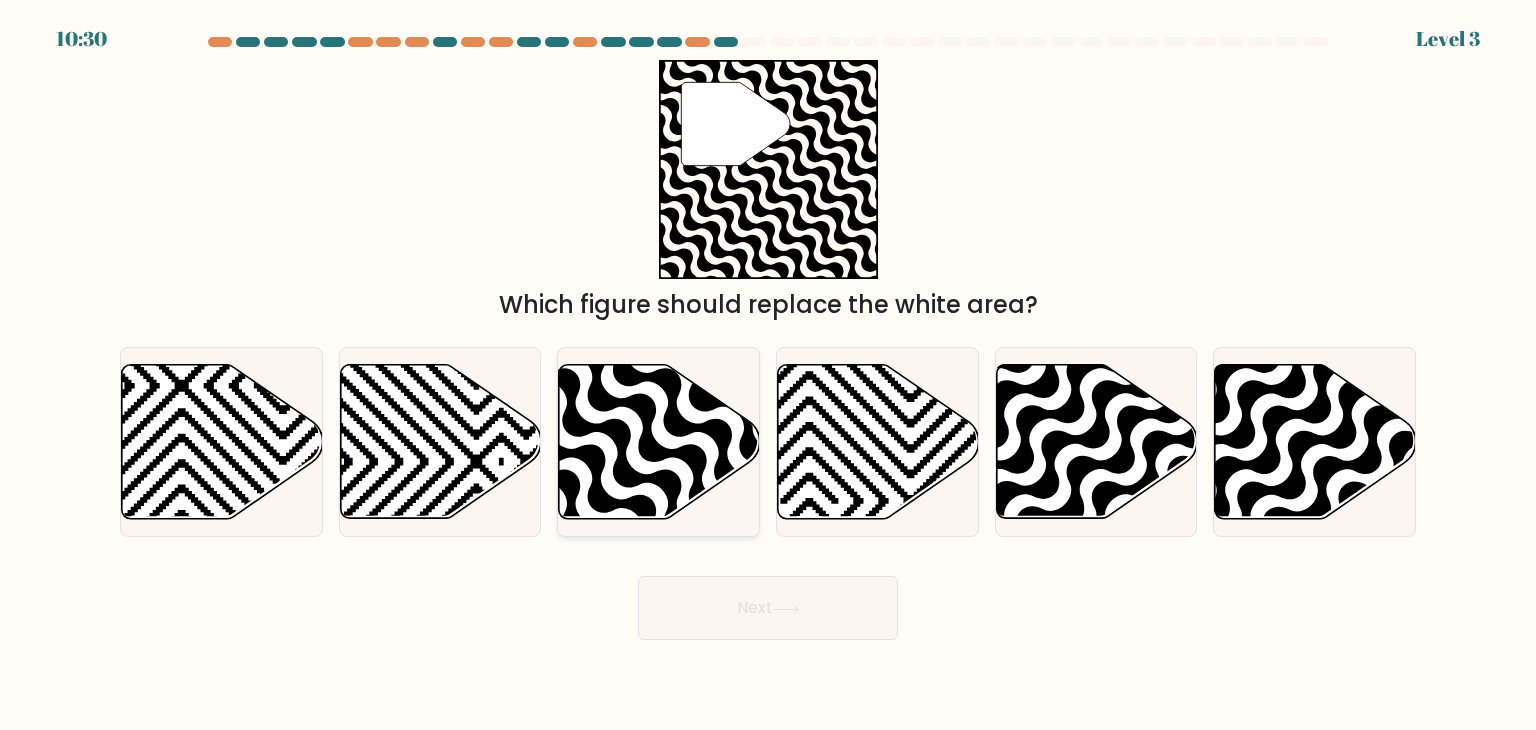 click 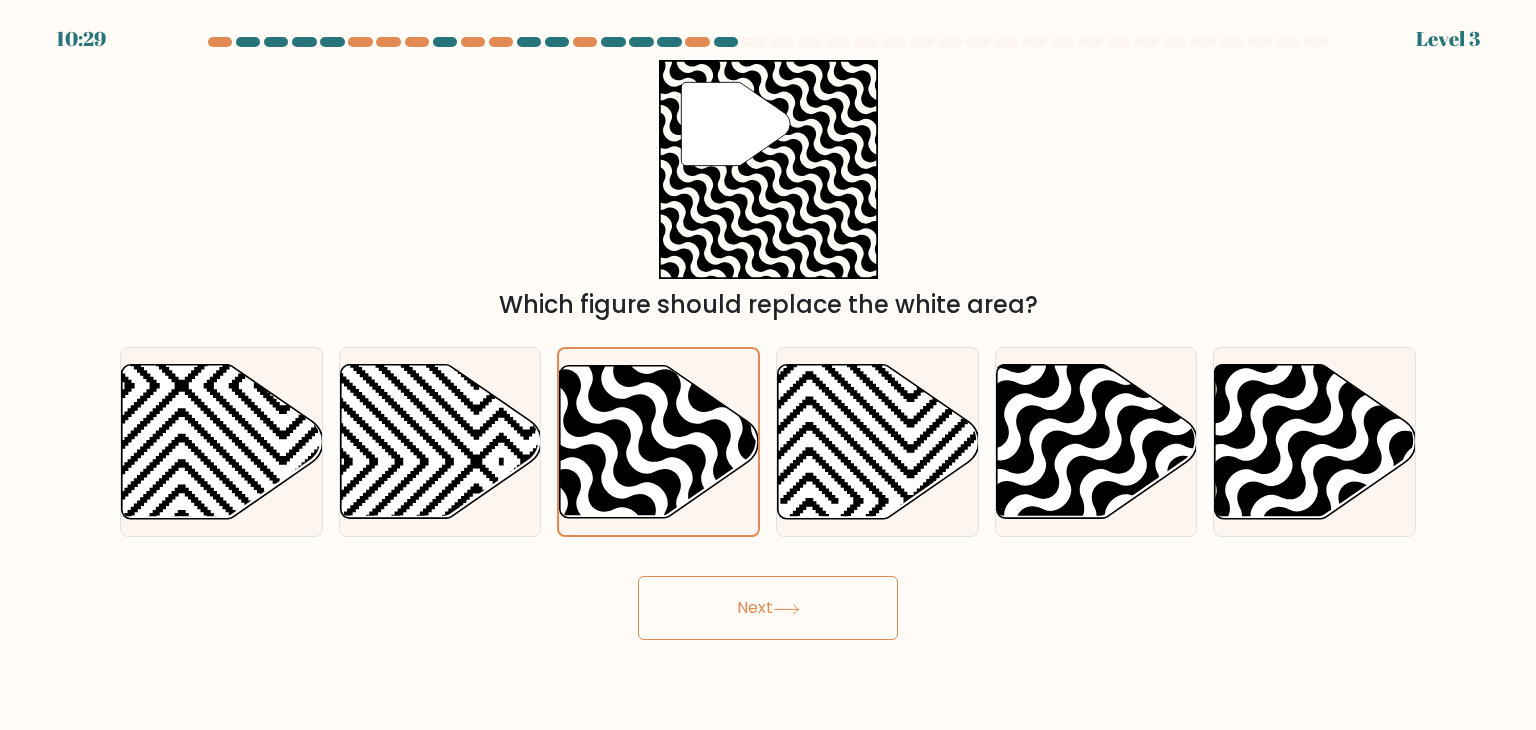 click on "Next" at bounding box center (768, 608) 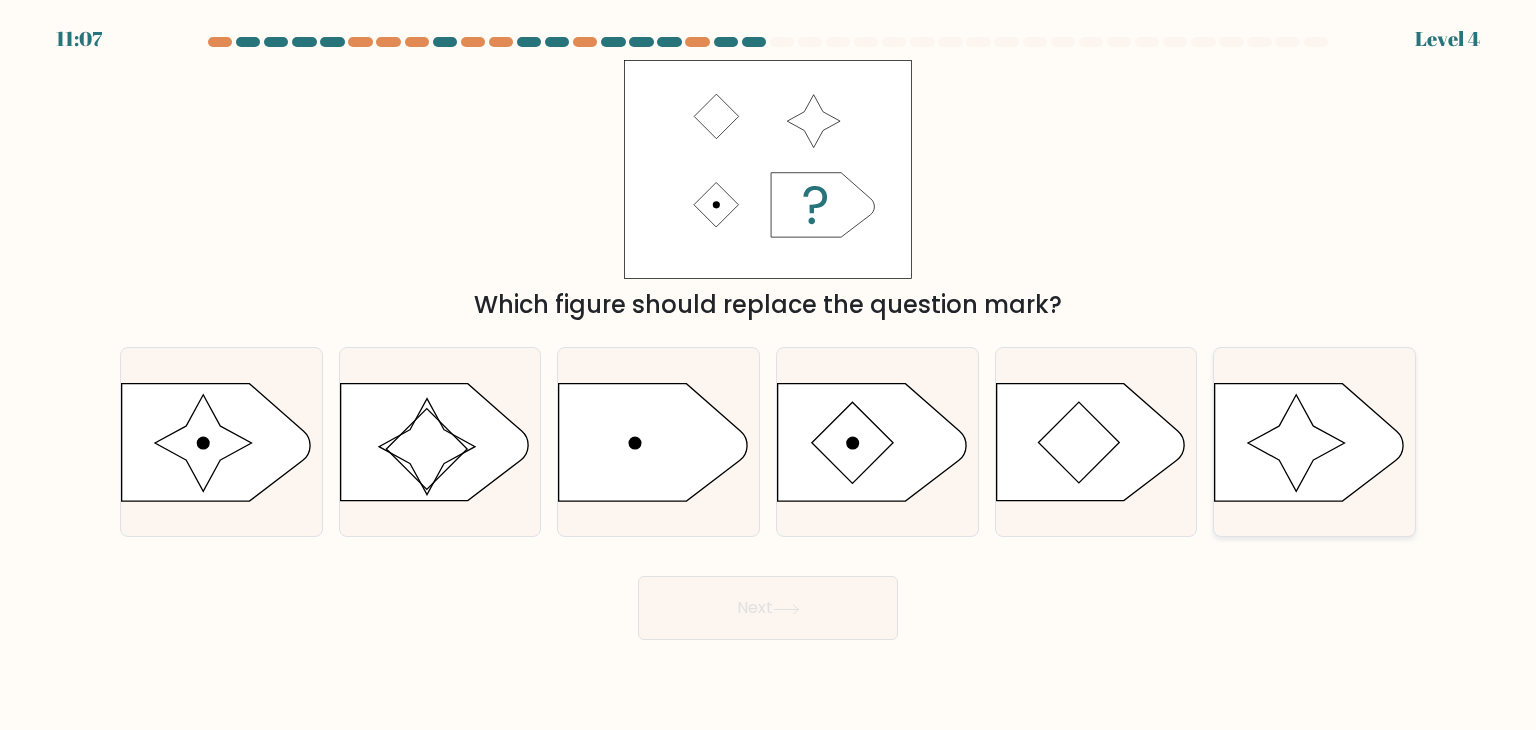 click 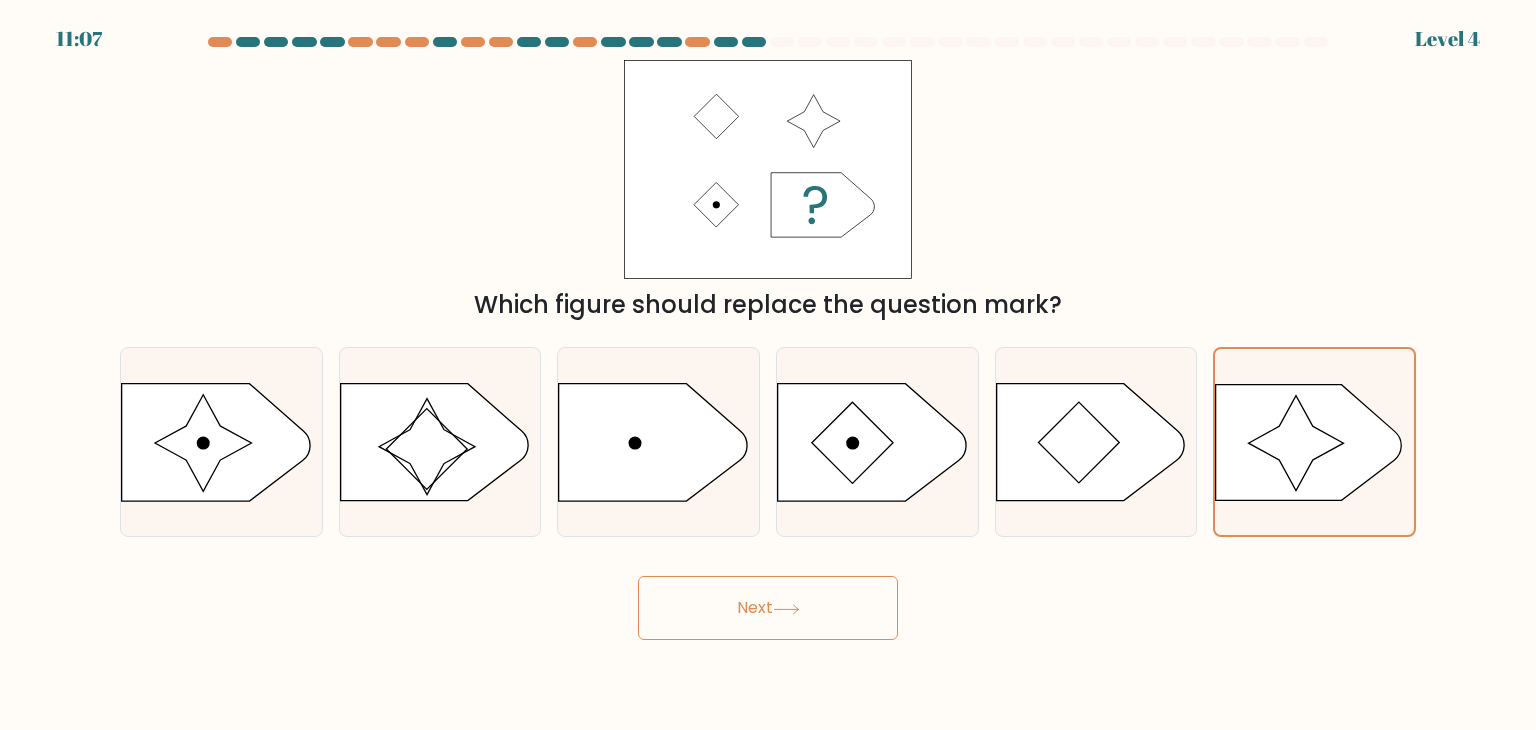 click on "Next" at bounding box center (768, 608) 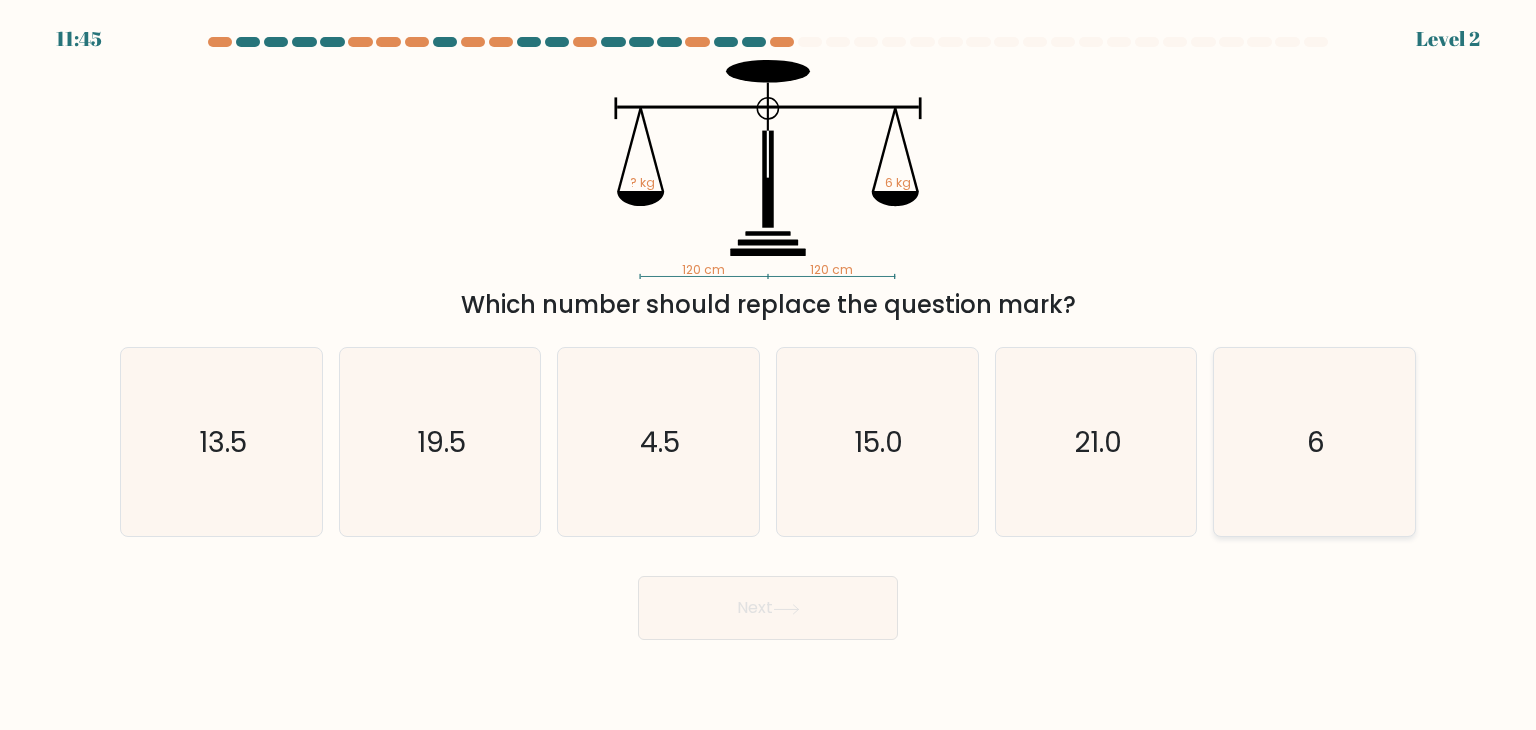 click on "6" 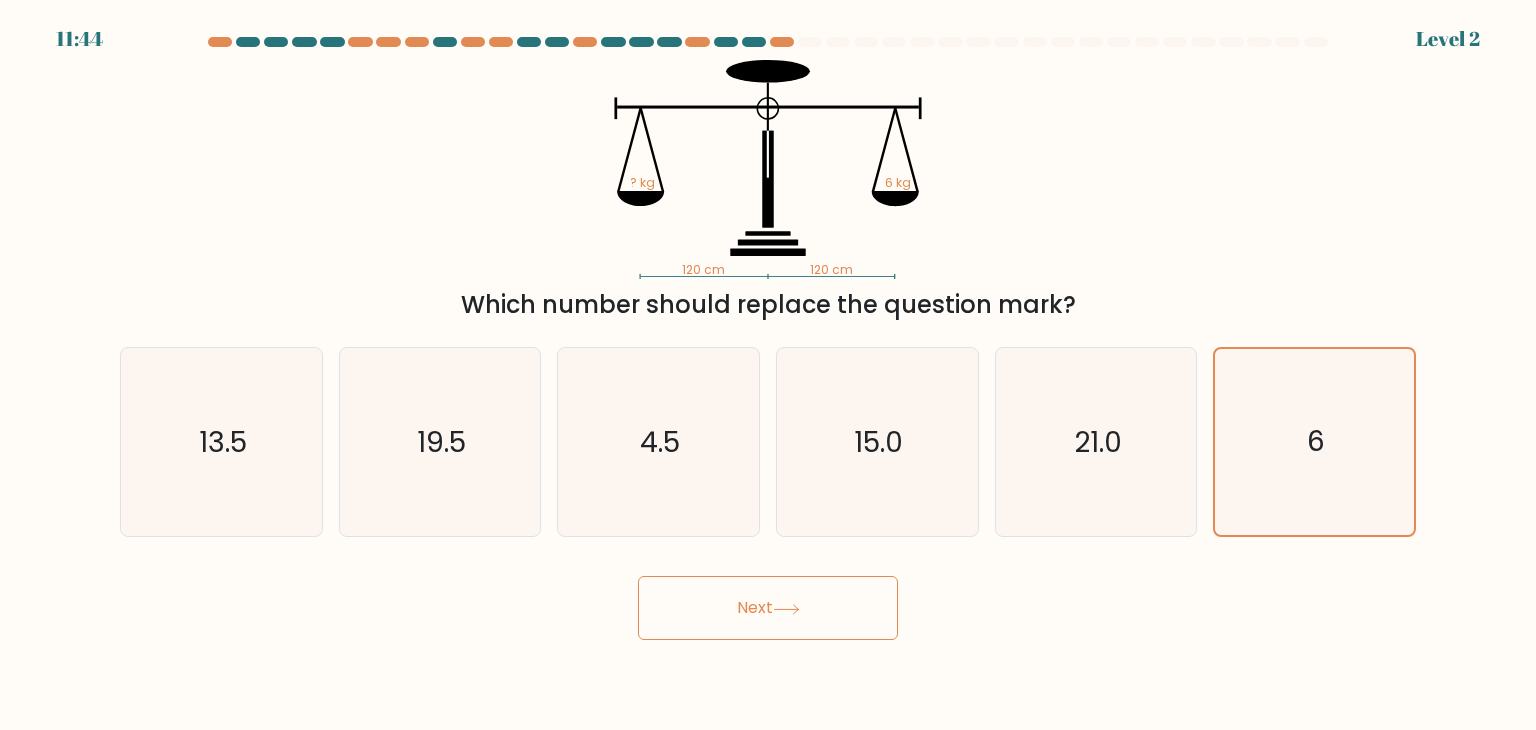 click on "Next" at bounding box center (768, 608) 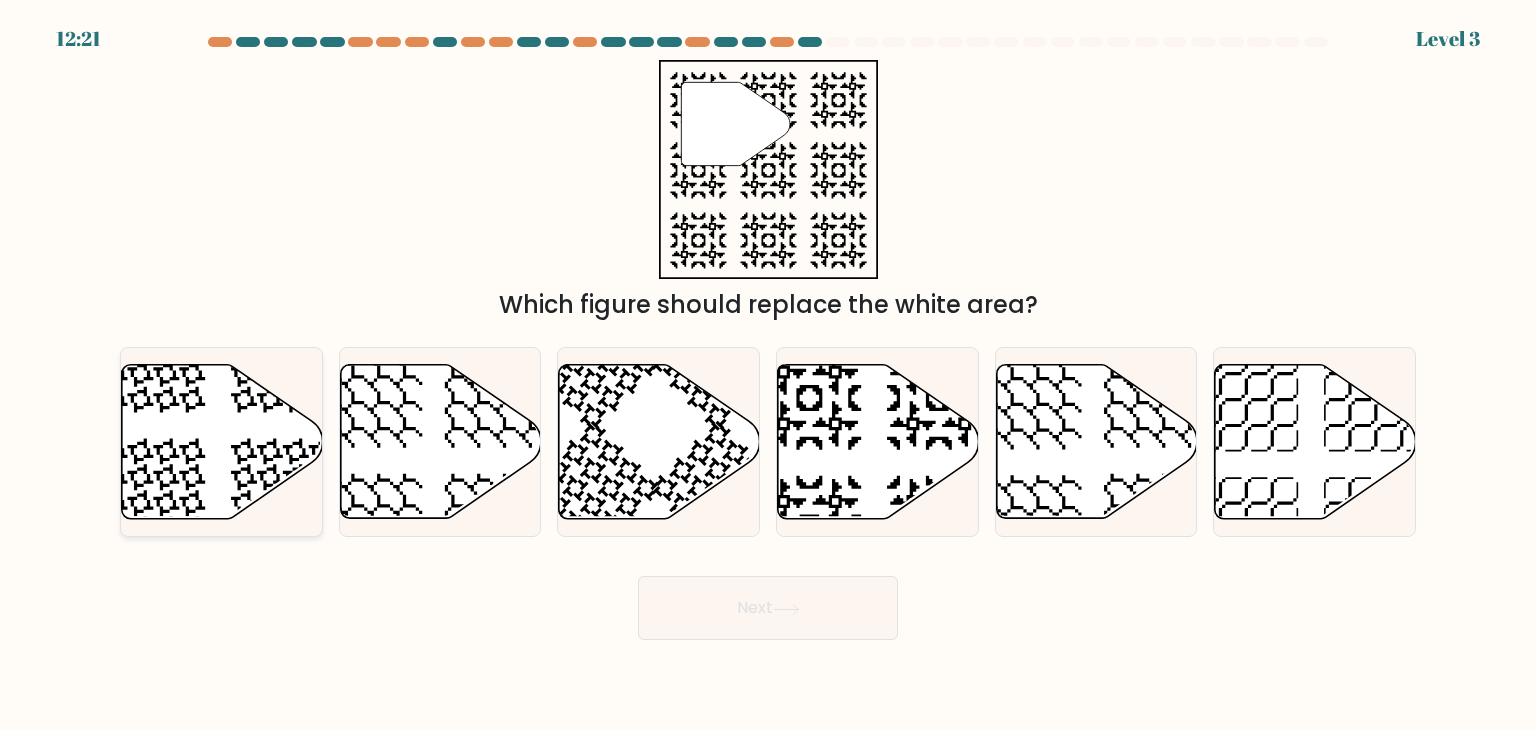 click 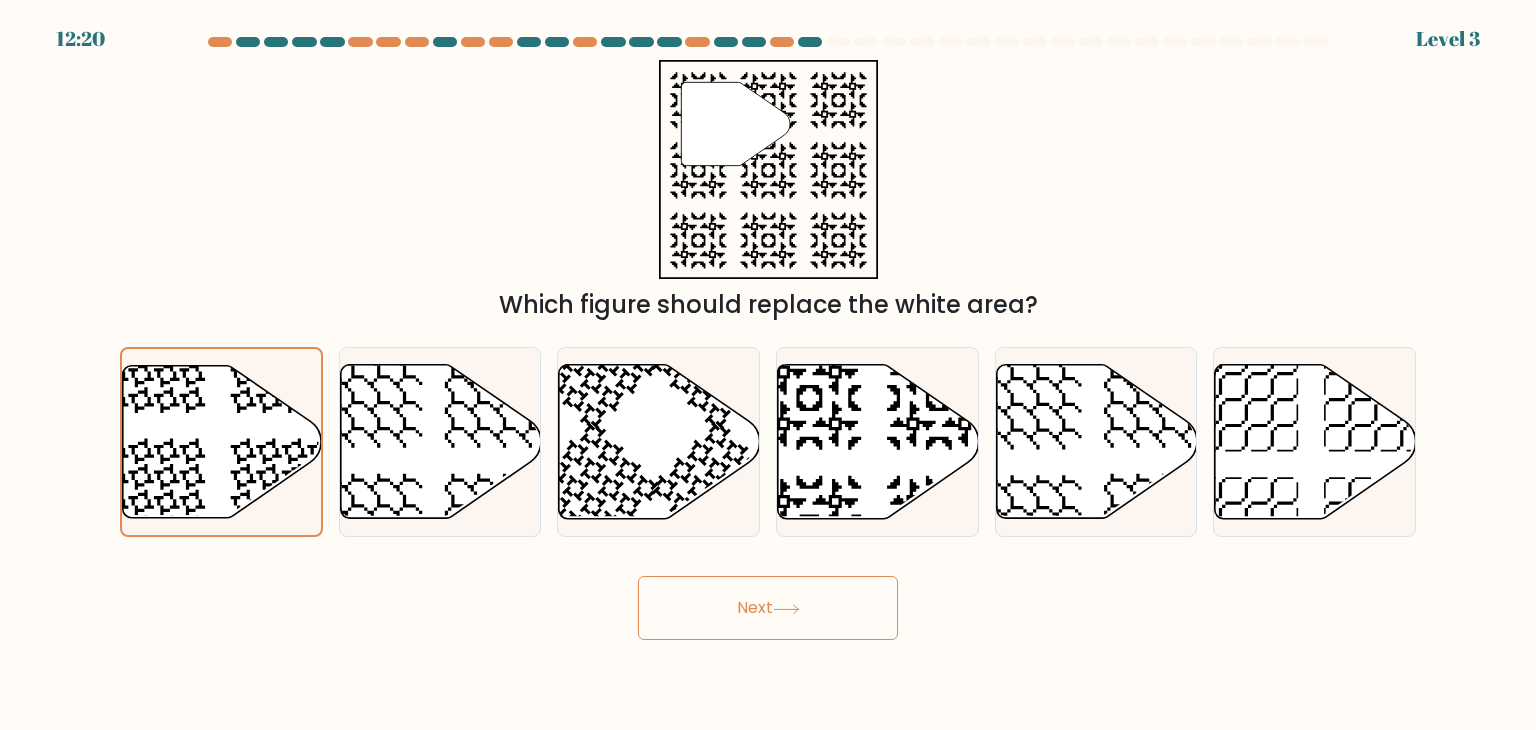 click on "Next" at bounding box center (768, 608) 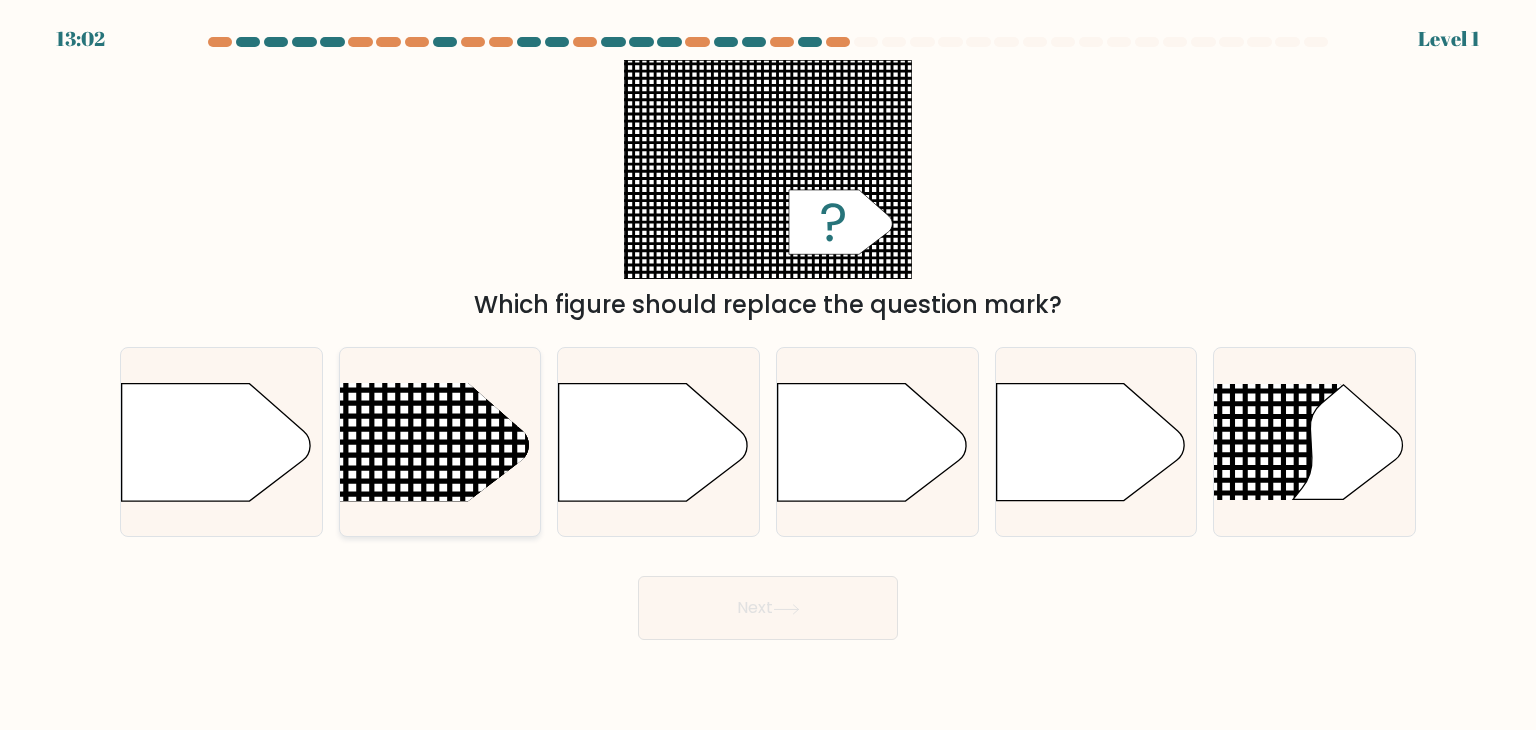 click 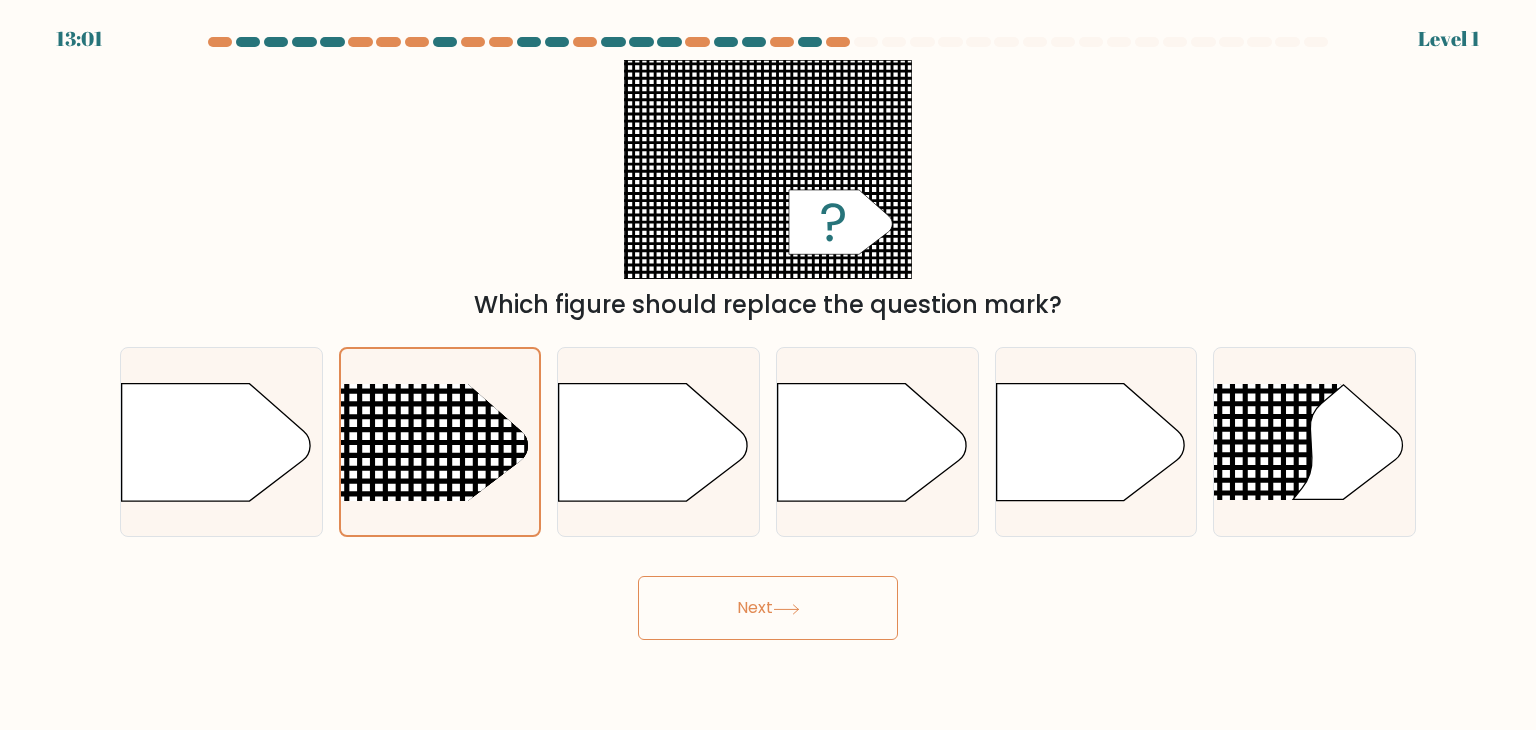 click on "Next" at bounding box center (768, 608) 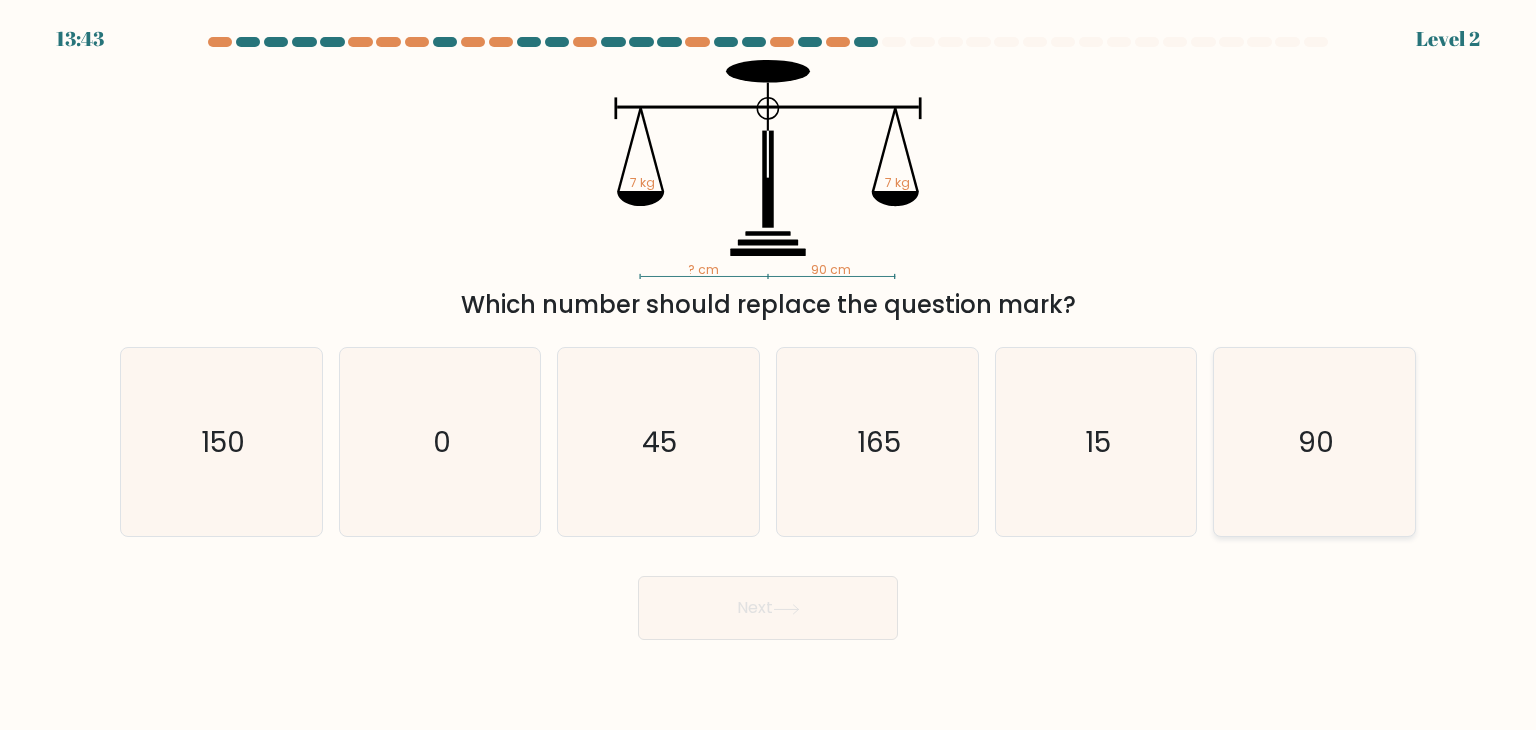 click on "90" 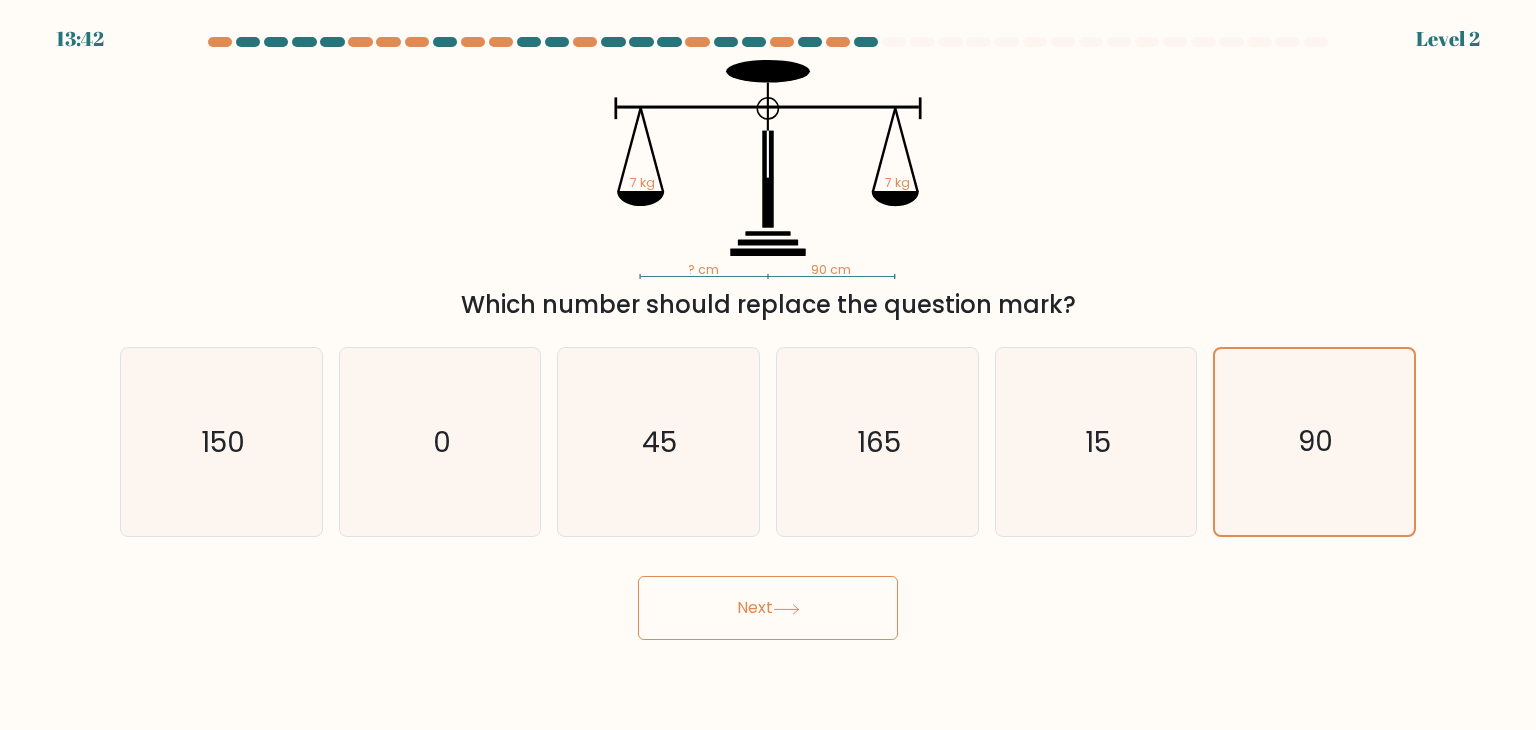 click on "Next" at bounding box center (768, 608) 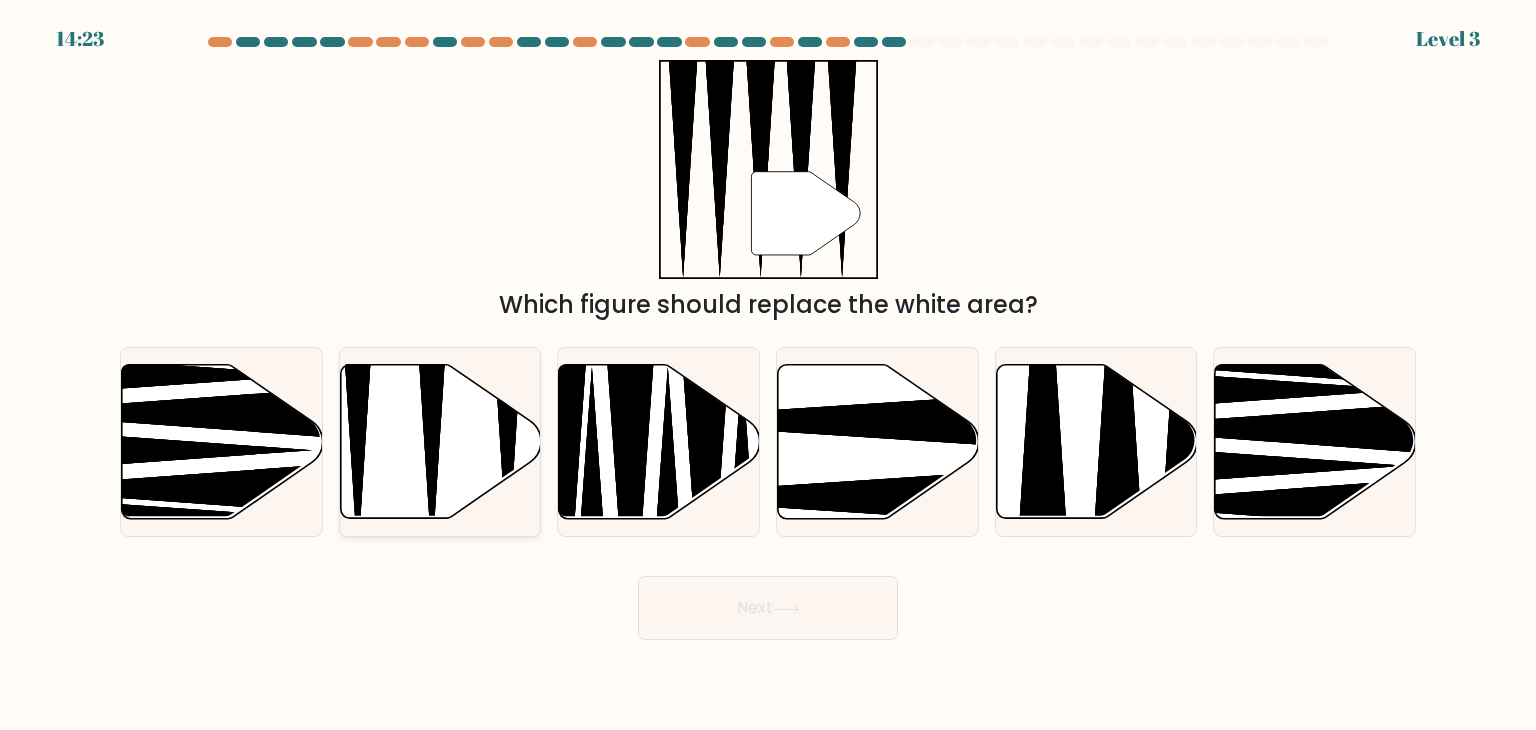 click 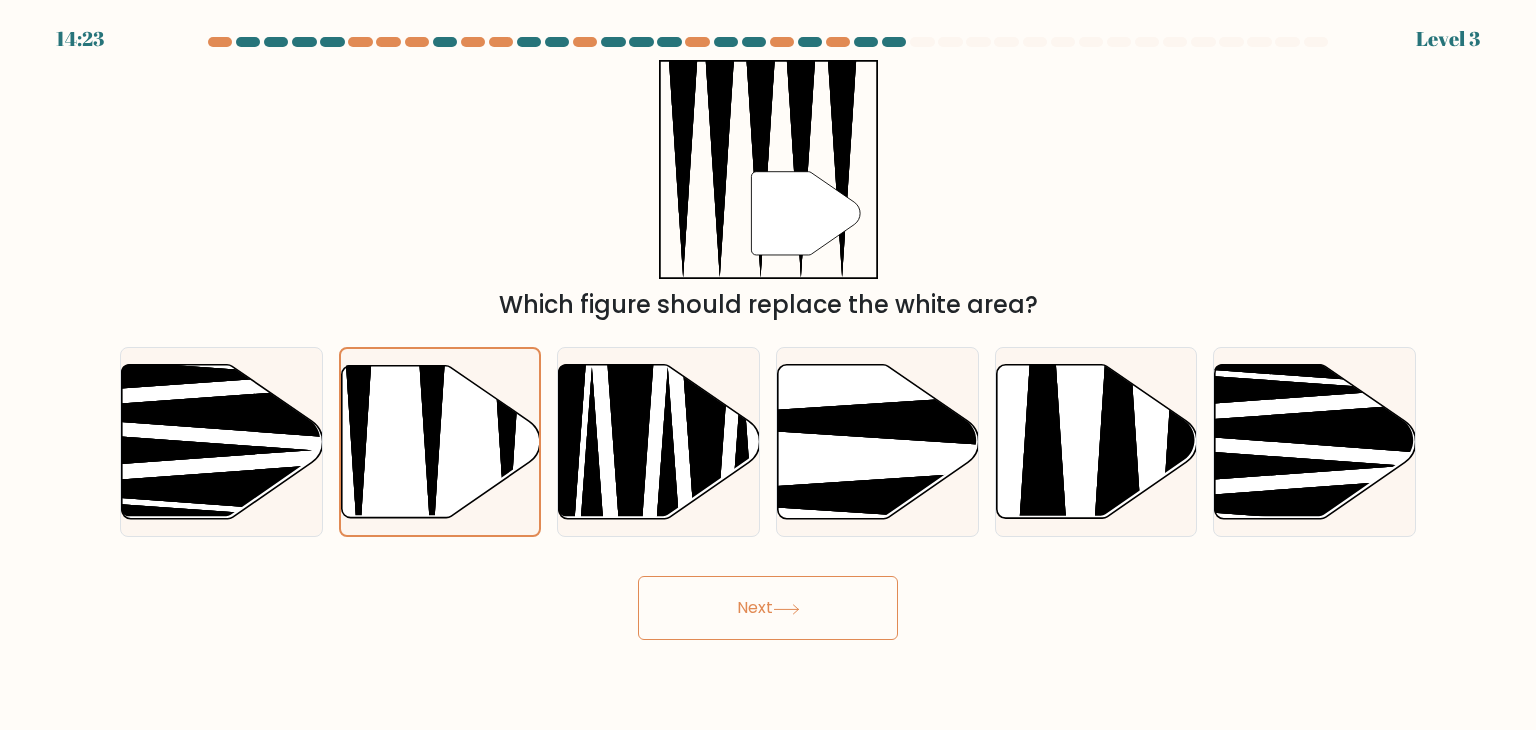 click on "Next" at bounding box center [768, 608] 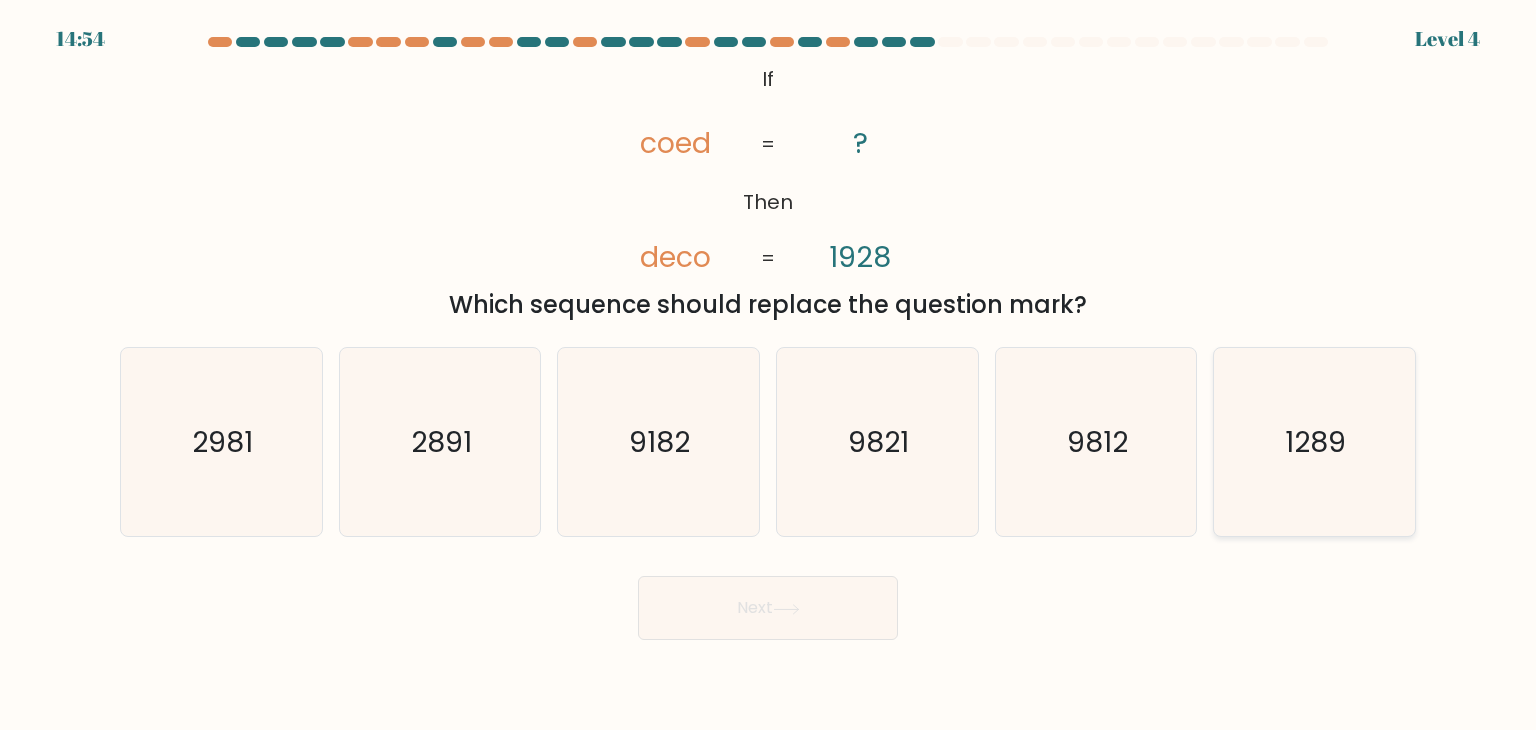 click on "1289" 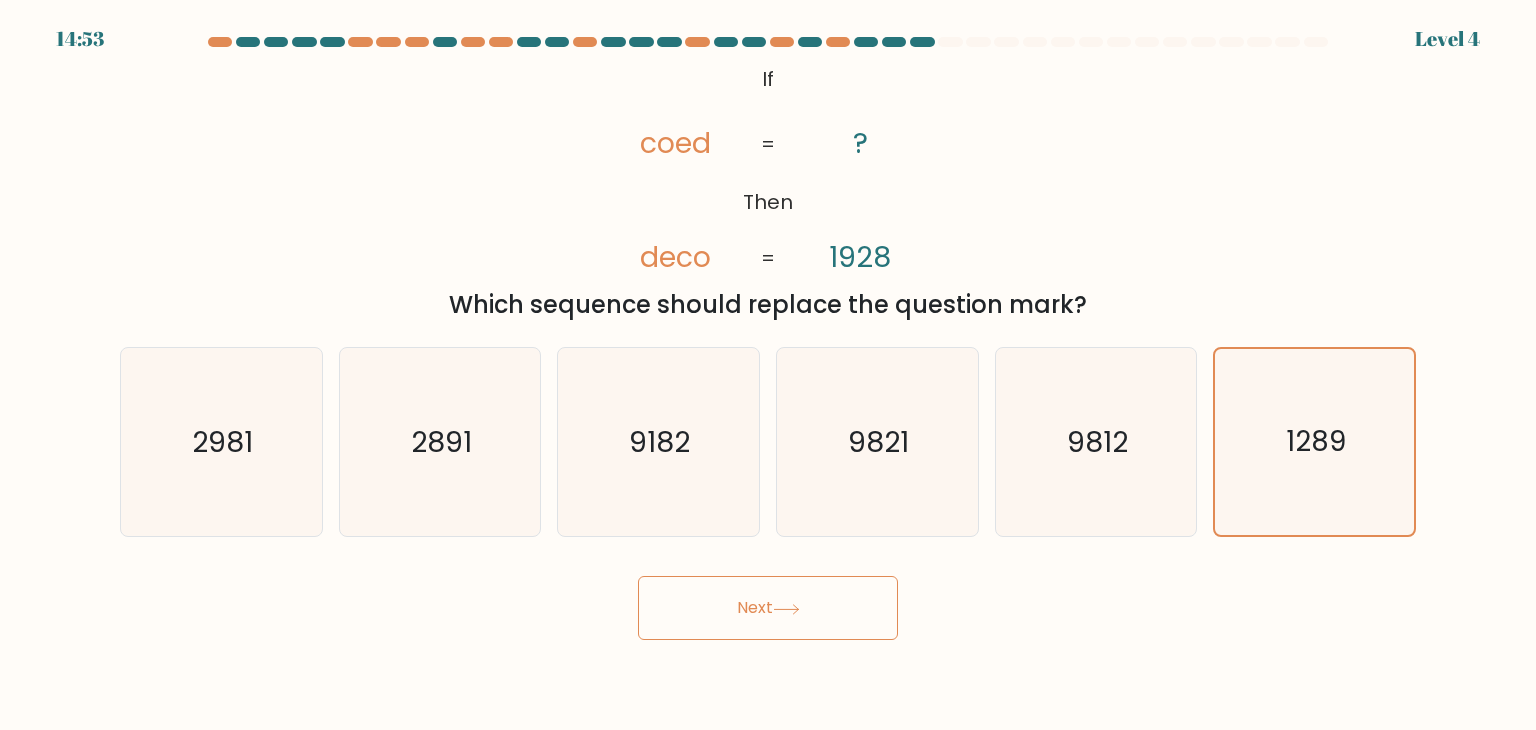 click on "Next" at bounding box center (768, 608) 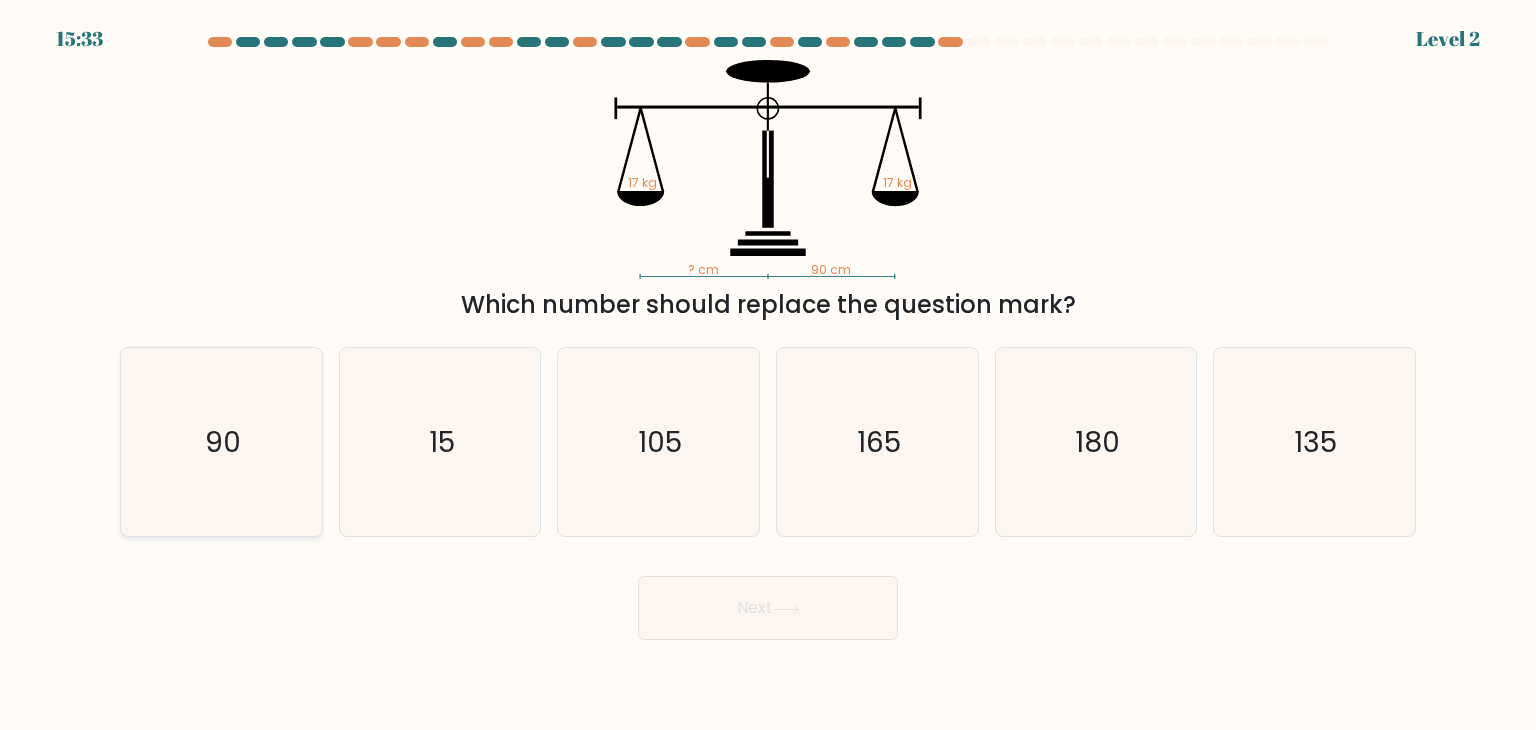 click on "90" 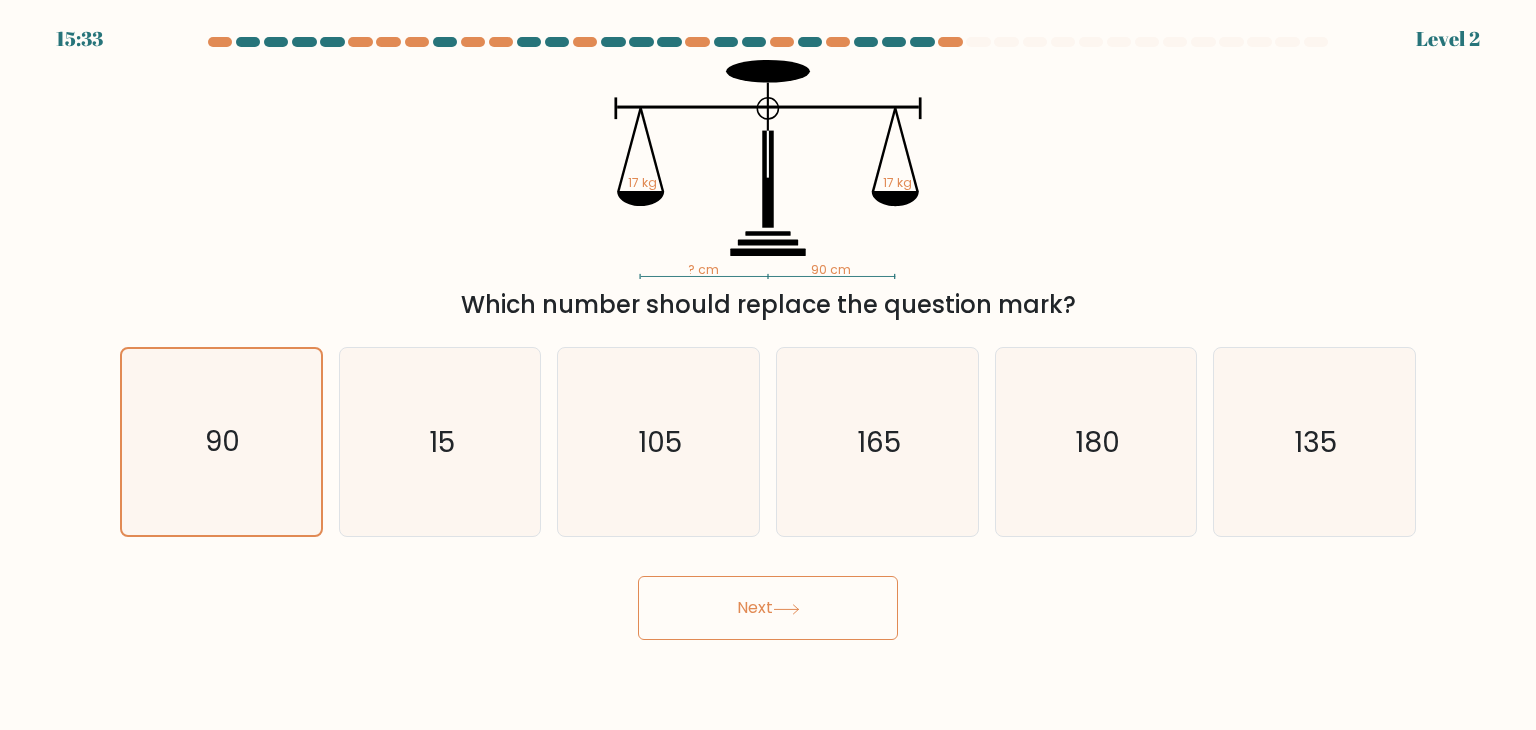 click on "Next" at bounding box center (768, 608) 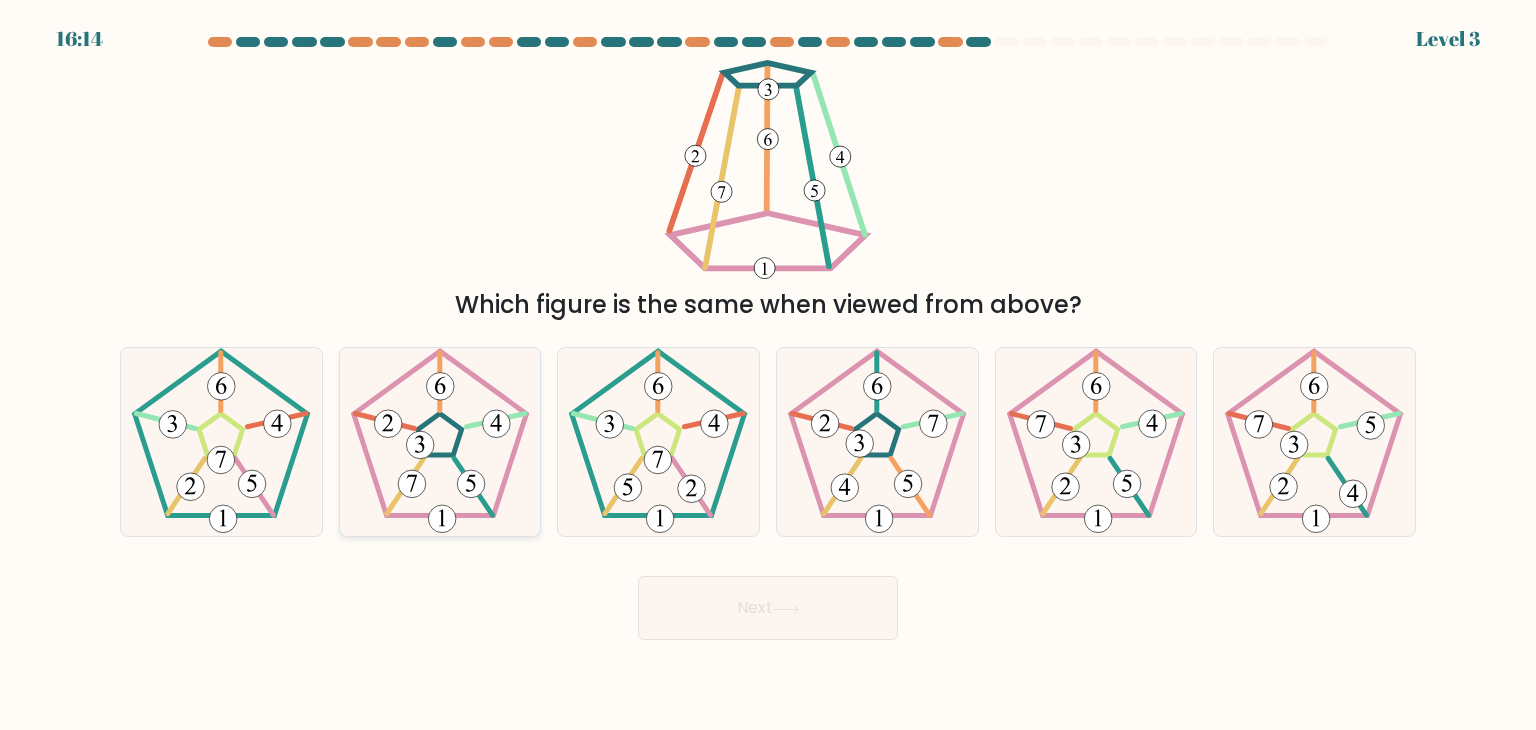 click 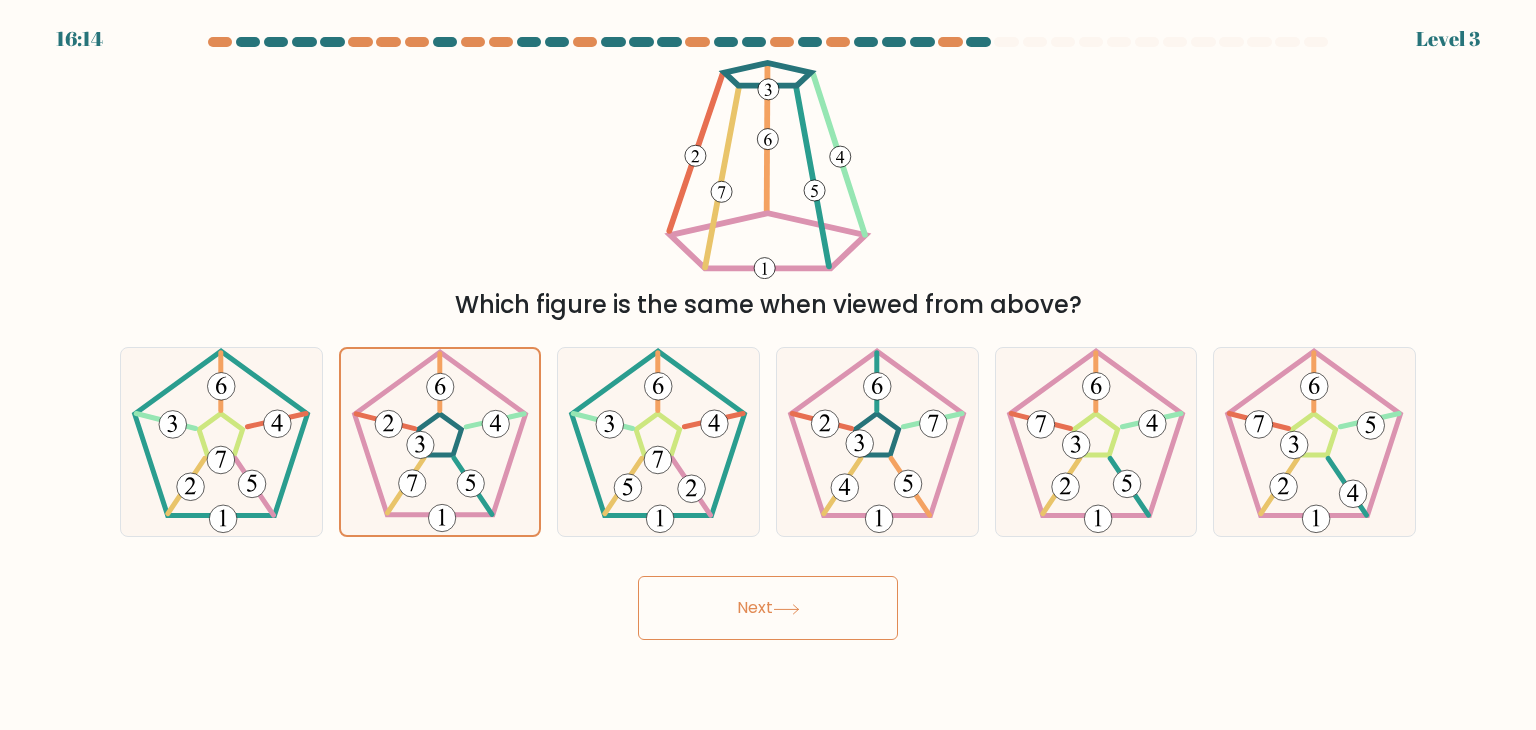 click on "Next" at bounding box center [768, 608] 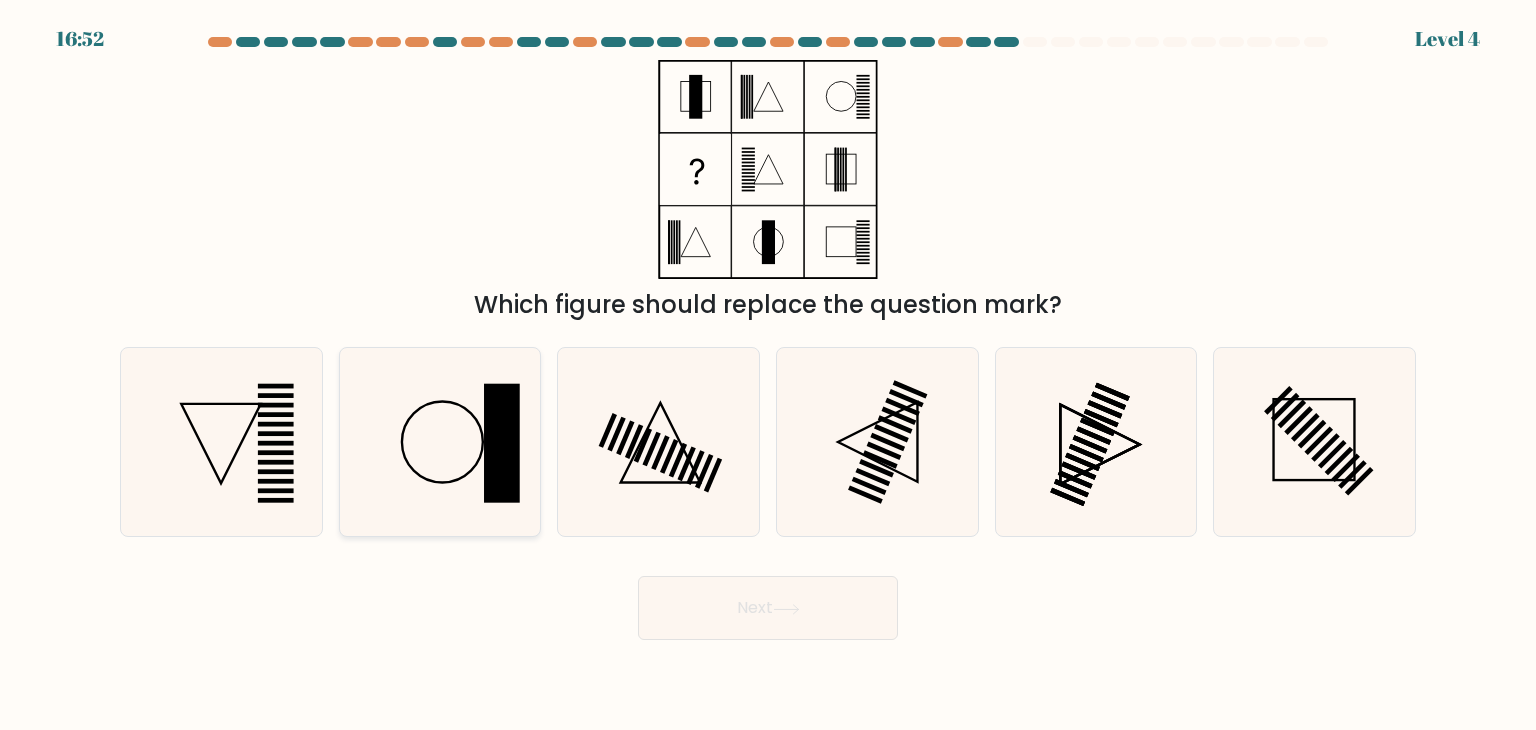 drag, startPoint x: 434, startPoint y: 454, endPoint x: 445, endPoint y: 454, distance: 11 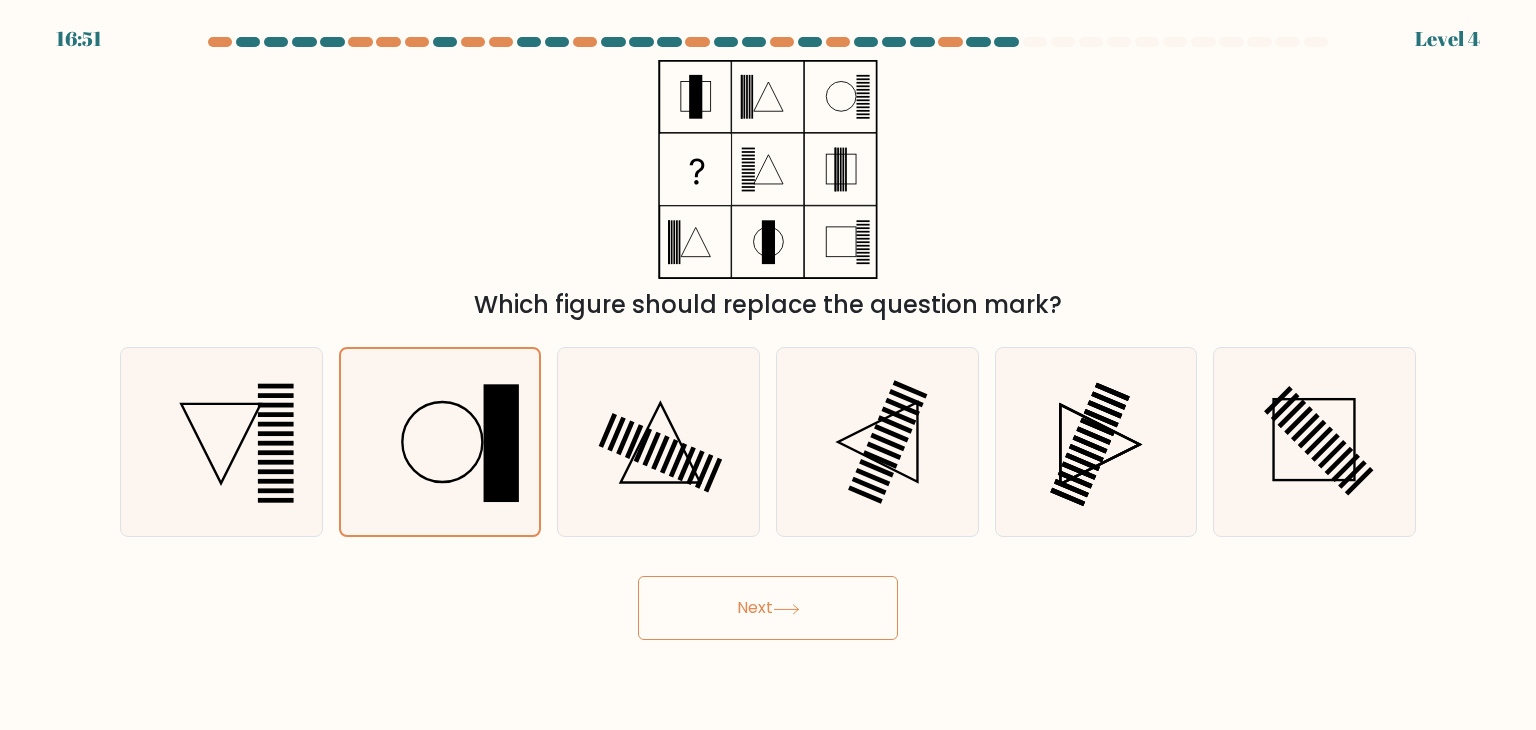 click on "Next" at bounding box center (768, 608) 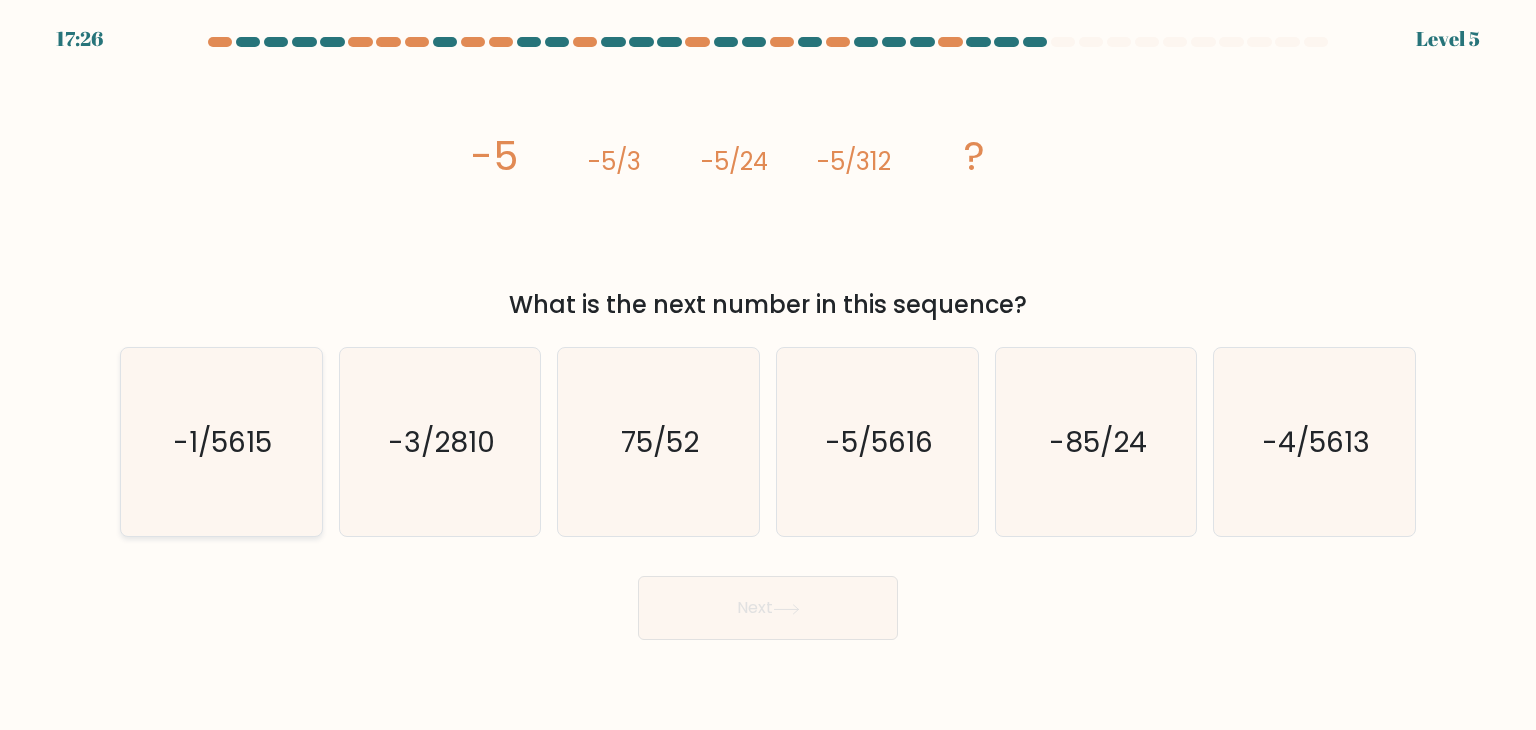drag, startPoint x: 240, startPoint y: 433, endPoint x: 259, endPoint y: 437, distance: 19.416489 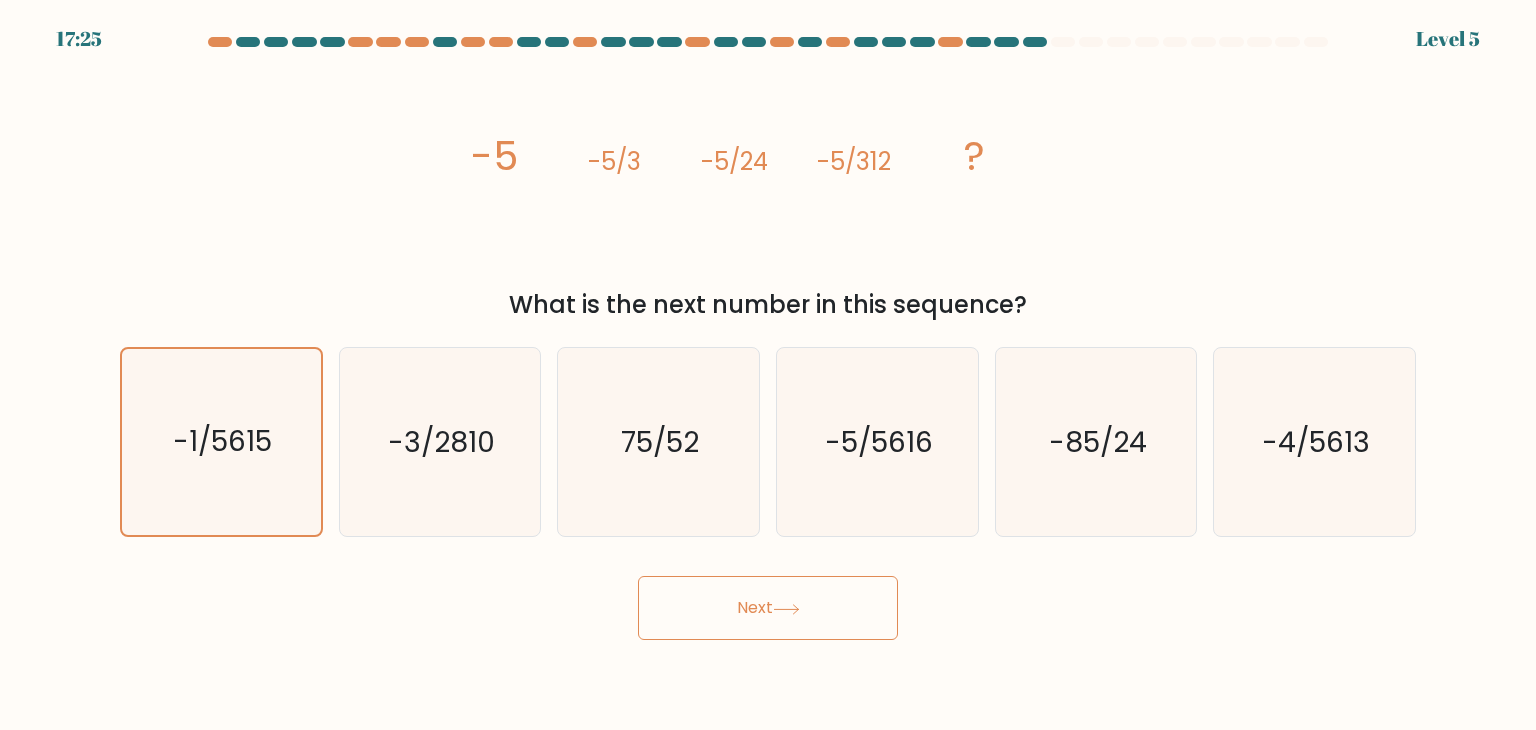 click on "Next" at bounding box center [768, 608] 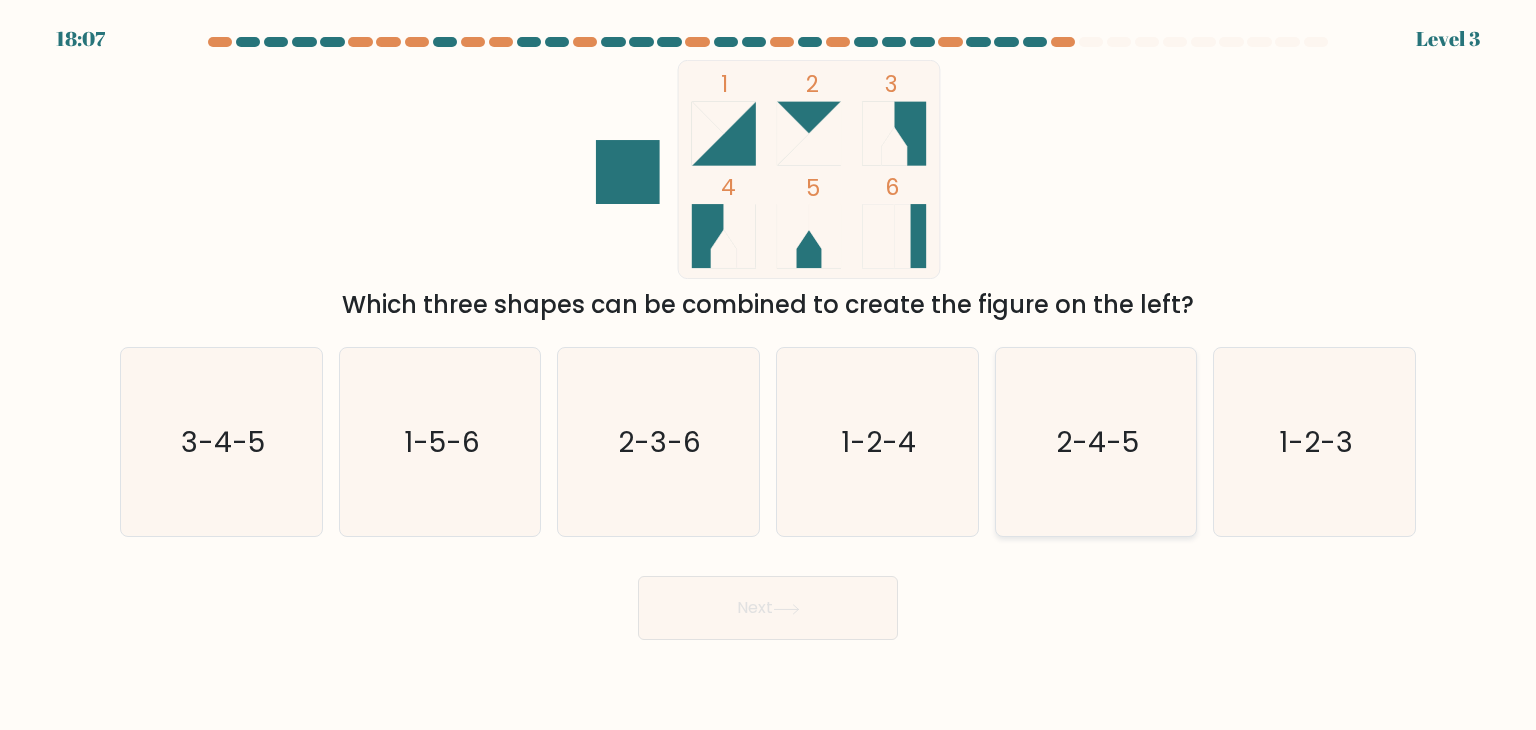 click on "2-4-5" 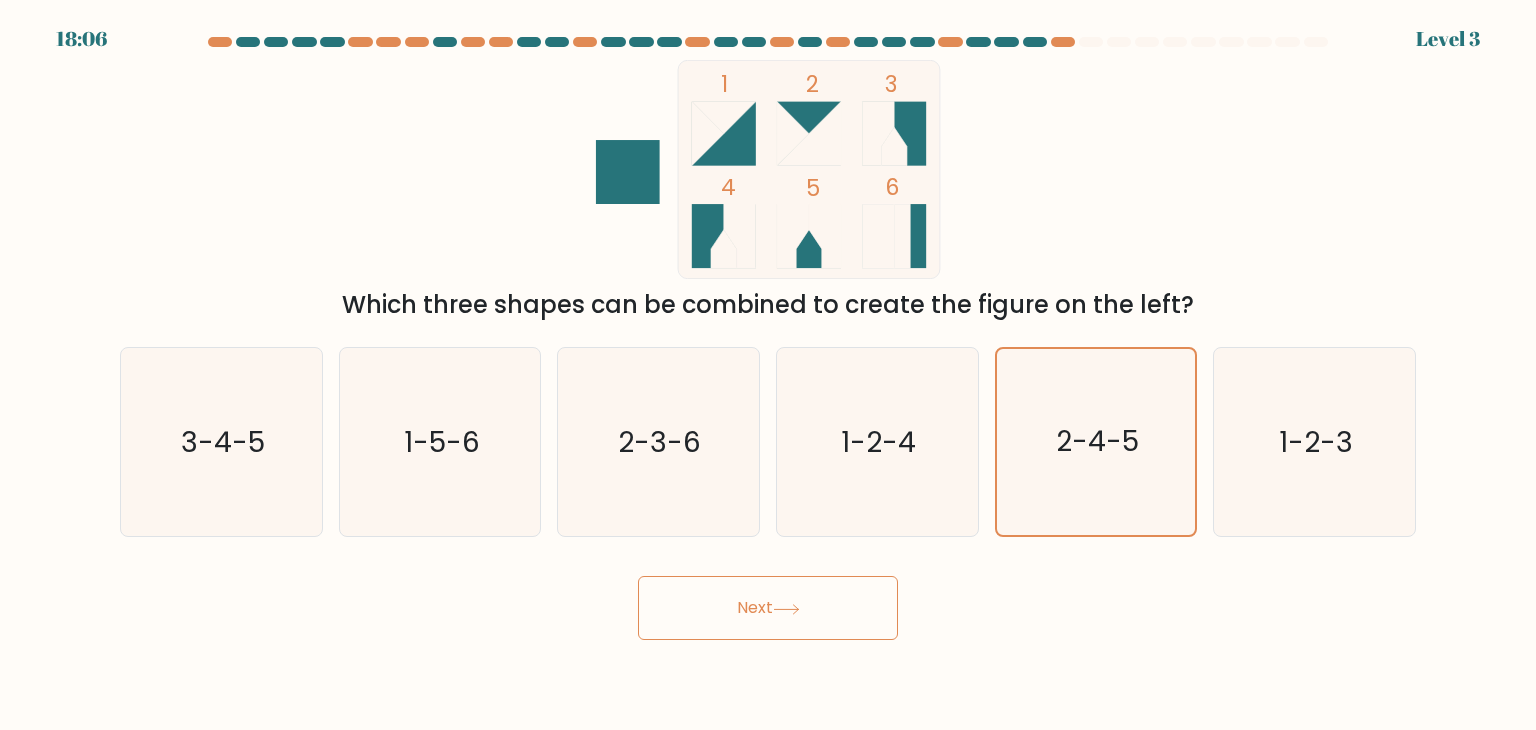 click on "Next" at bounding box center (768, 608) 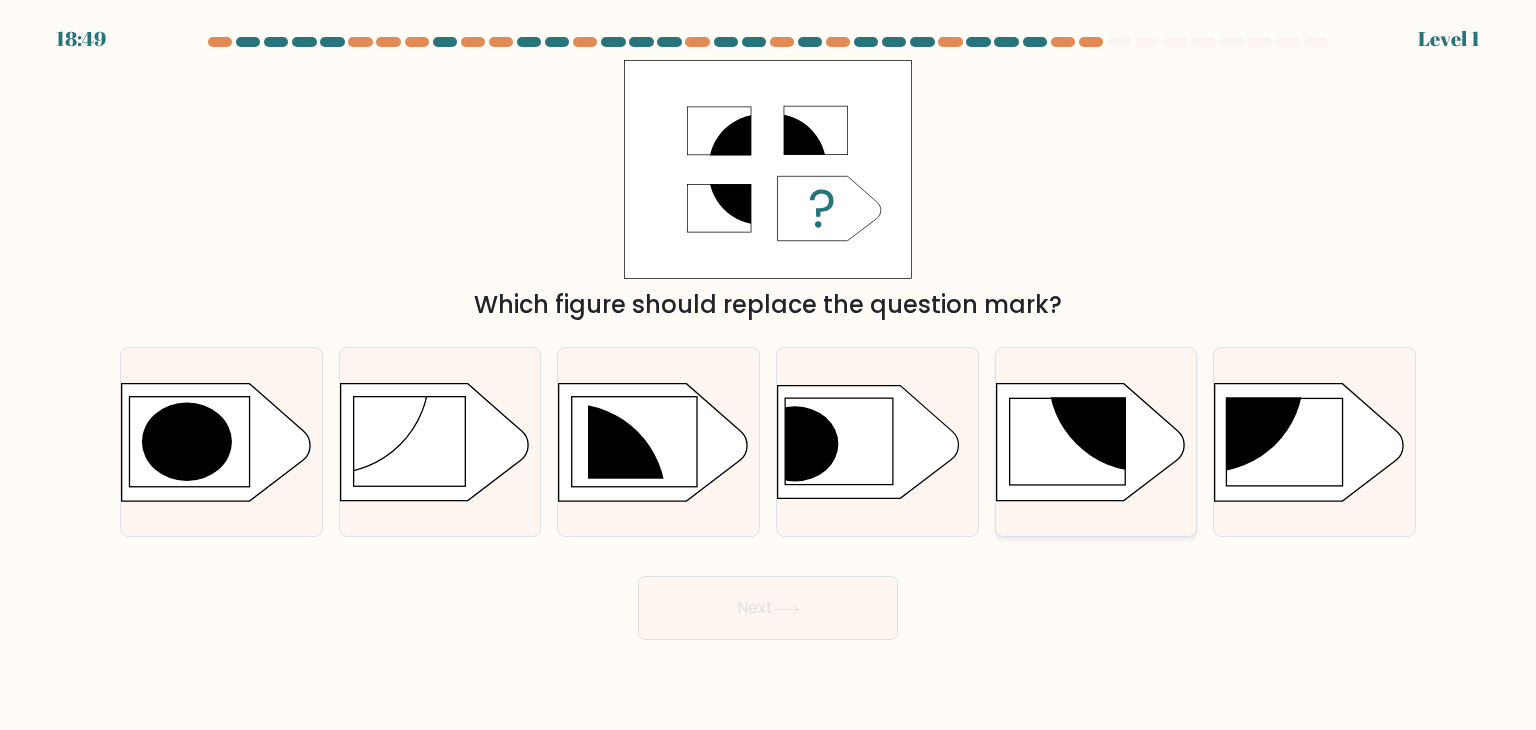 drag, startPoint x: 1344, startPoint y: 421, endPoint x: 1059, endPoint y: 515, distance: 300.10165 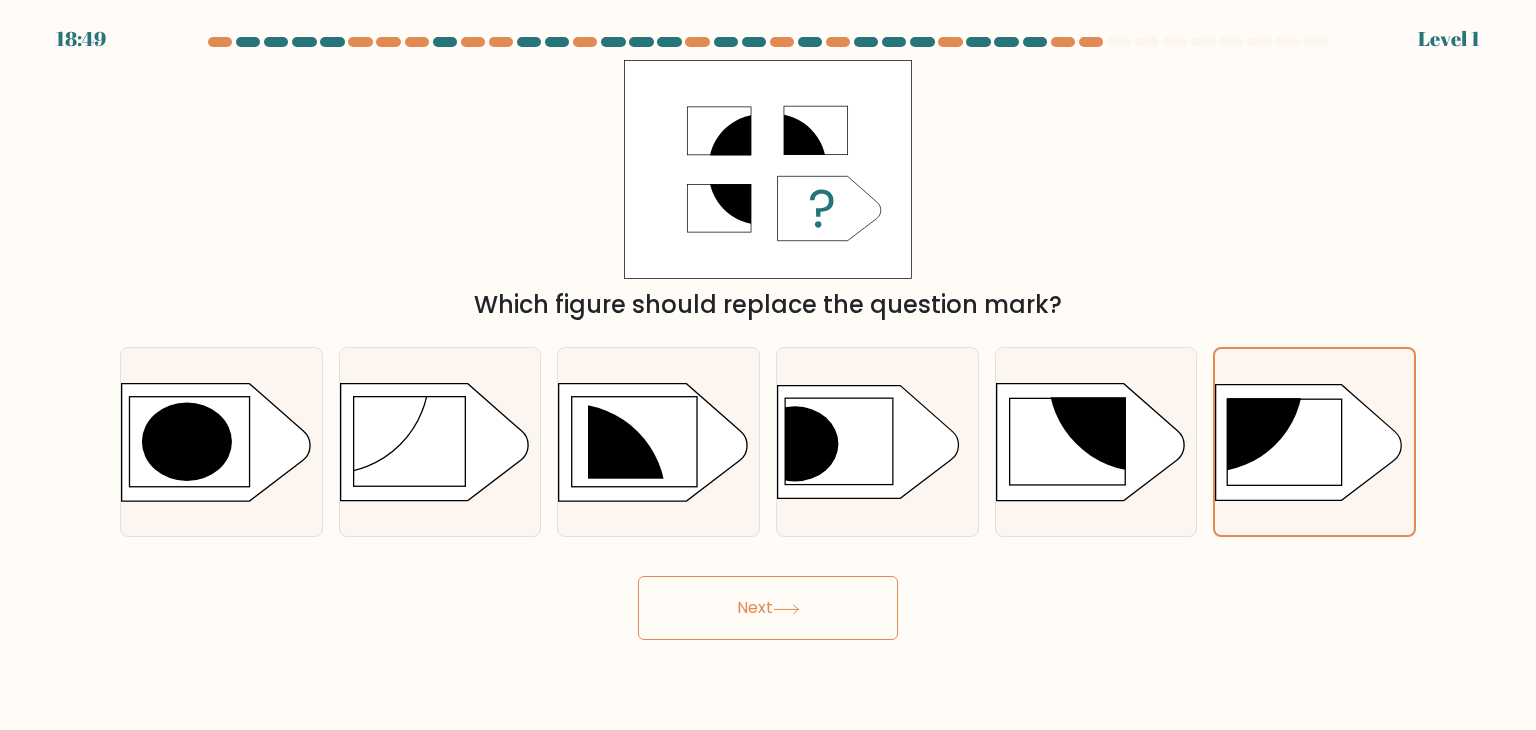 click on "Next" at bounding box center [768, 608] 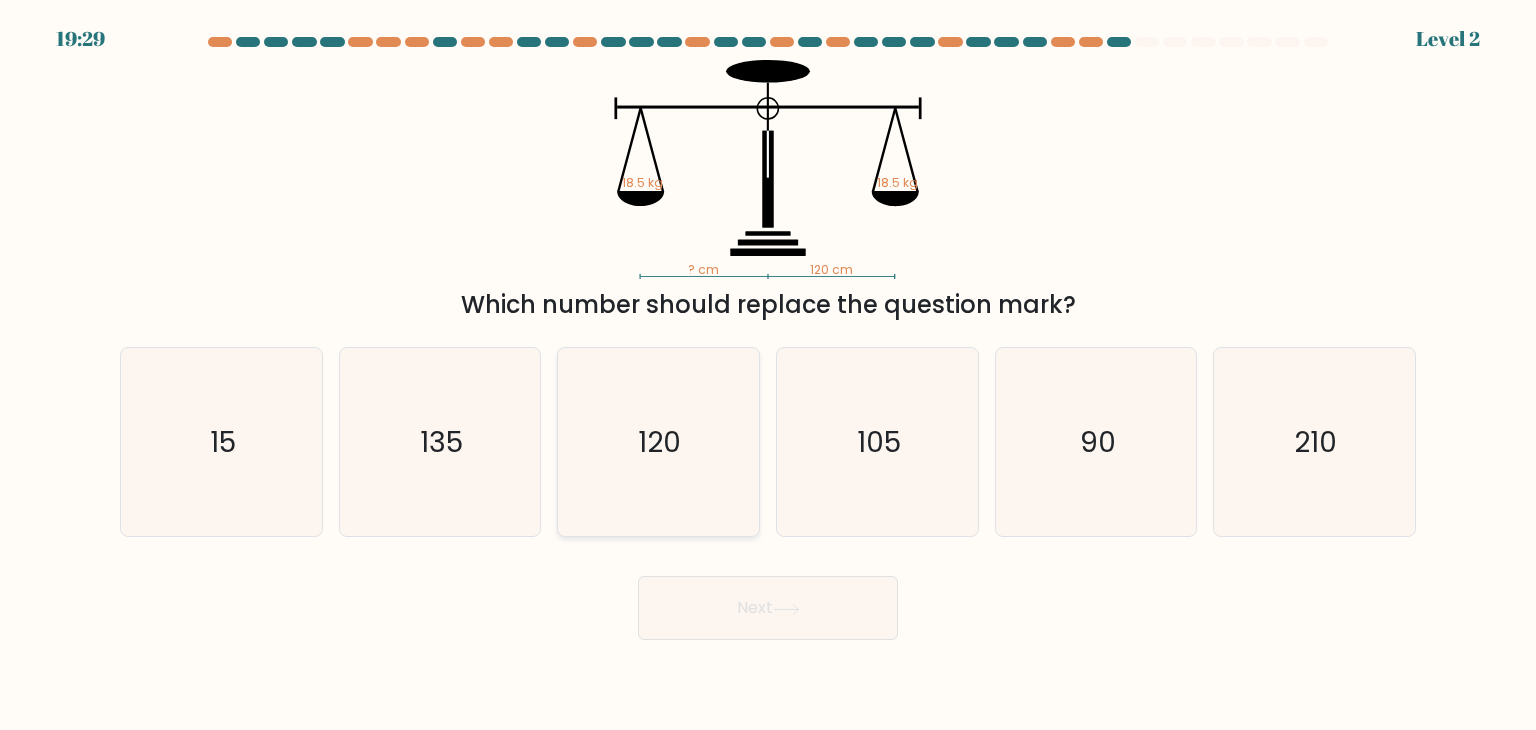 click on "120" 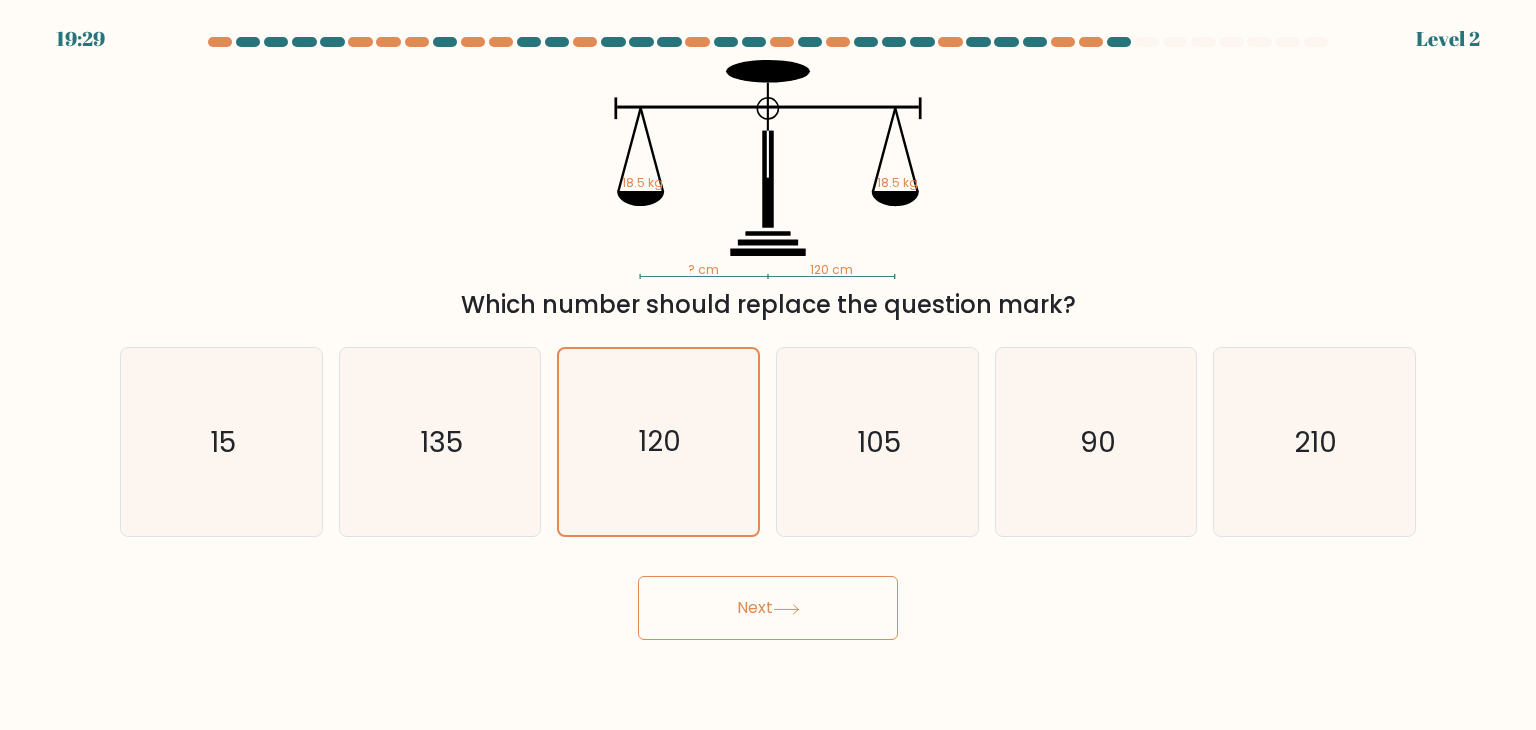 click on "Next" at bounding box center (768, 608) 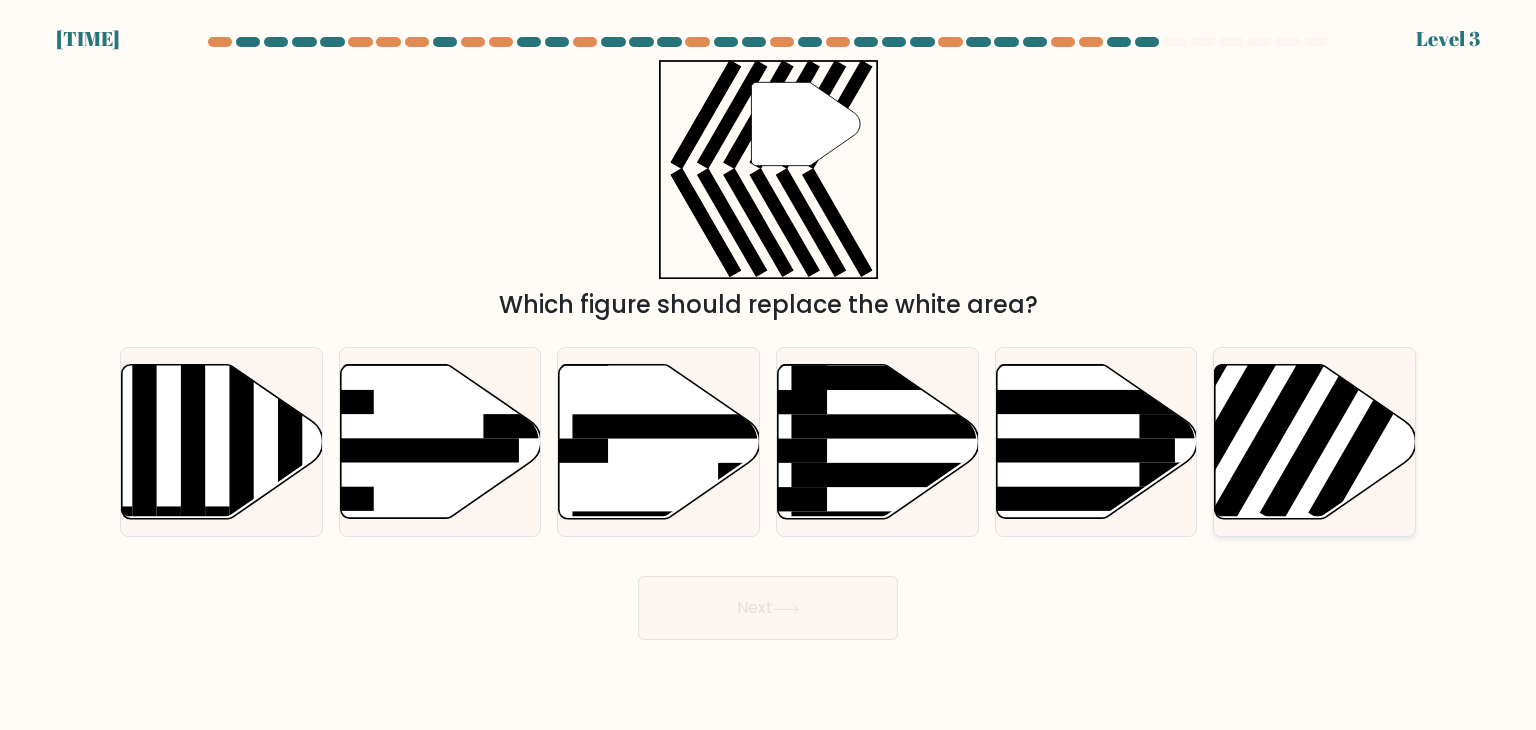 click 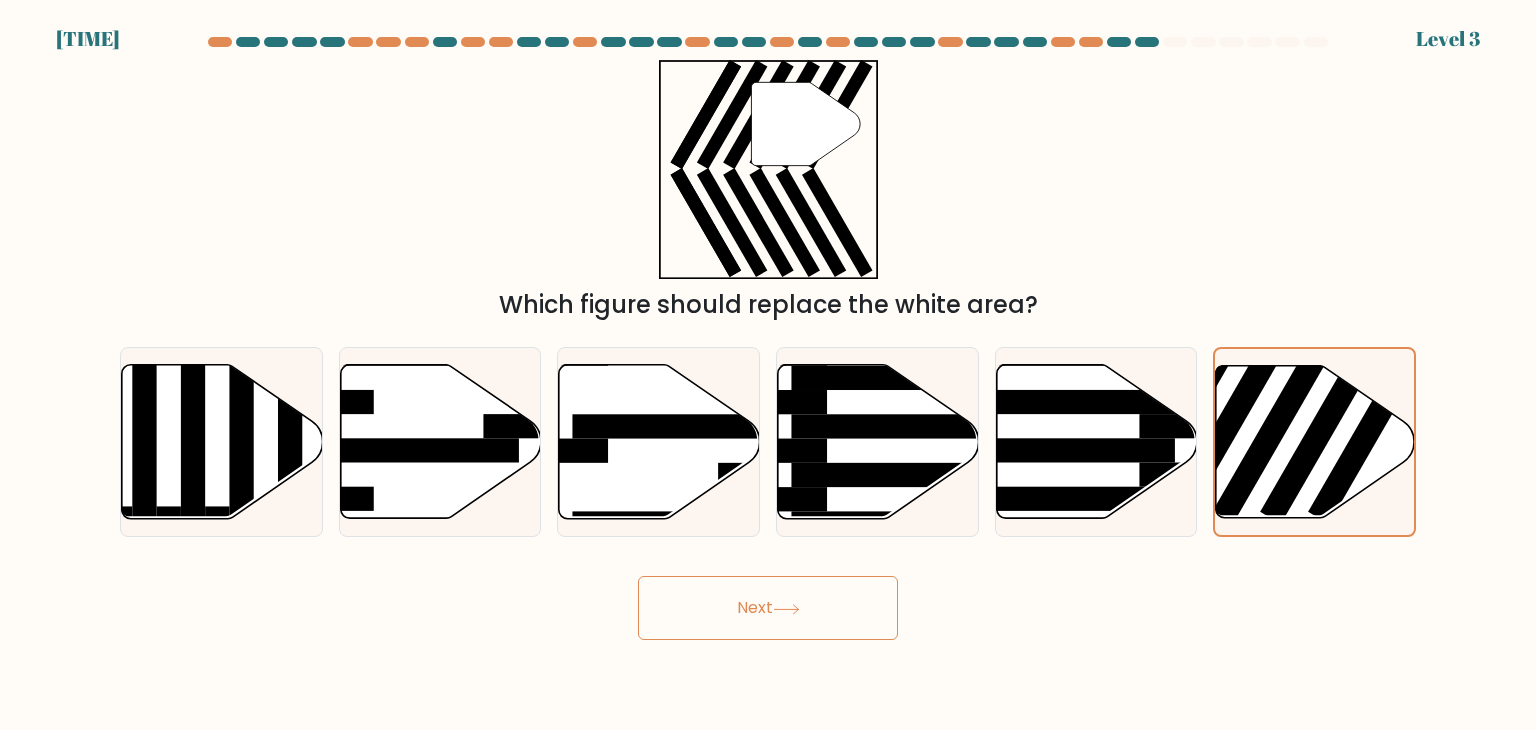 click on "Next" at bounding box center (768, 608) 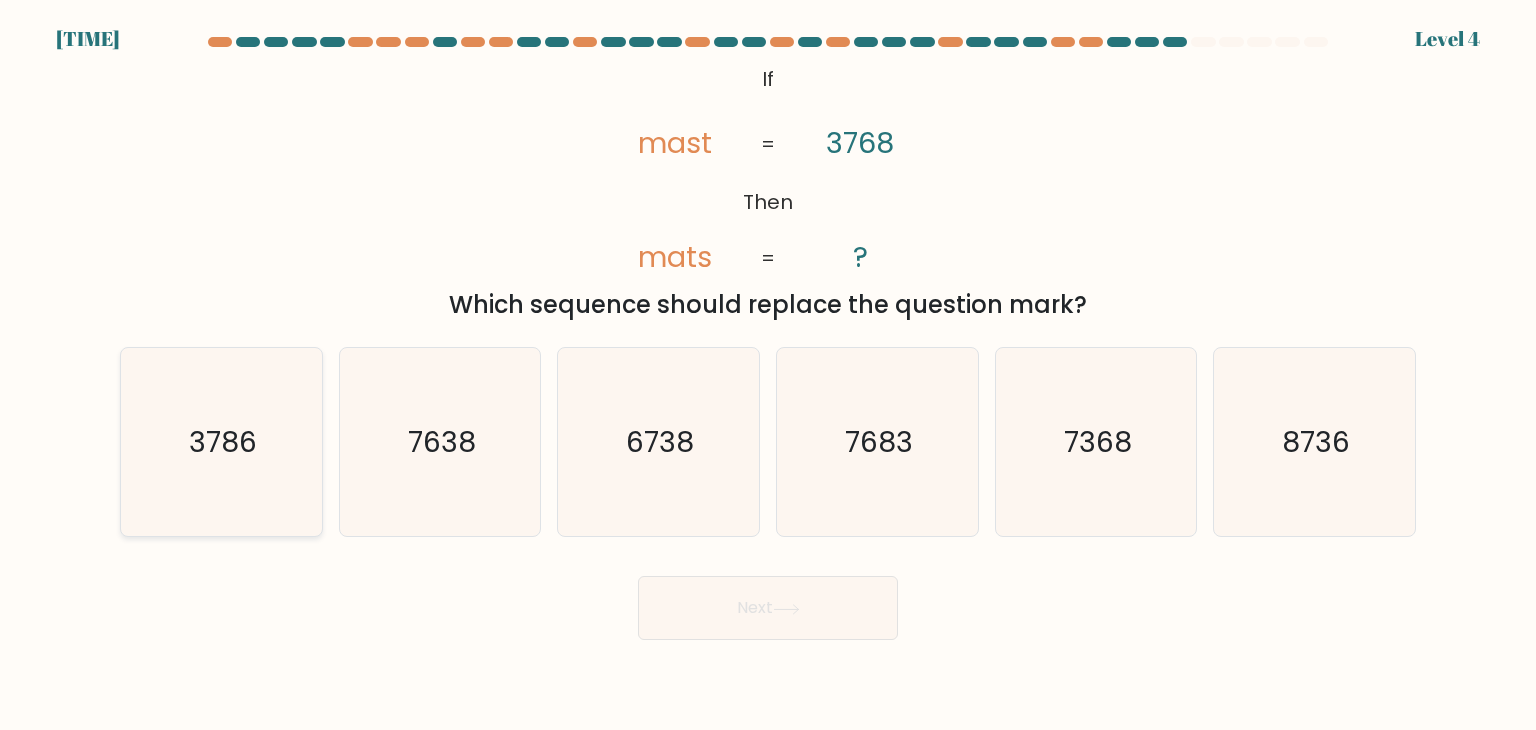click on "3786" 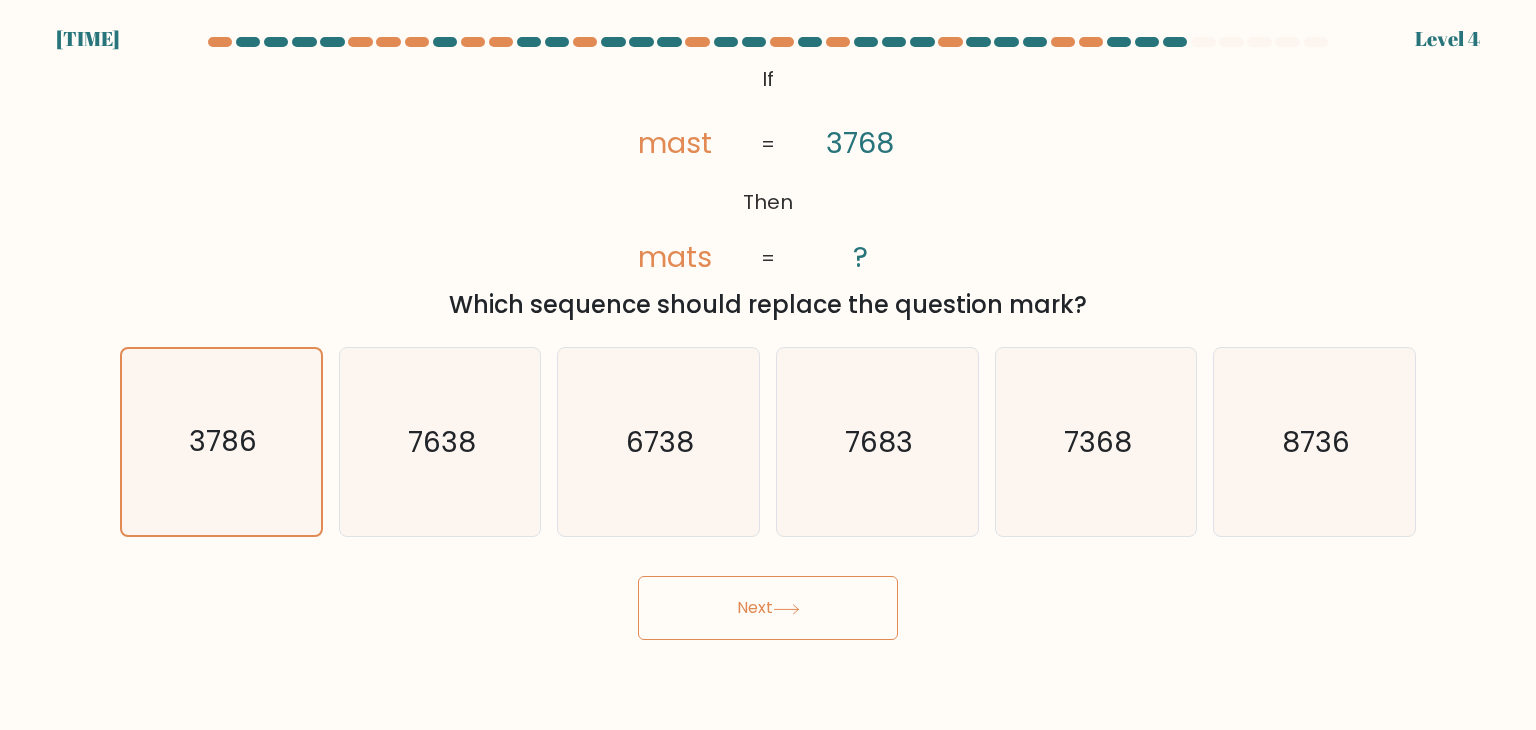 click on "Next" at bounding box center (768, 608) 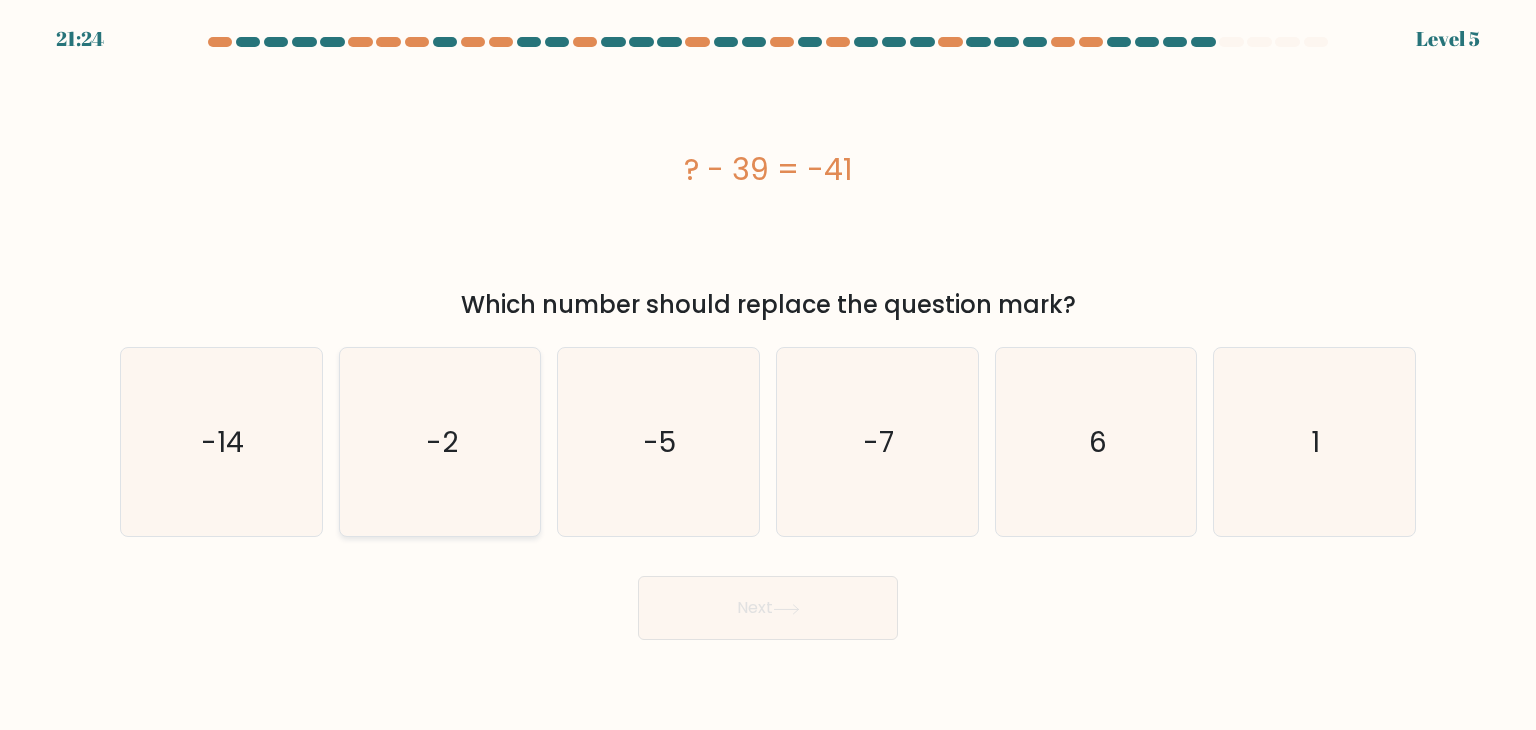 click on "-2" 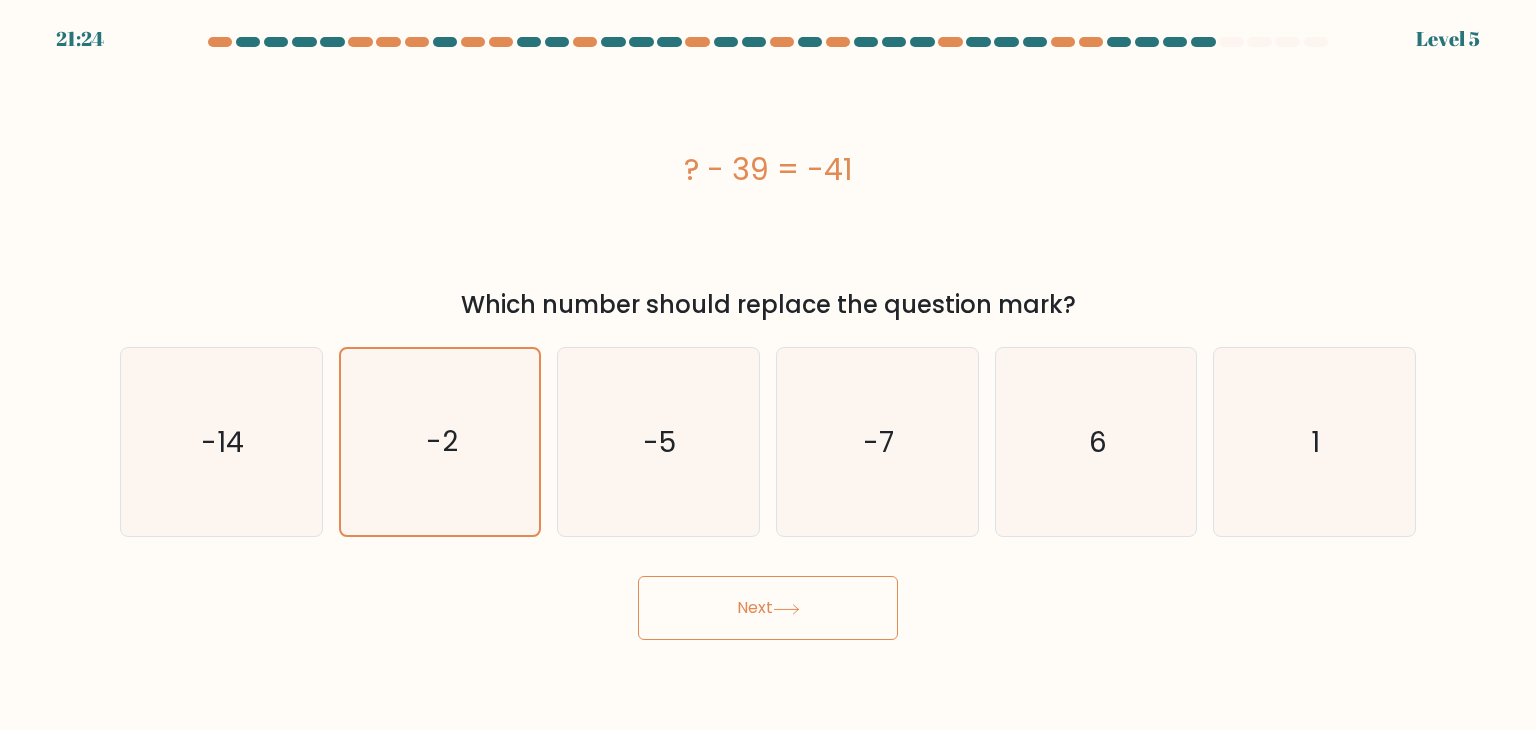click on "Next" at bounding box center [768, 608] 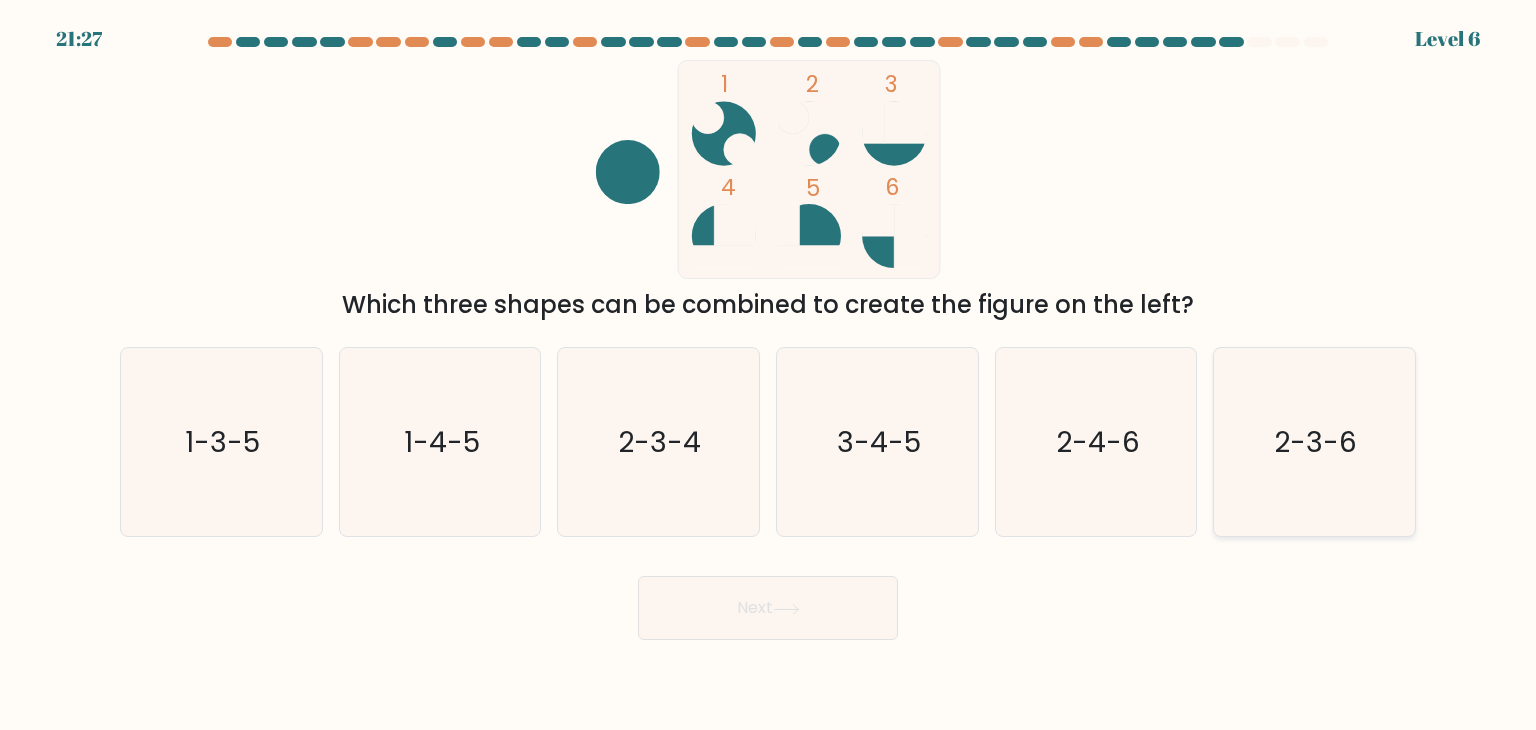 click on "2-3-6" 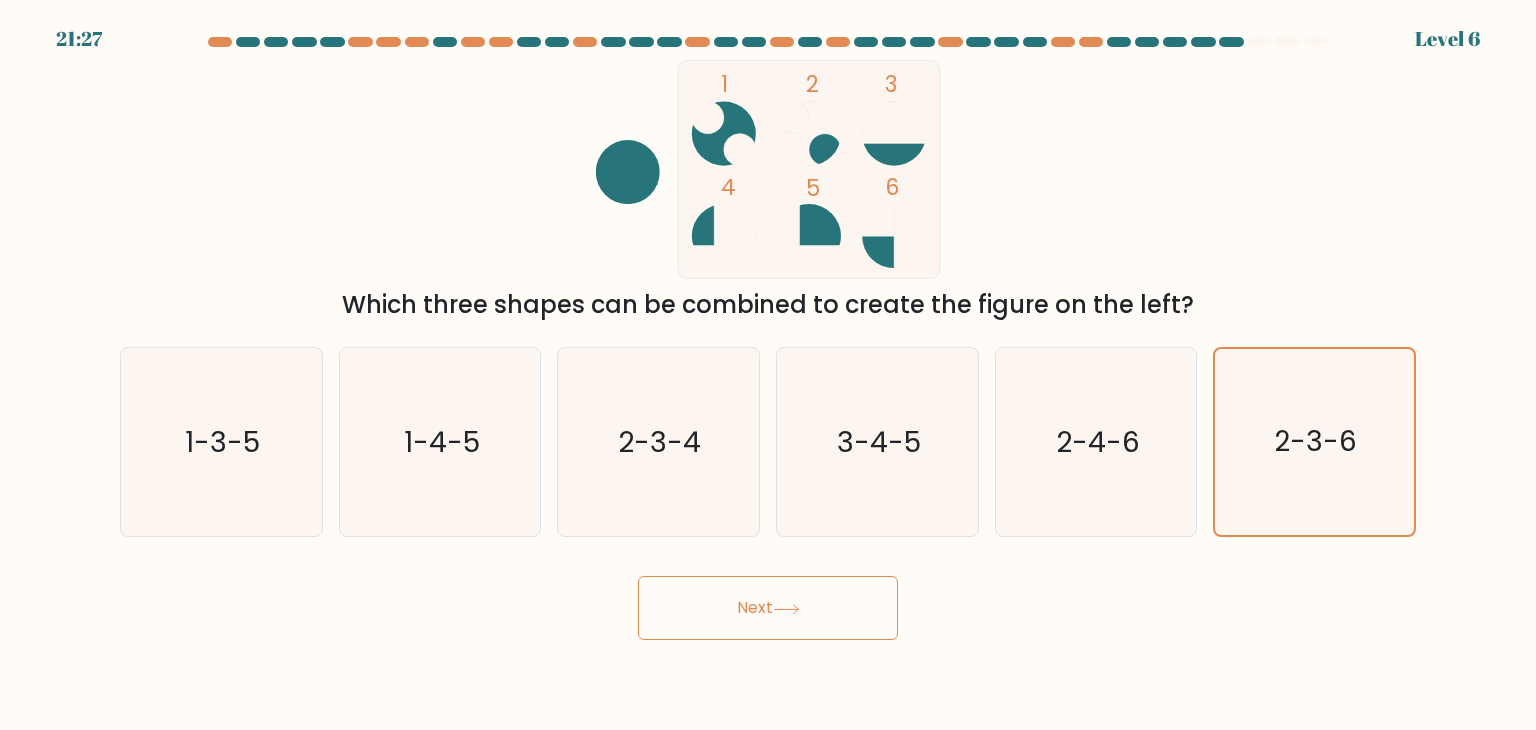 click on "Next" at bounding box center [768, 608] 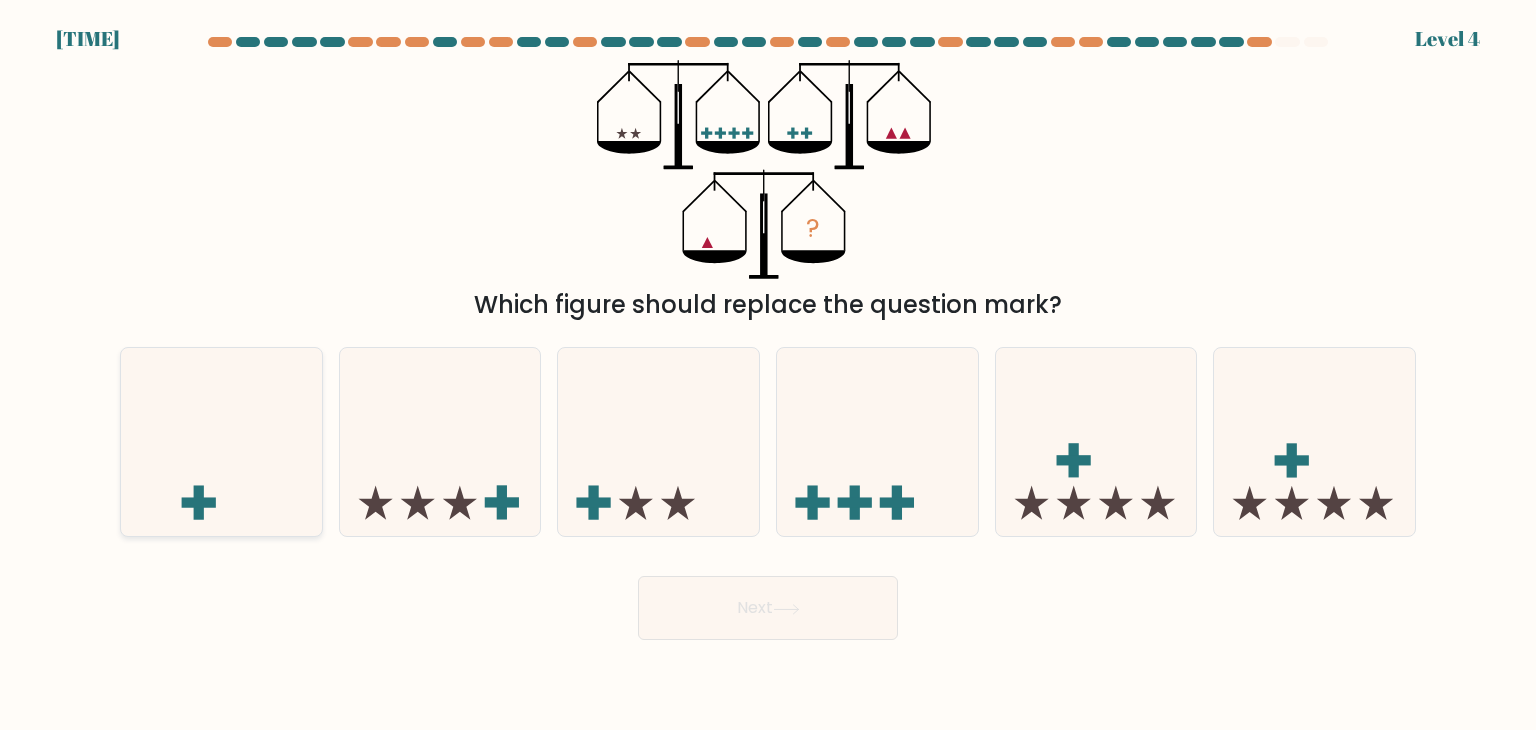 click 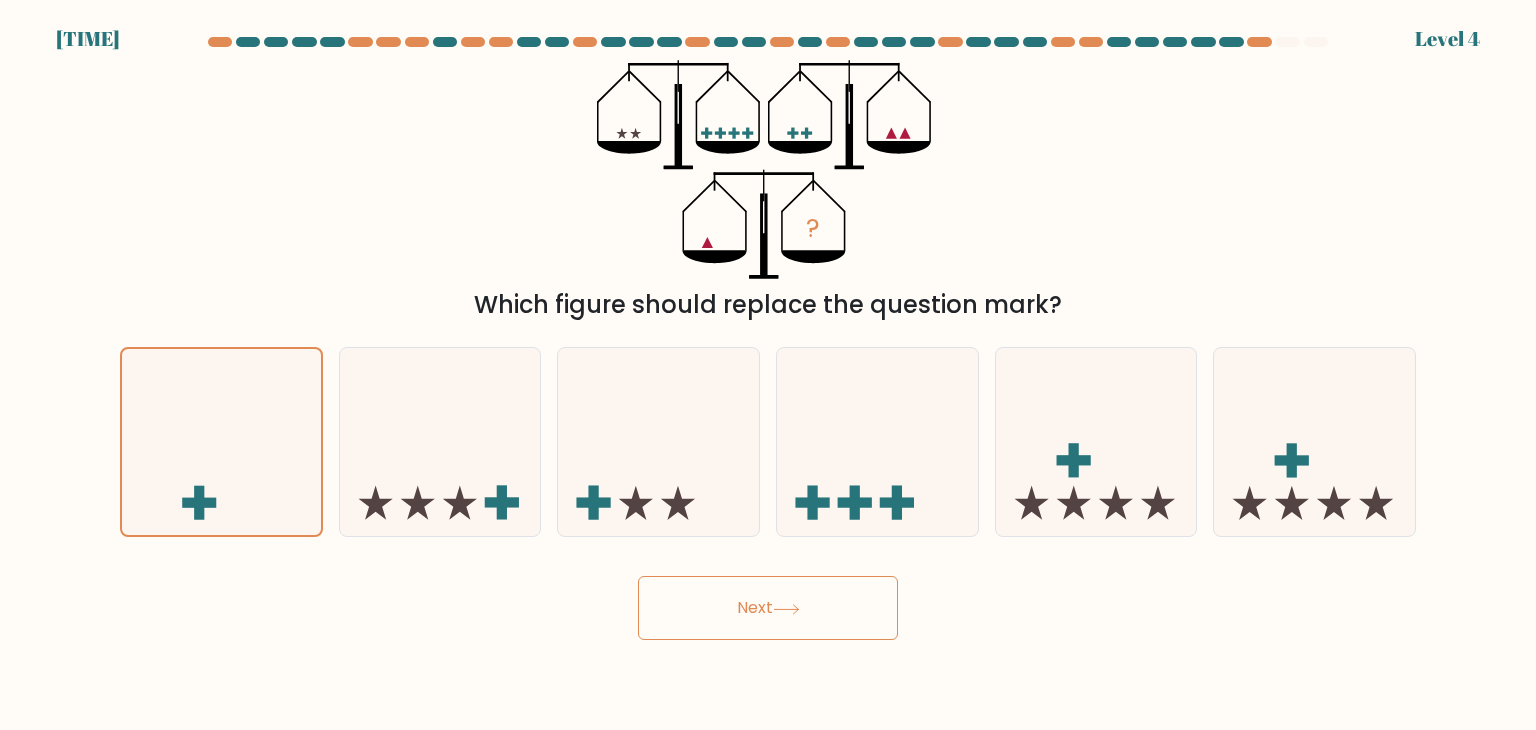 click on "Next" at bounding box center (768, 608) 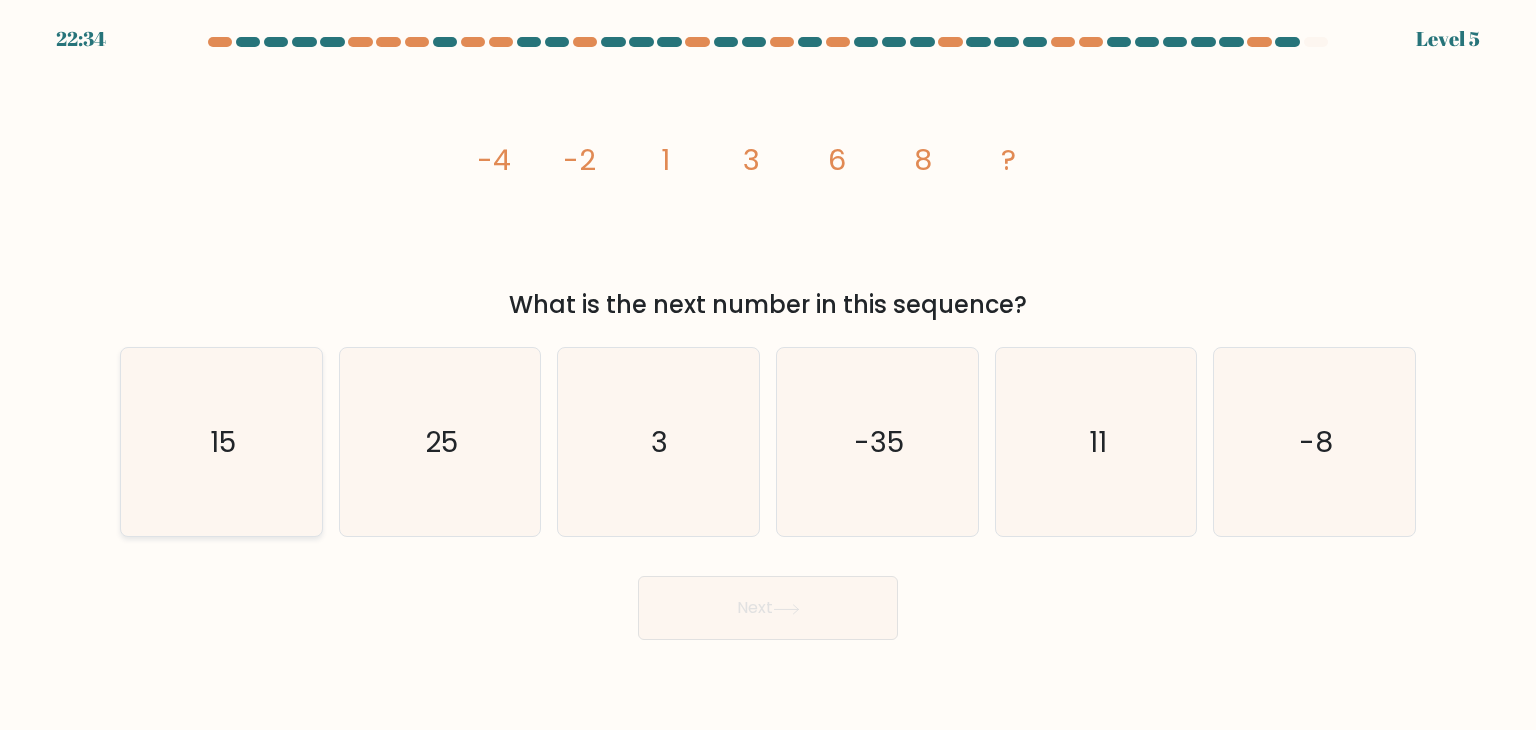 click on "15" 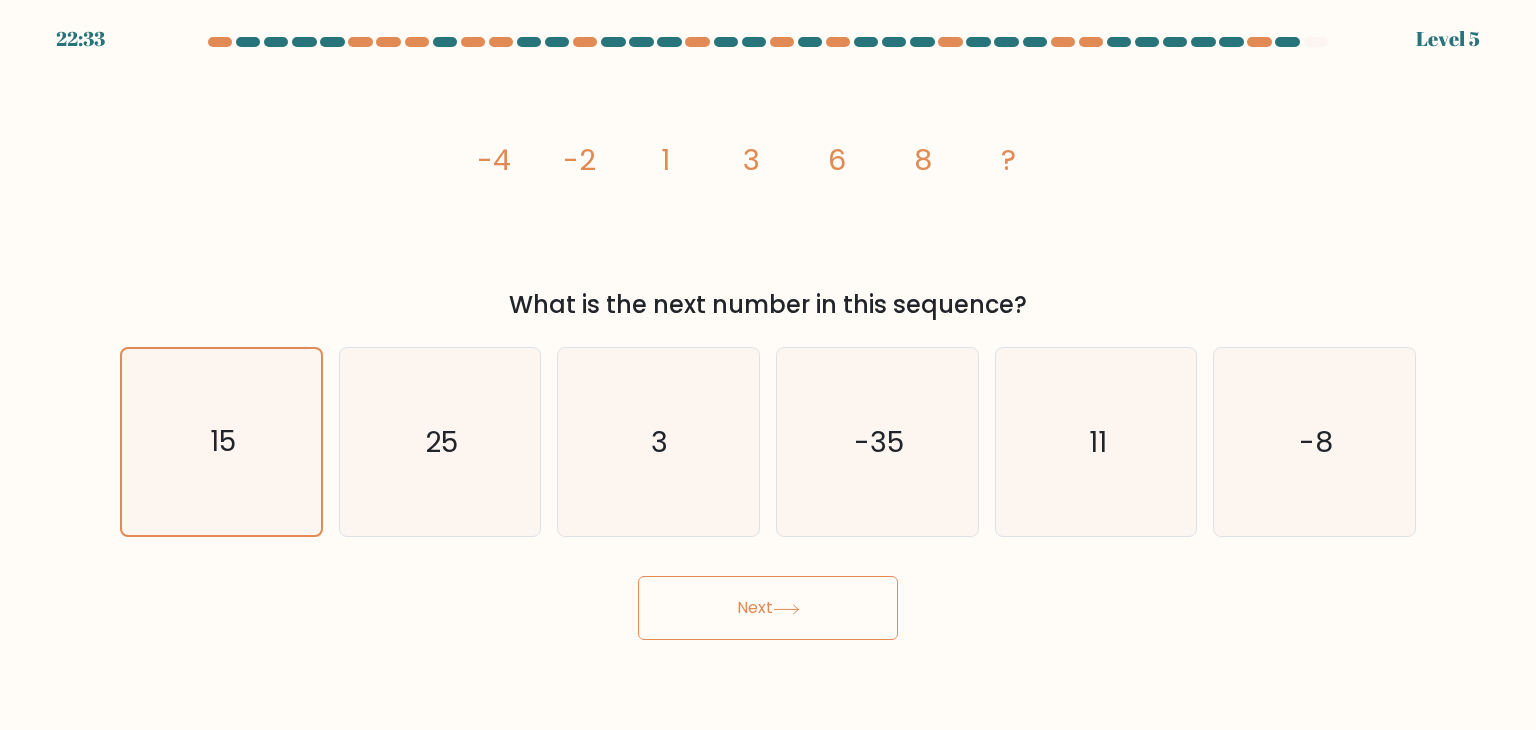 click on "Next" at bounding box center [768, 608] 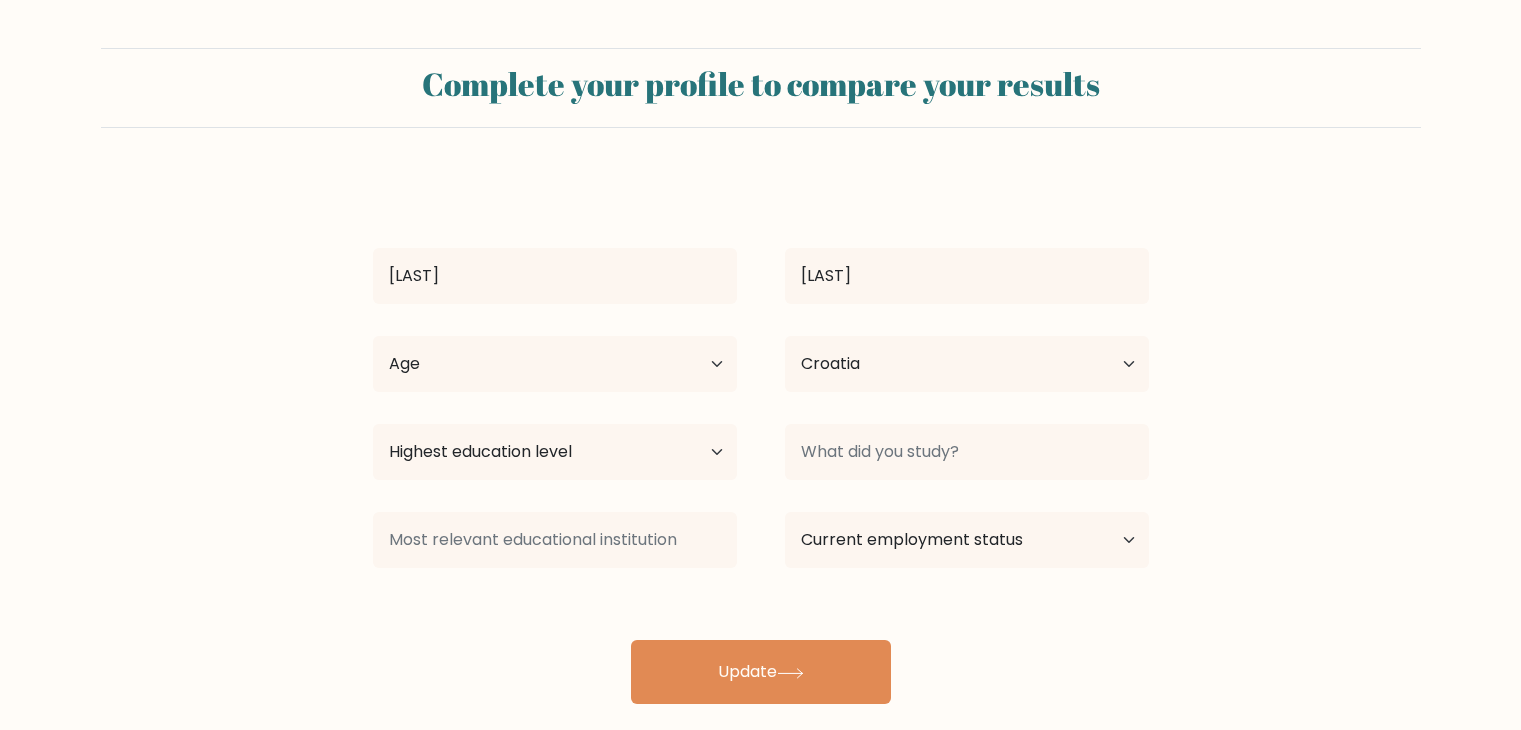 select on "HR" 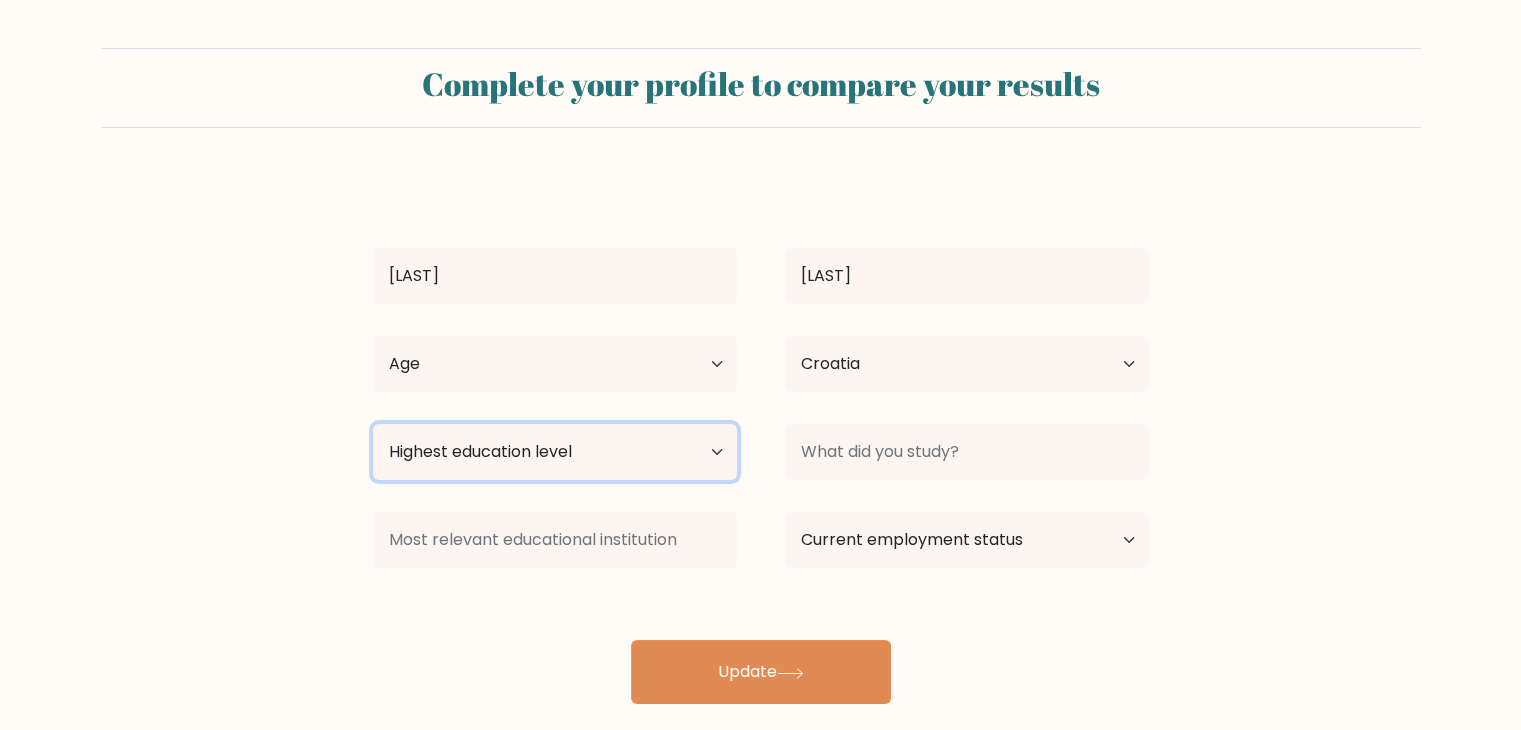 click on "Highest education level
No schooling
Primary
Lower Secondary
Upper Secondary
Occupation Specific
Bachelor's degree
Master's degree
Doctoral degree" at bounding box center [555, 452] 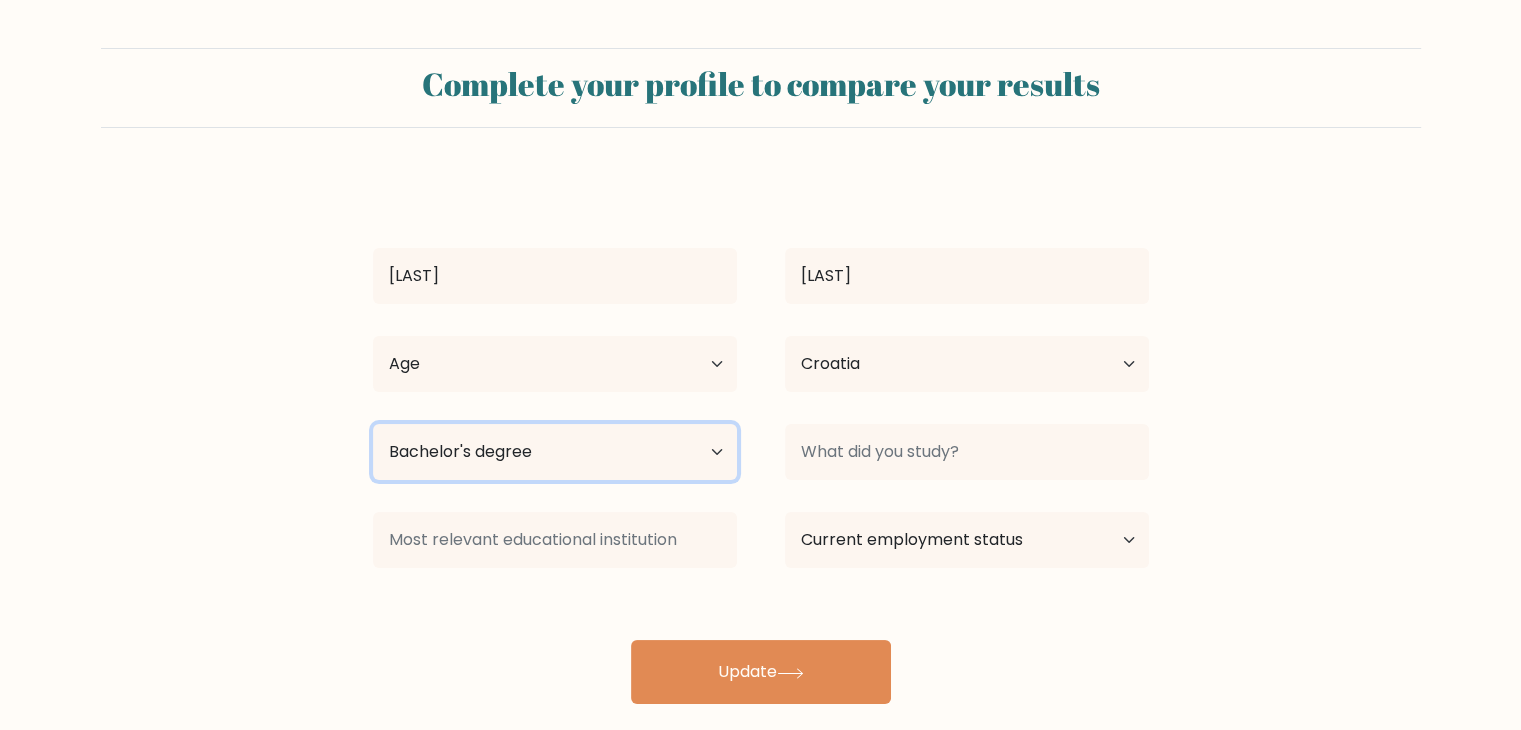 click on "Highest education level
No schooling
Primary
Lower Secondary
Upper Secondary
Occupation Specific
Bachelor's degree
Master's degree
Doctoral degree" at bounding box center [555, 452] 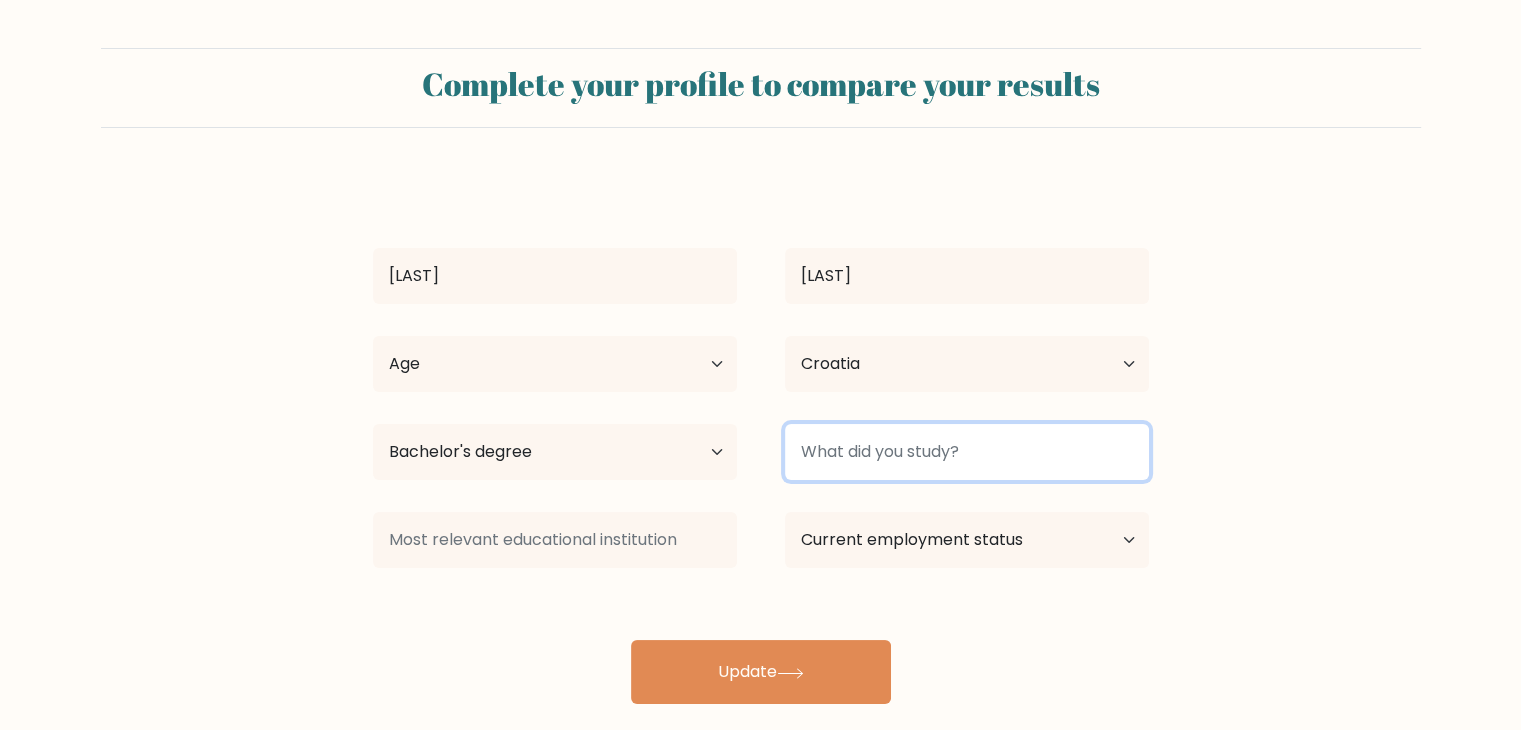 click at bounding box center [967, 452] 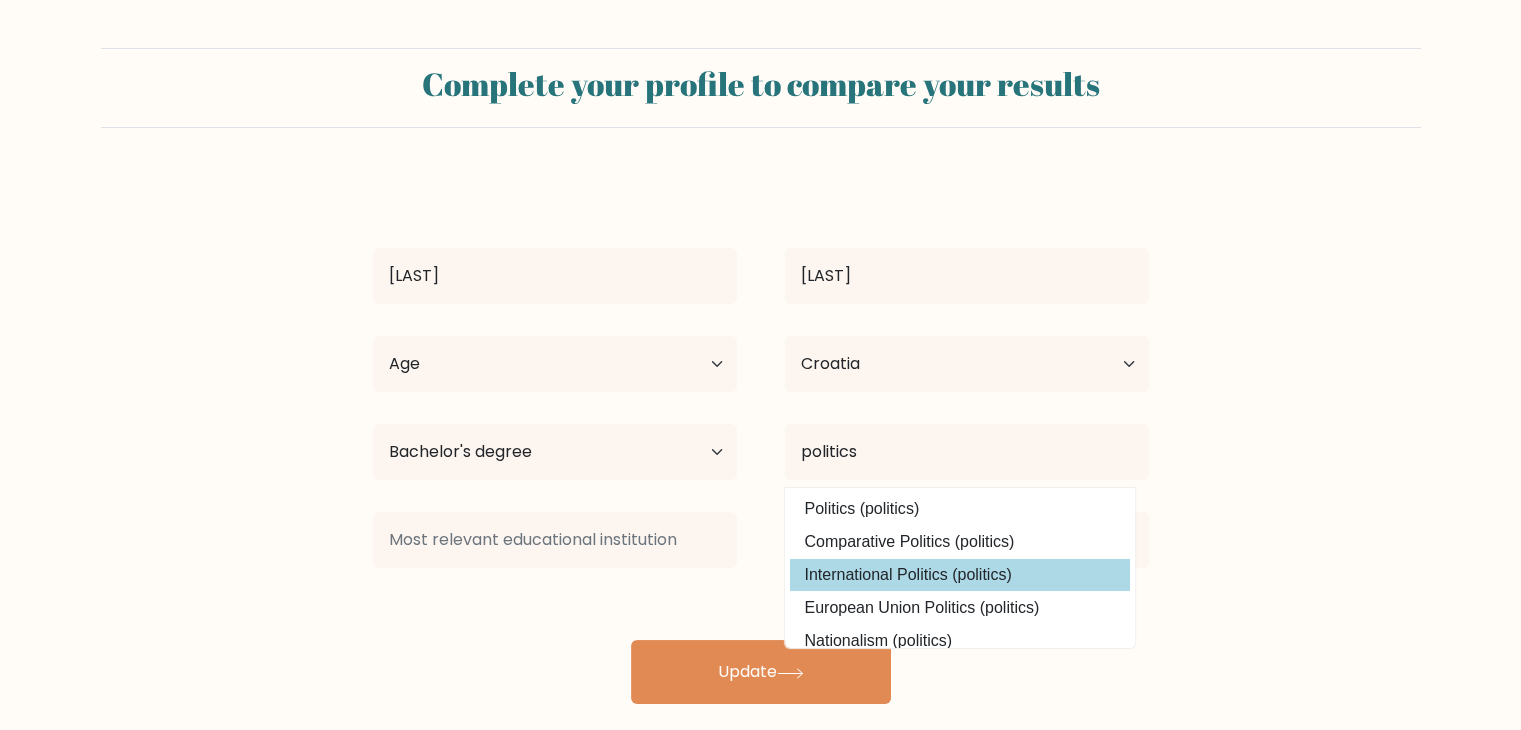 click on "International Politics (politics)" at bounding box center (960, 575) 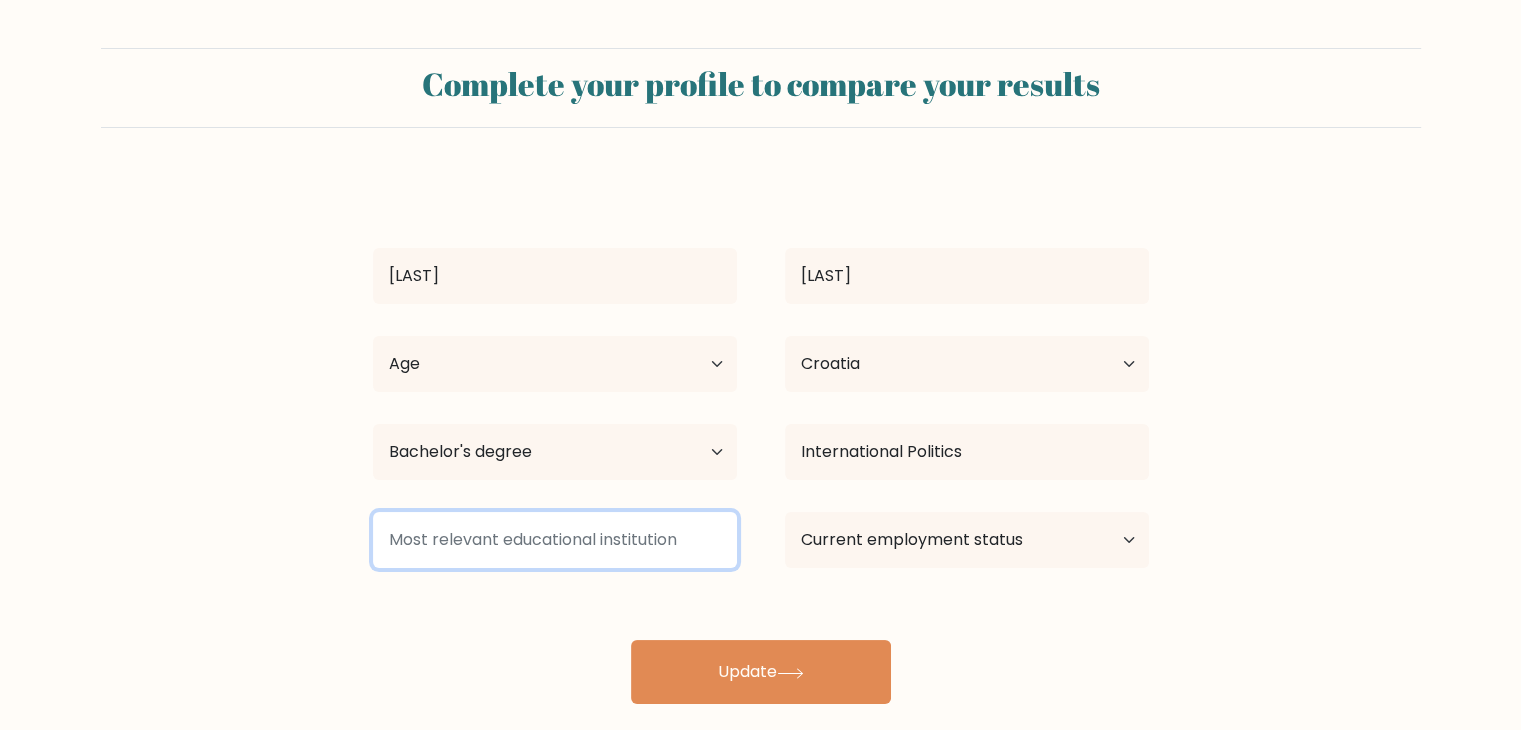 click at bounding box center (555, 540) 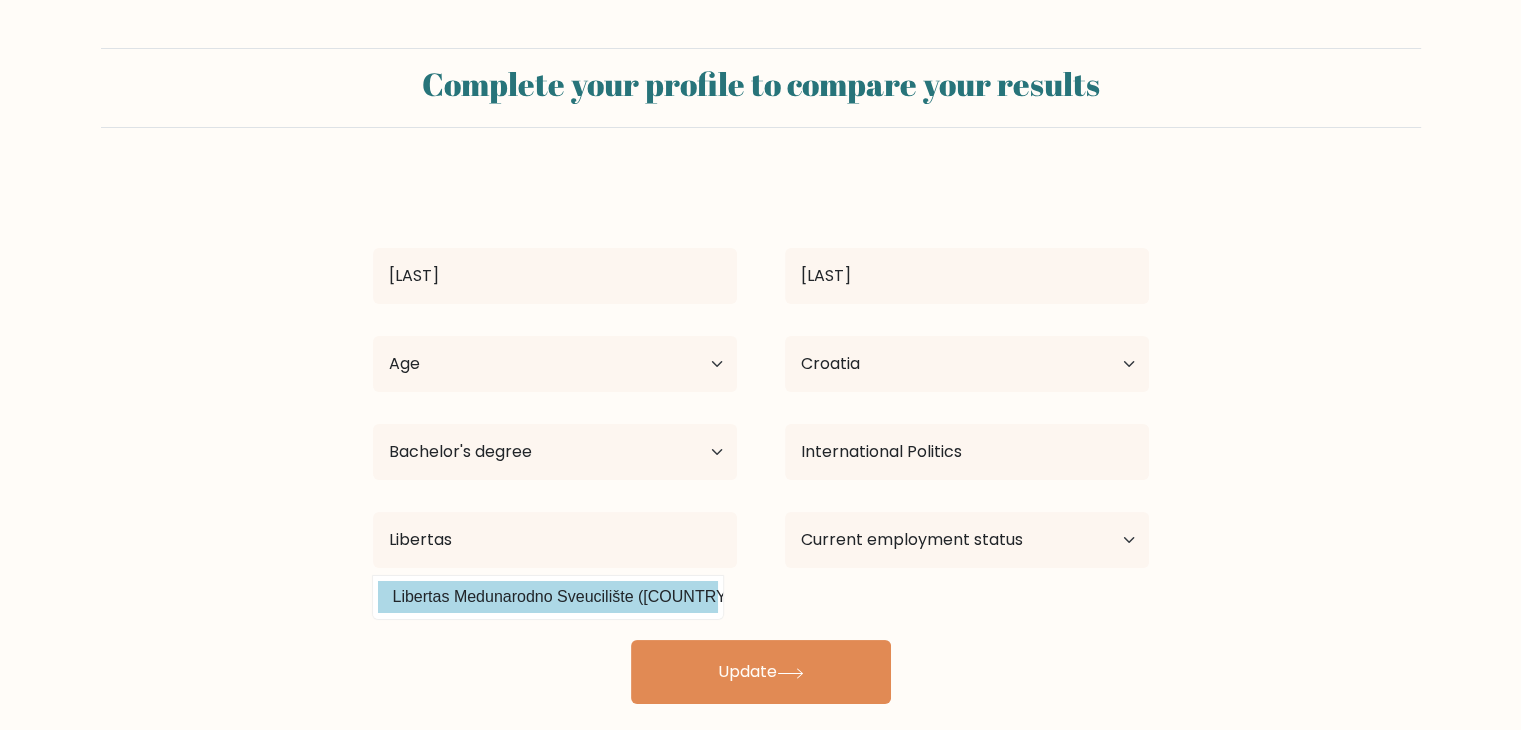 click on "Libertas Medunarodno Sveucilište ([COUNTRY])" at bounding box center (548, 597) 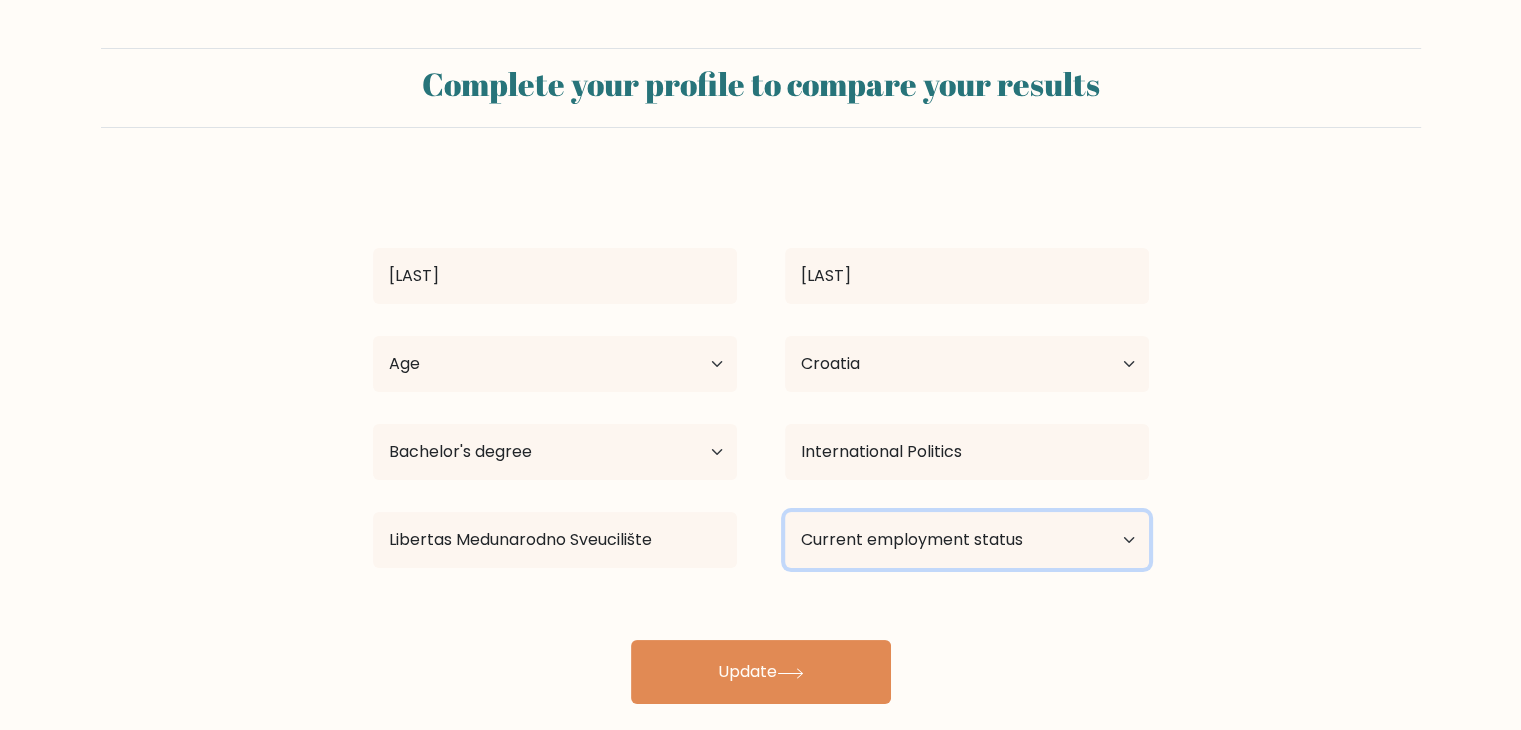 click on "Current employment status
Employed
Student
Retired
Other / prefer not to answer" at bounding box center (967, 540) 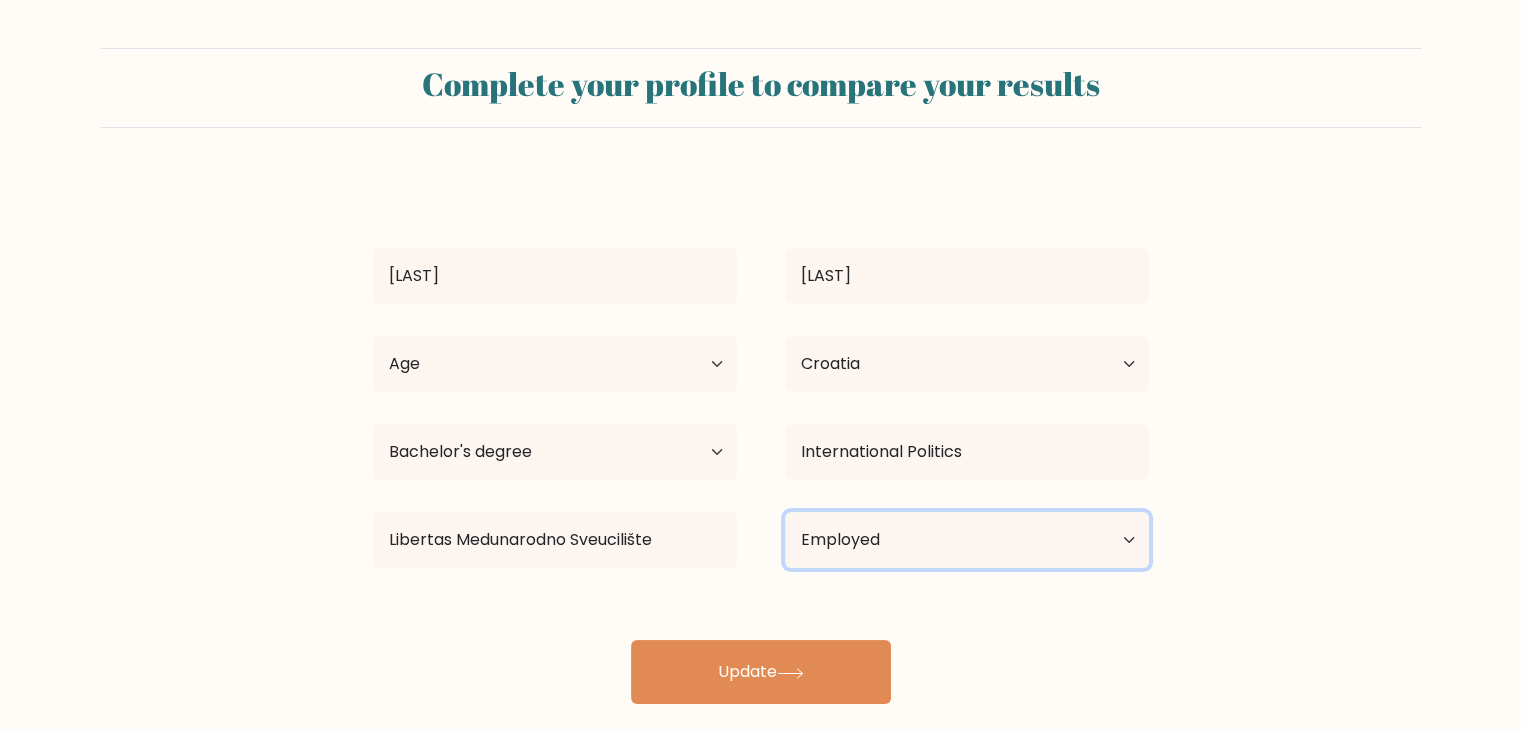 click on "Current employment status
Employed
Student
Retired
Other / prefer not to answer" at bounding box center (967, 540) 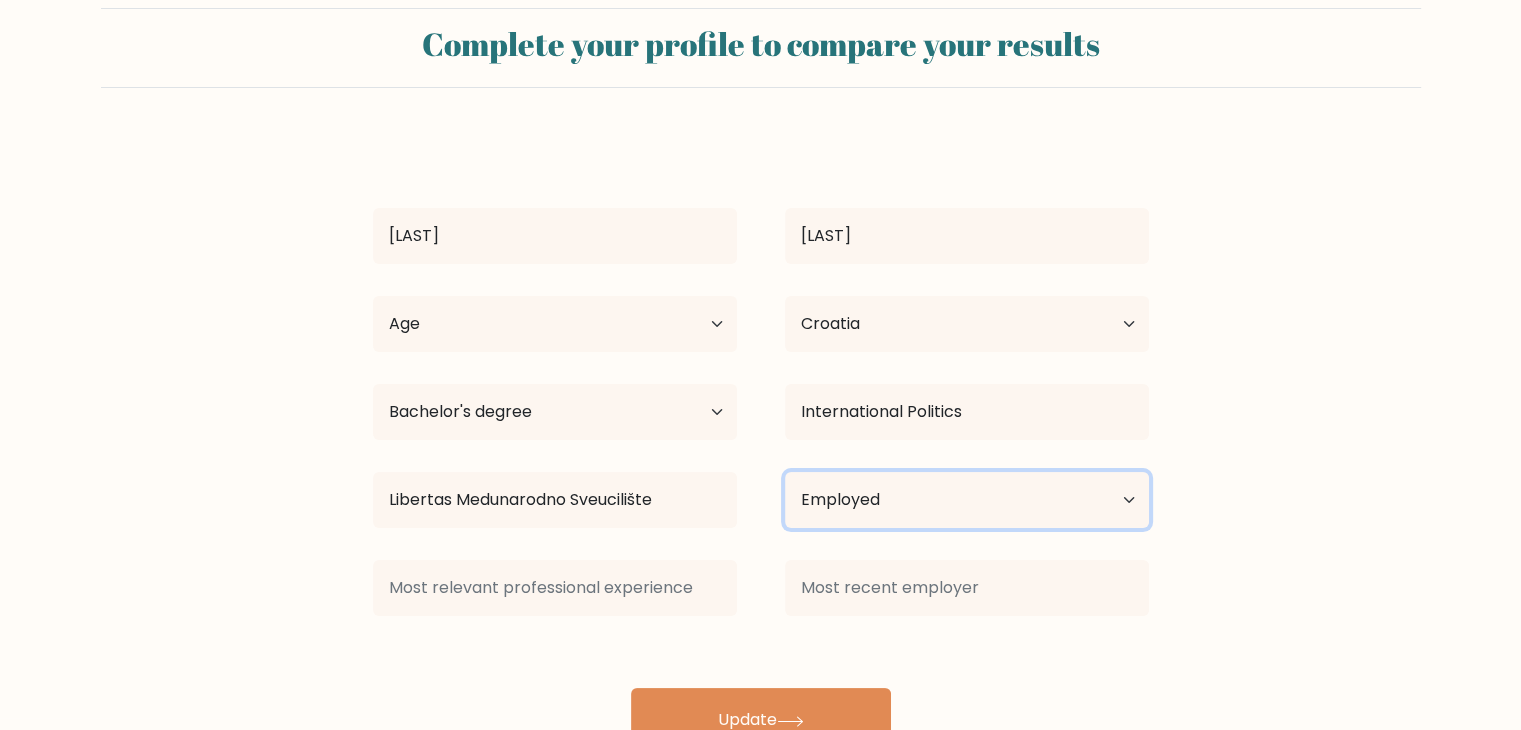scroll, scrollTop: 62, scrollLeft: 0, axis: vertical 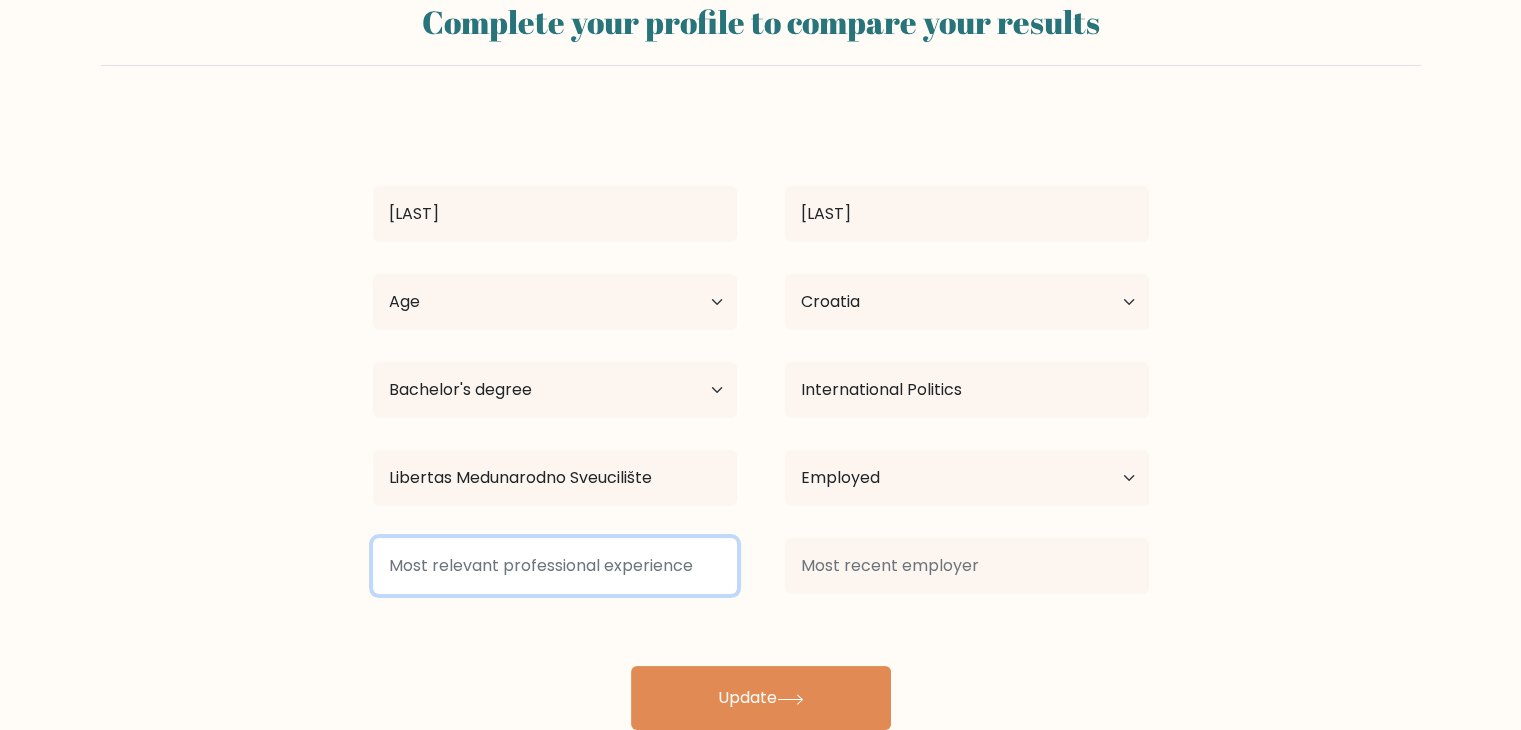 click at bounding box center (555, 566) 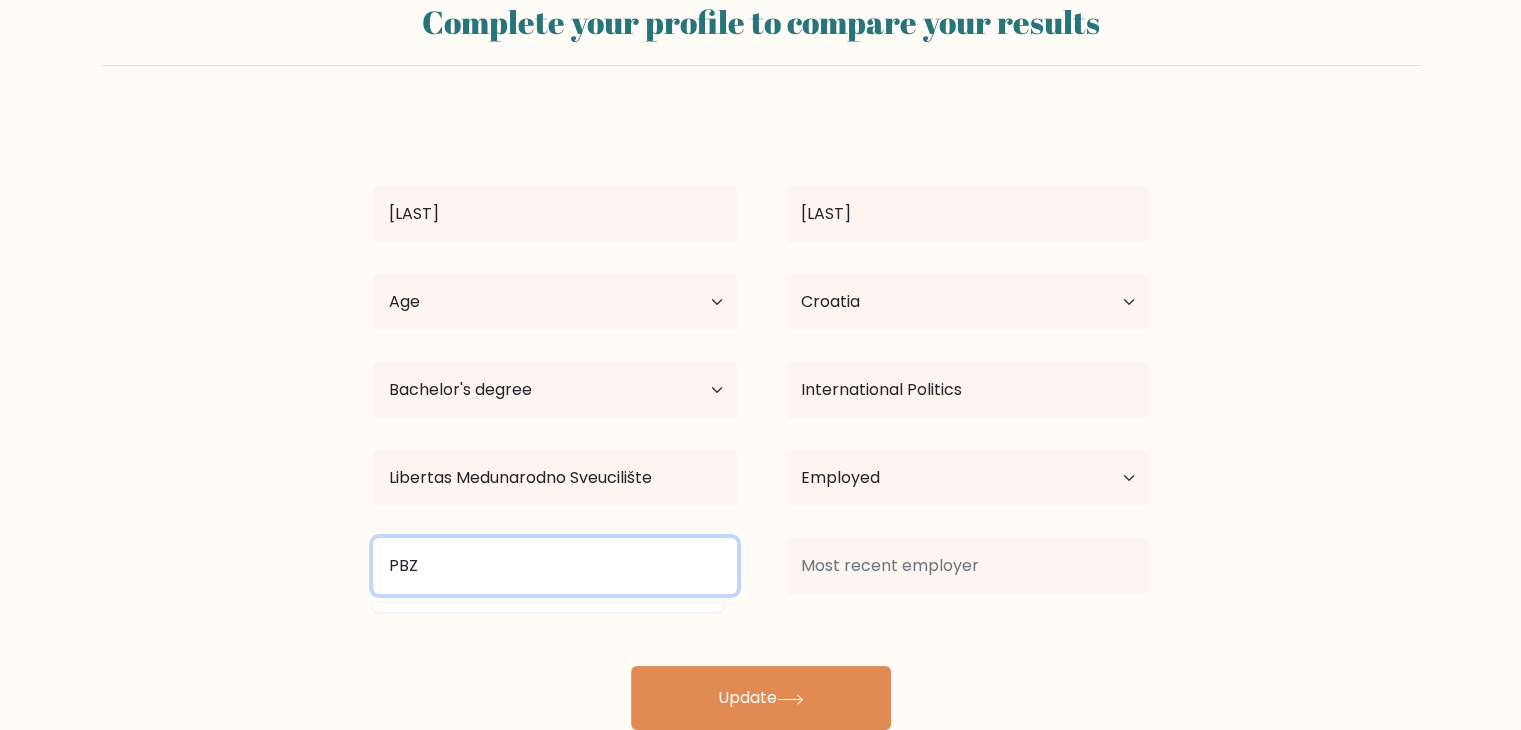 type on "PBZ" 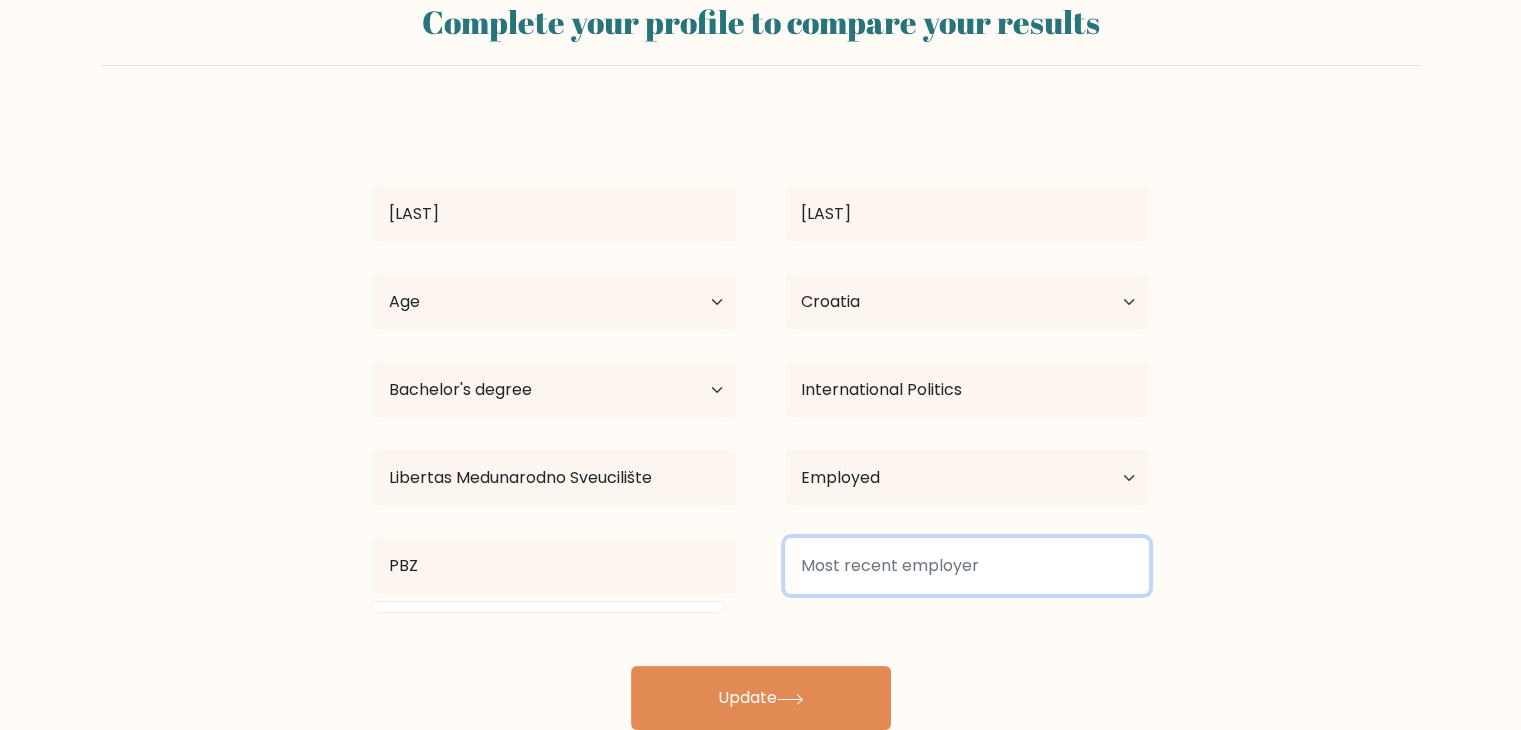 click at bounding box center (967, 566) 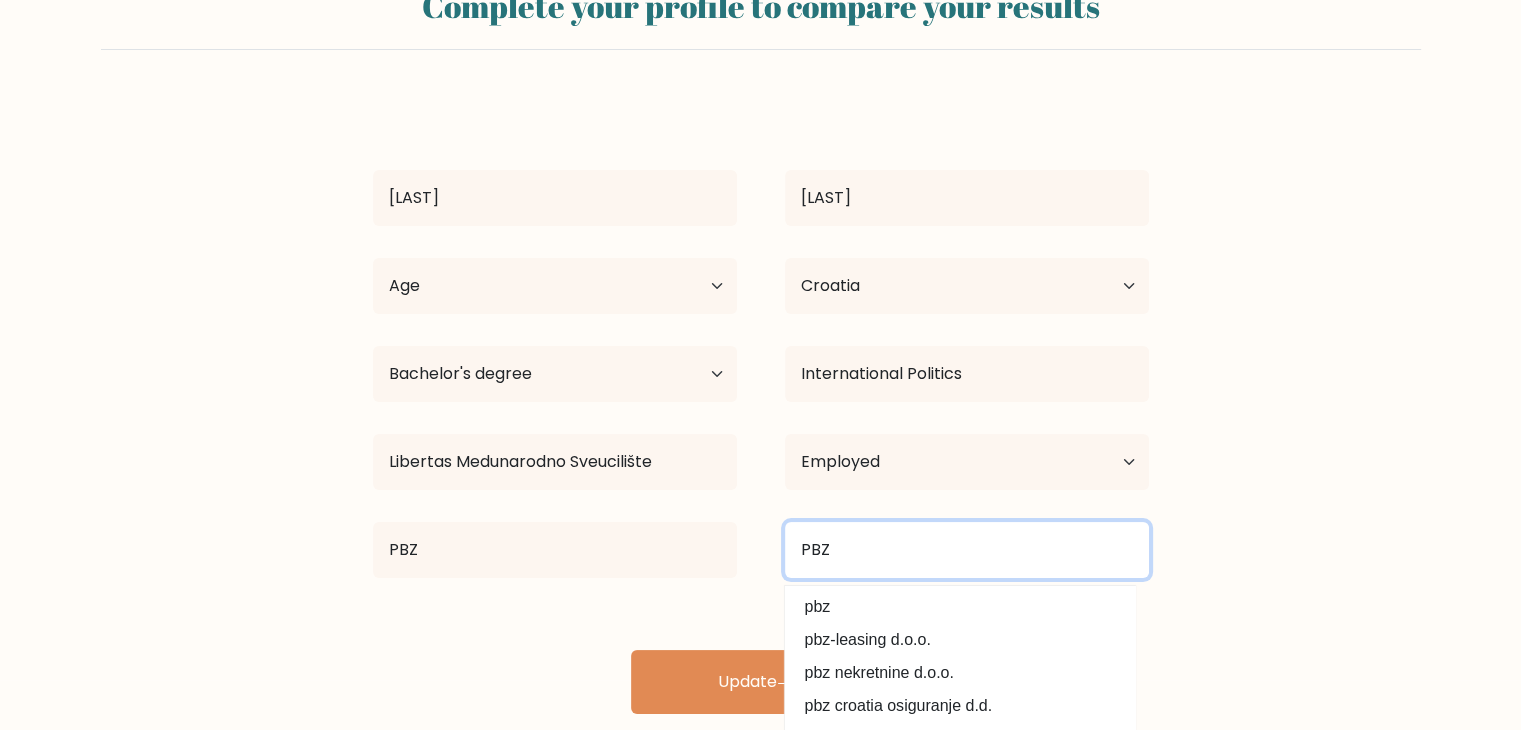 scroll, scrollTop: 94, scrollLeft: 0, axis: vertical 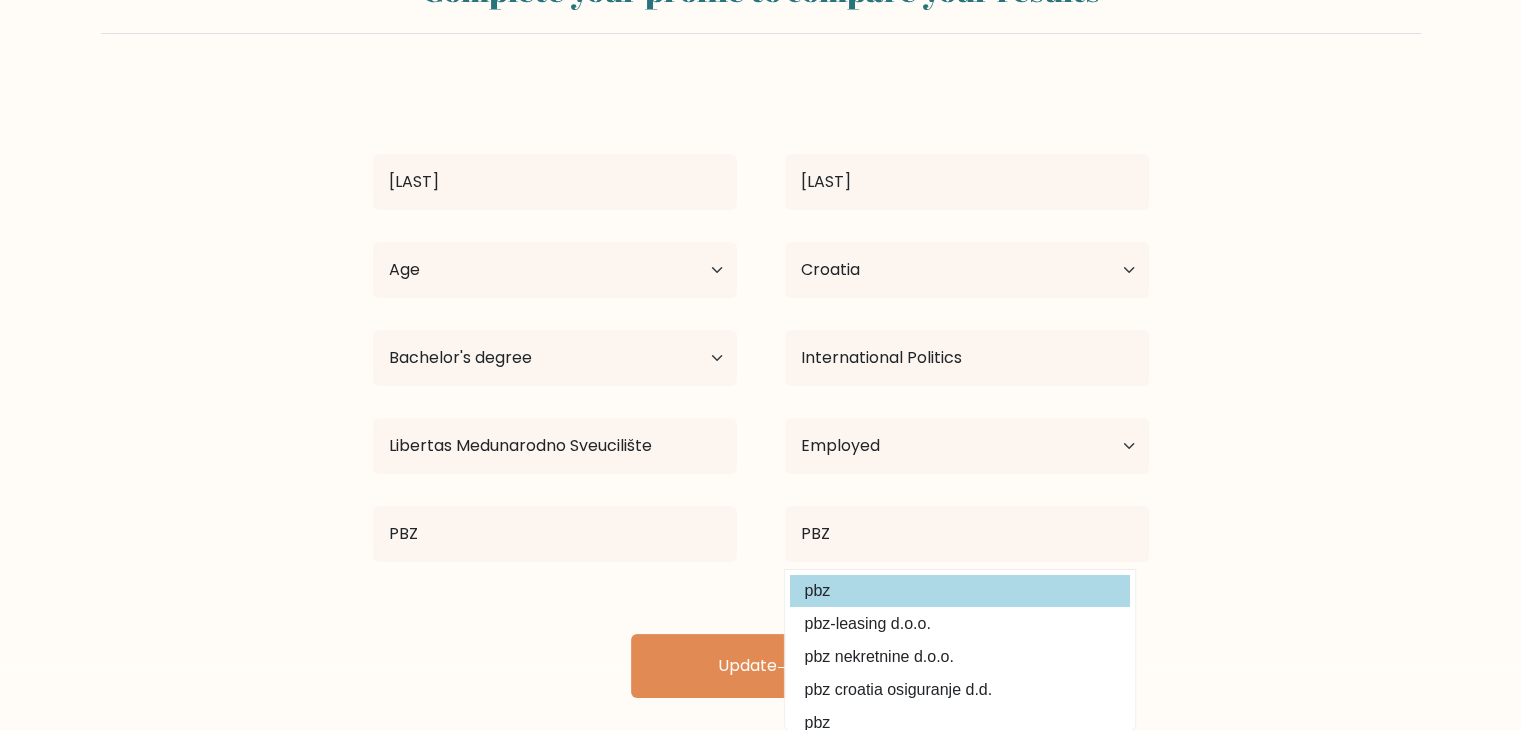 click on "pbz" at bounding box center (960, 591) 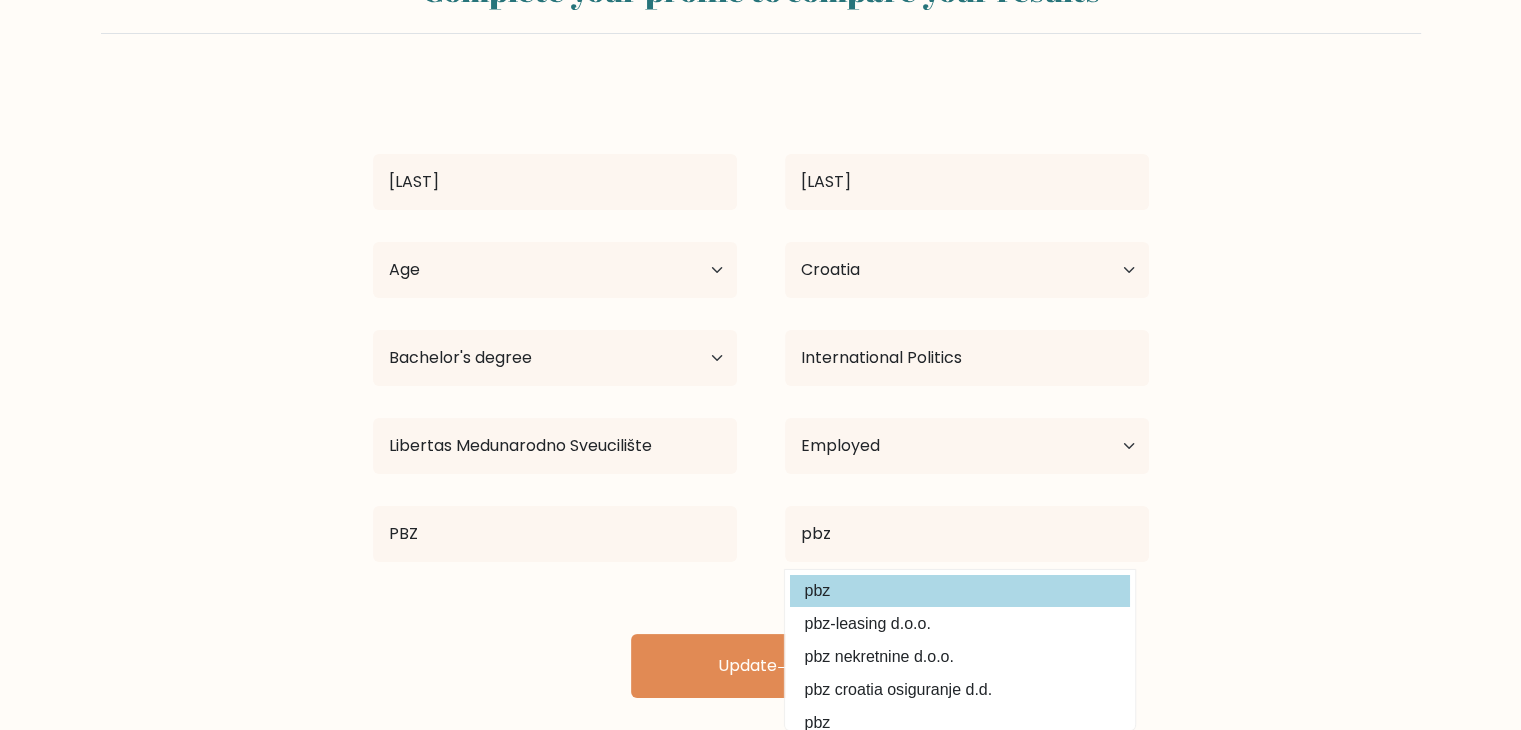 scroll, scrollTop: 62, scrollLeft: 0, axis: vertical 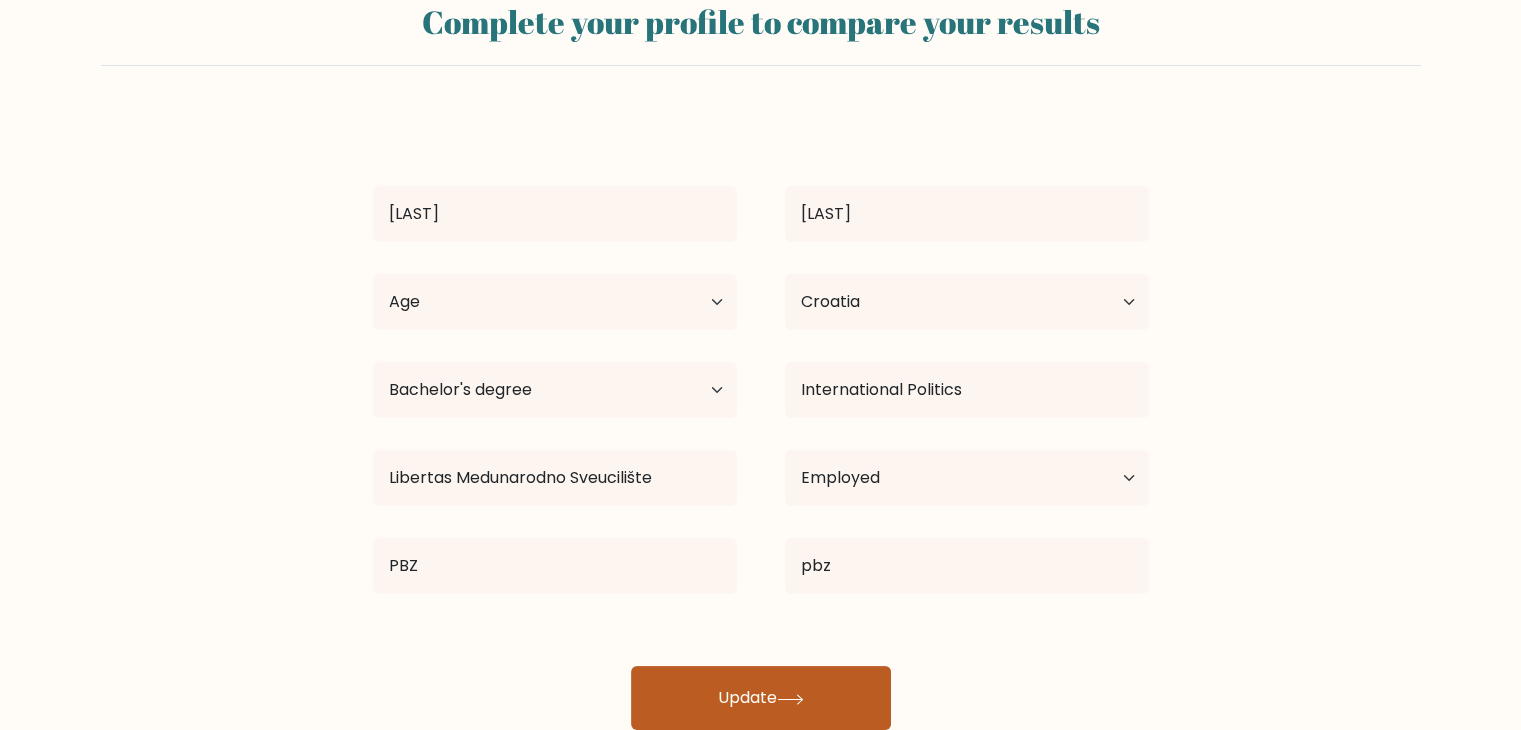 click on "Update" at bounding box center [761, 698] 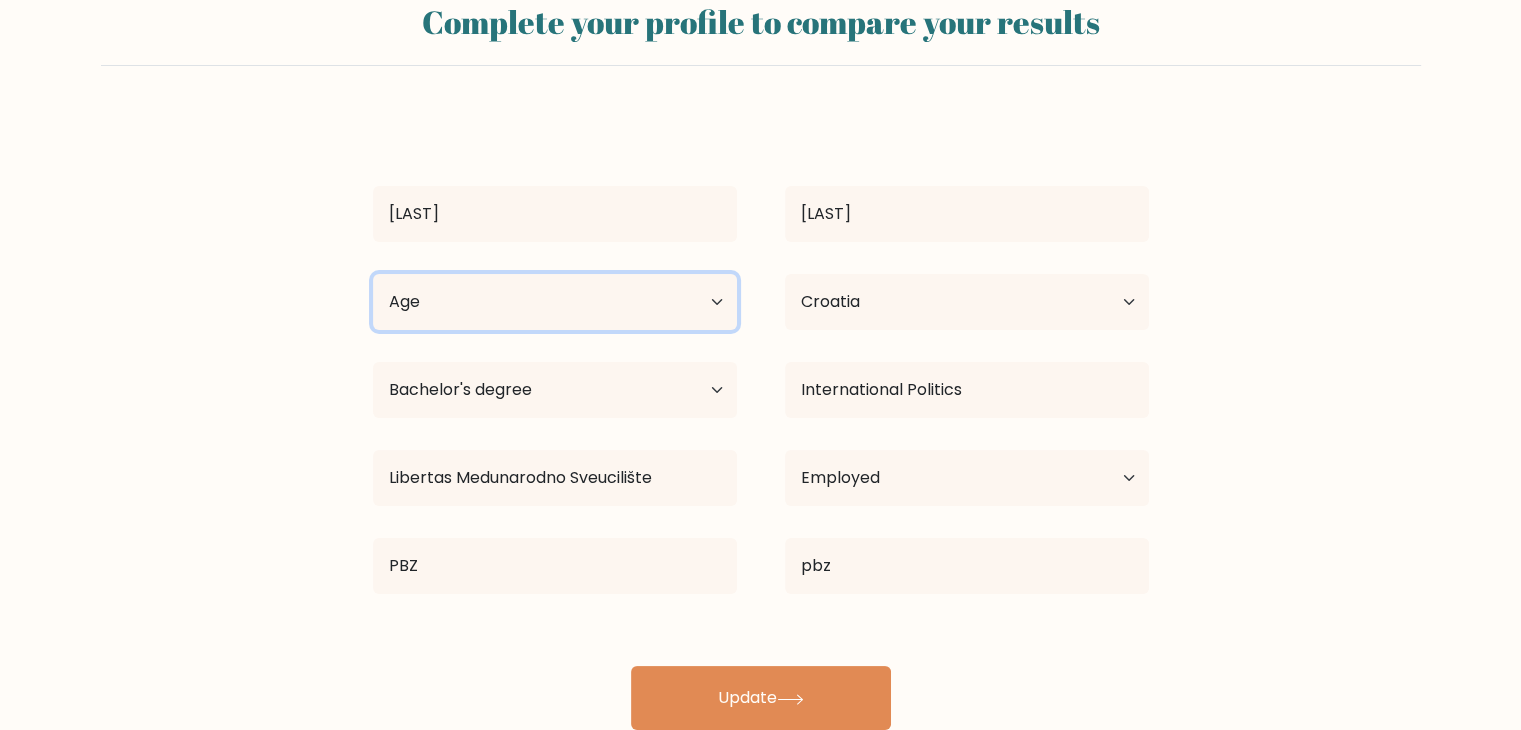 click on "Age
Under 18 years old
18-24 years old
25-34 years old
35-44 years old
45-54 years old
55-64 years old
65 years old and above" at bounding box center [555, 302] 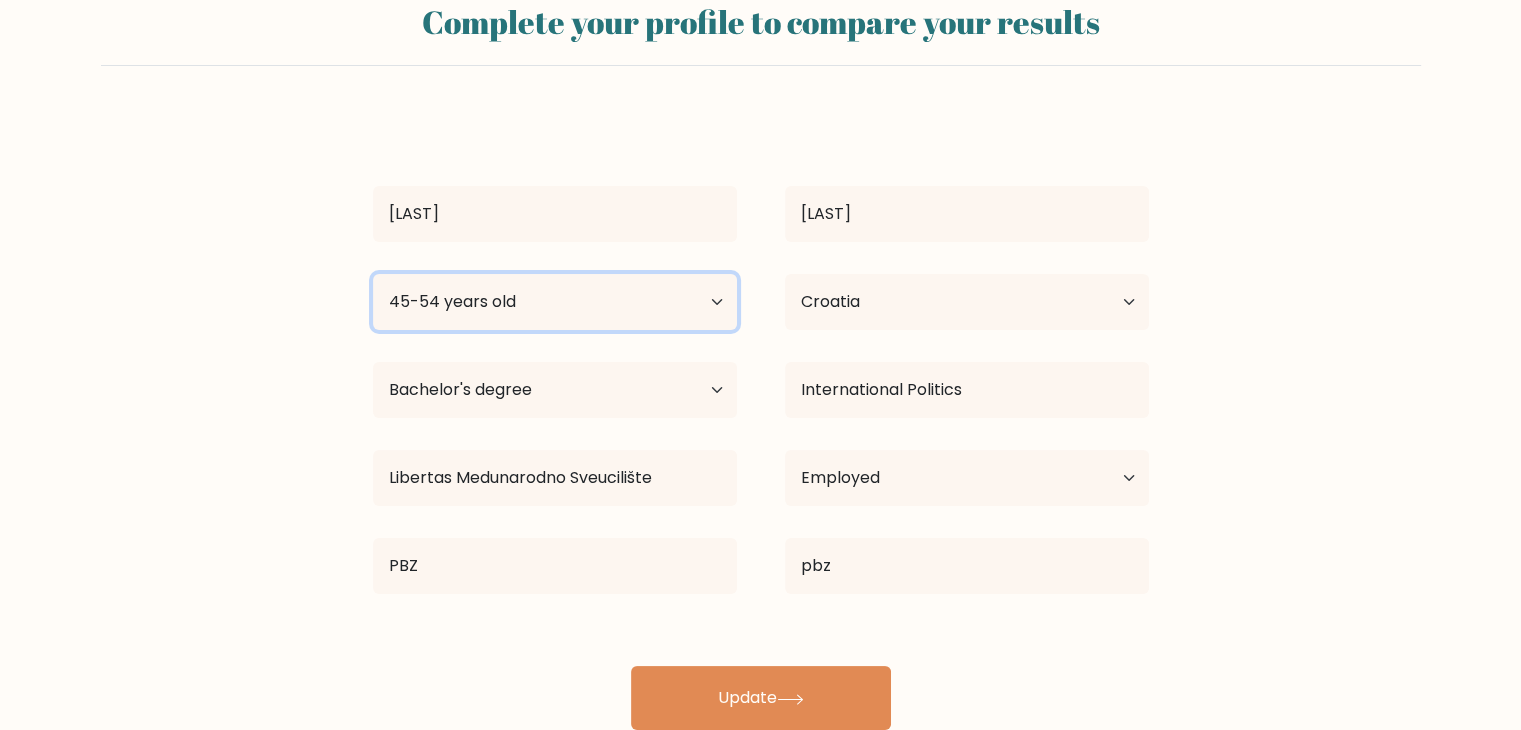 click on "Age
Under 18 years old
18-24 years old
25-34 years old
35-44 years old
45-54 years old
55-64 years old
65 years old and above" at bounding box center [555, 302] 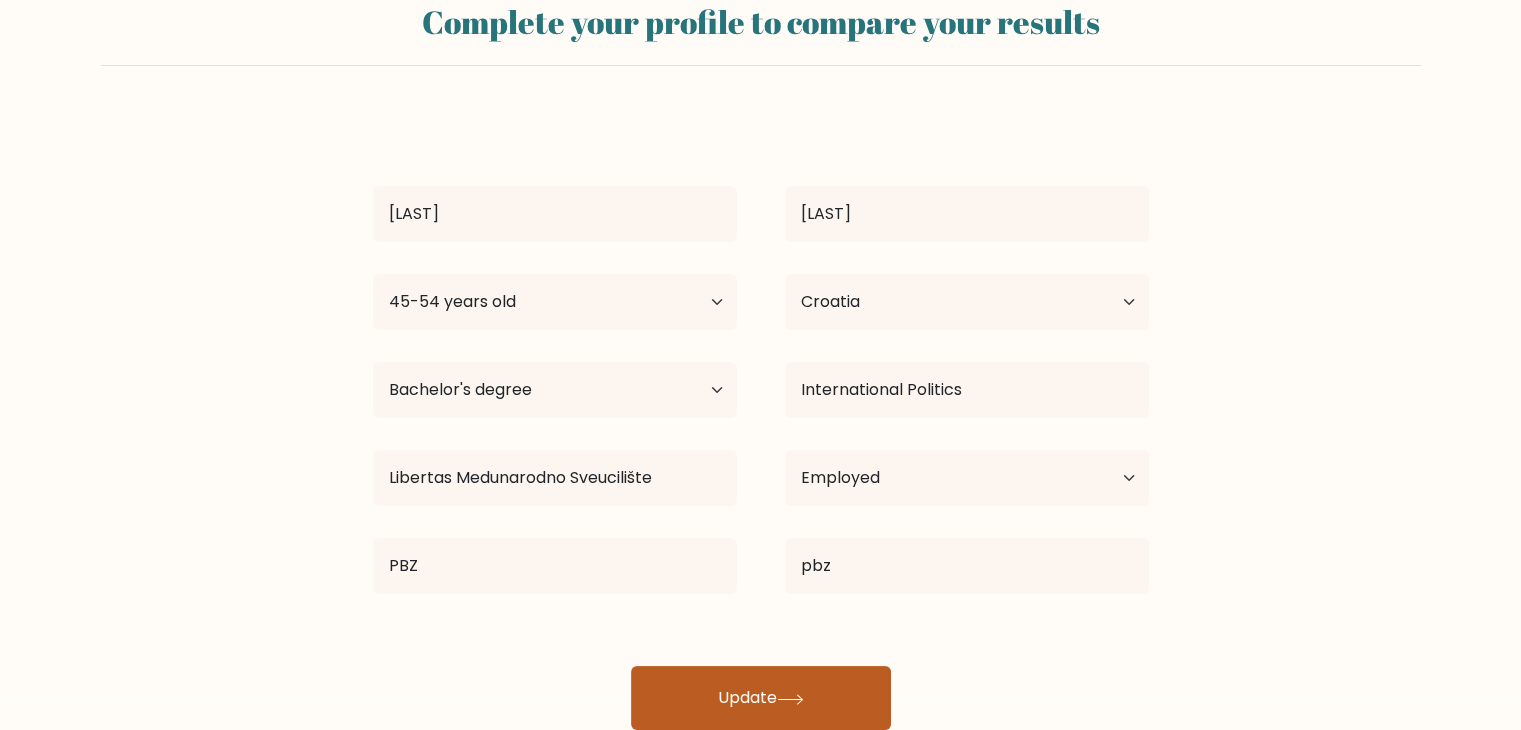 click on "Update" at bounding box center [761, 698] 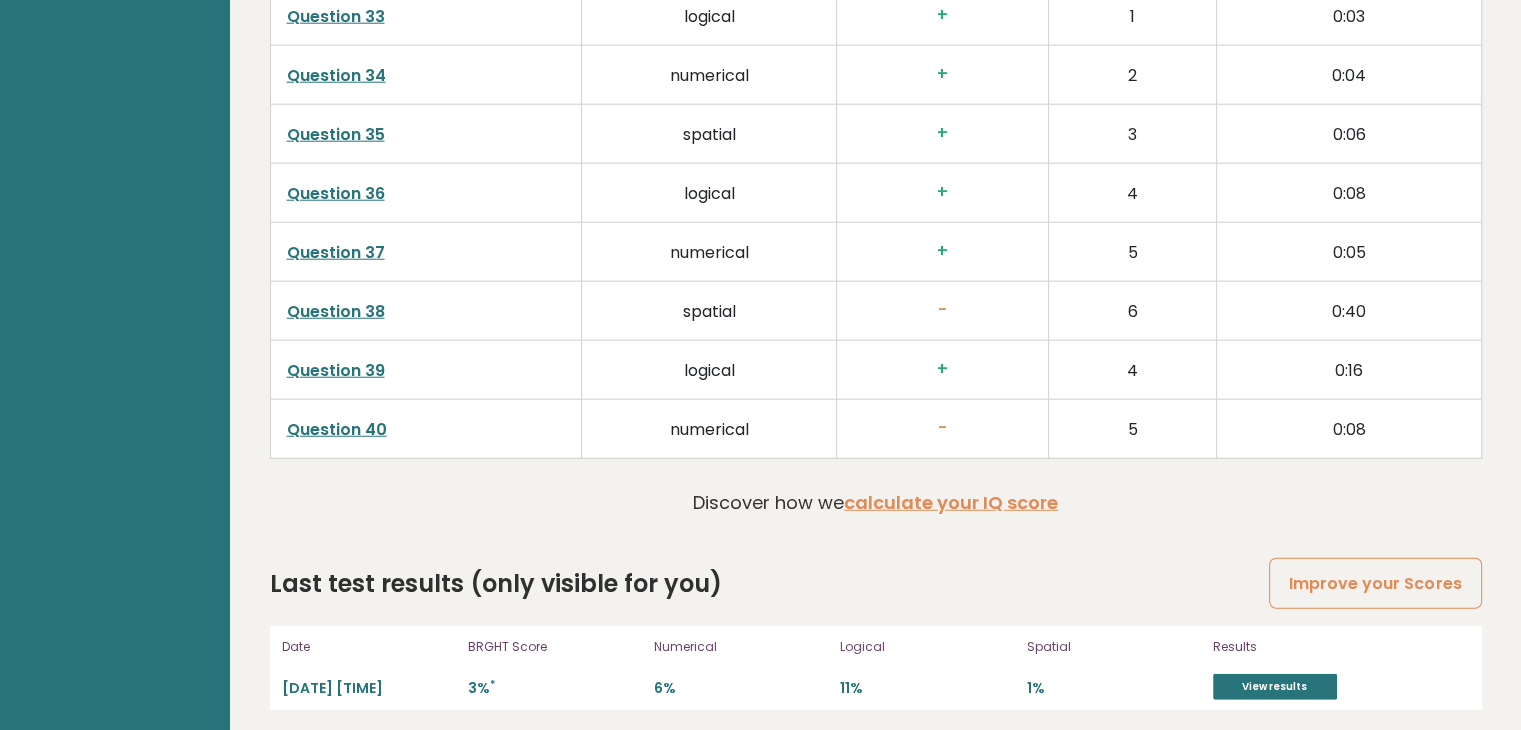 scroll, scrollTop: 5200, scrollLeft: 0, axis: vertical 